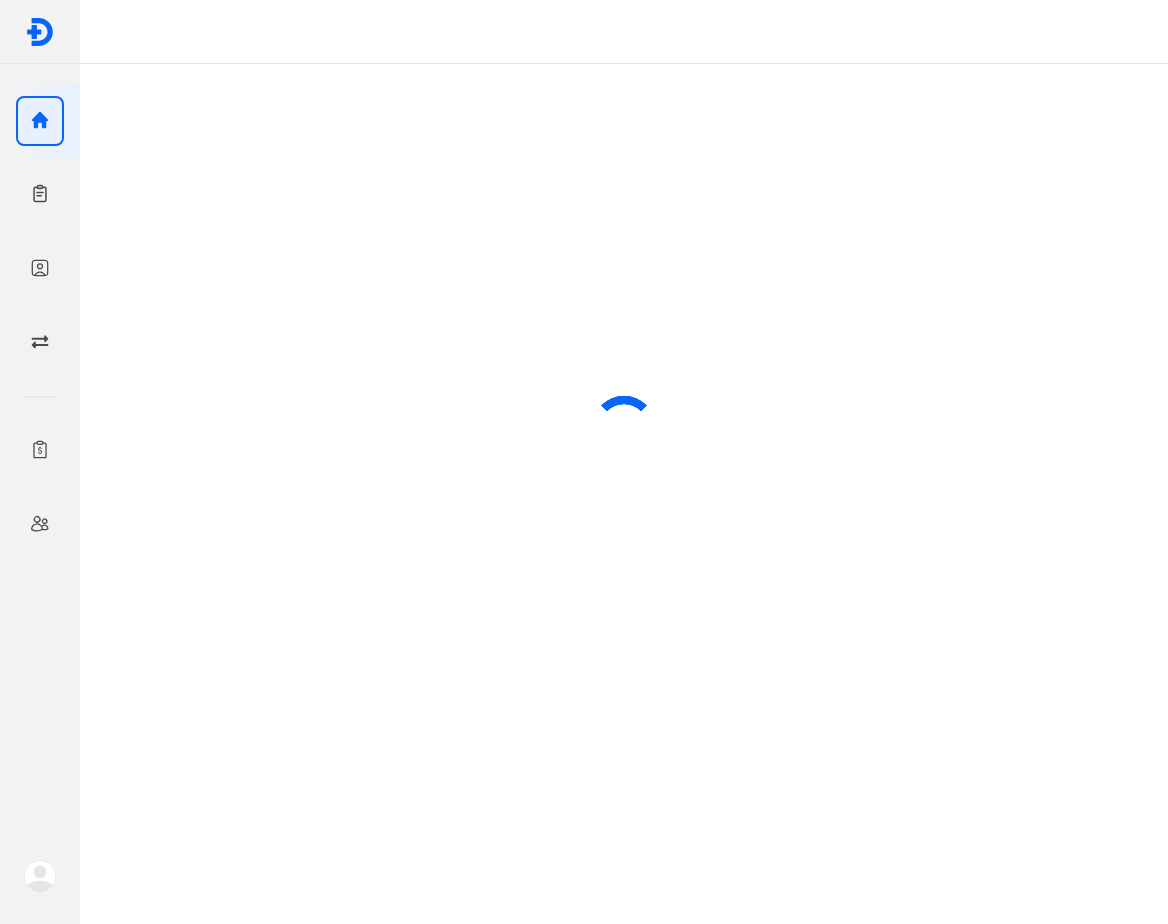 scroll, scrollTop: 0, scrollLeft: 0, axis: both 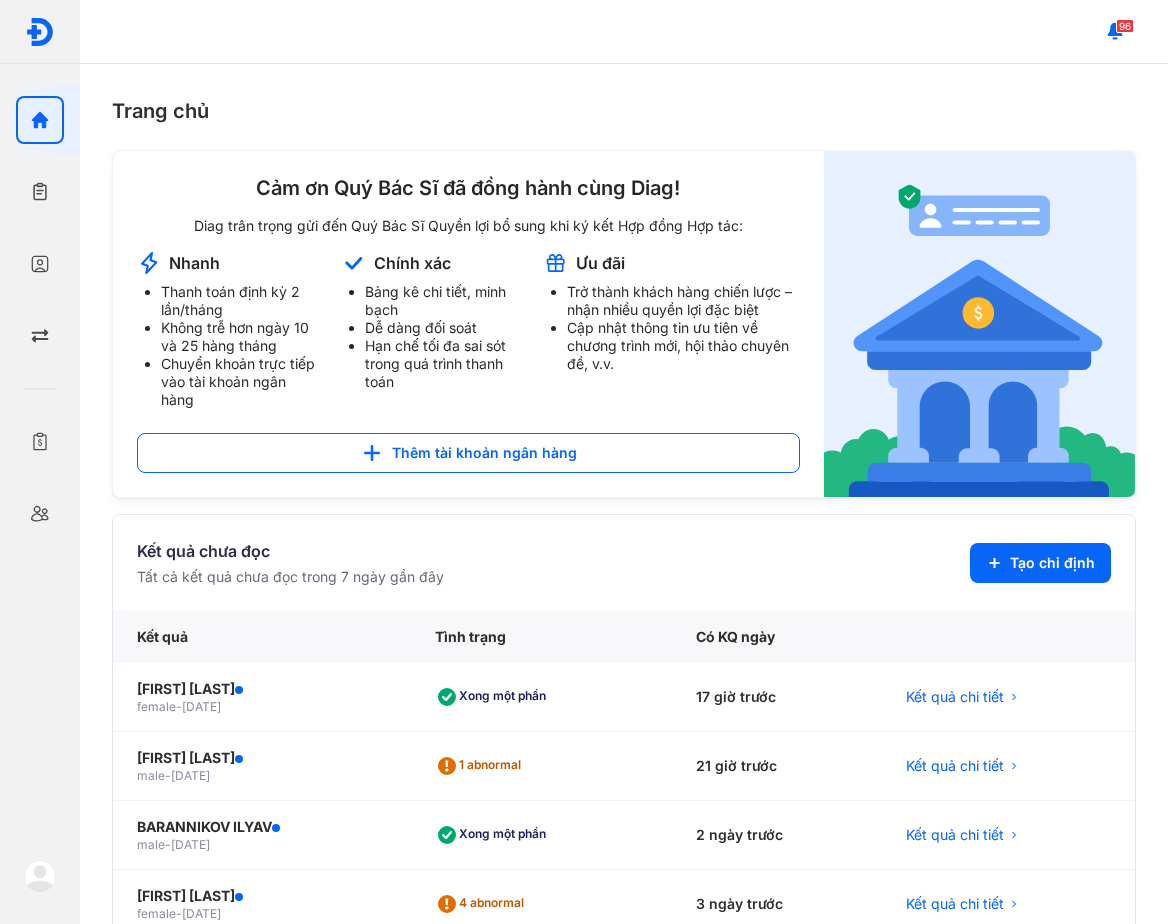 click at bounding box center [40, 876] 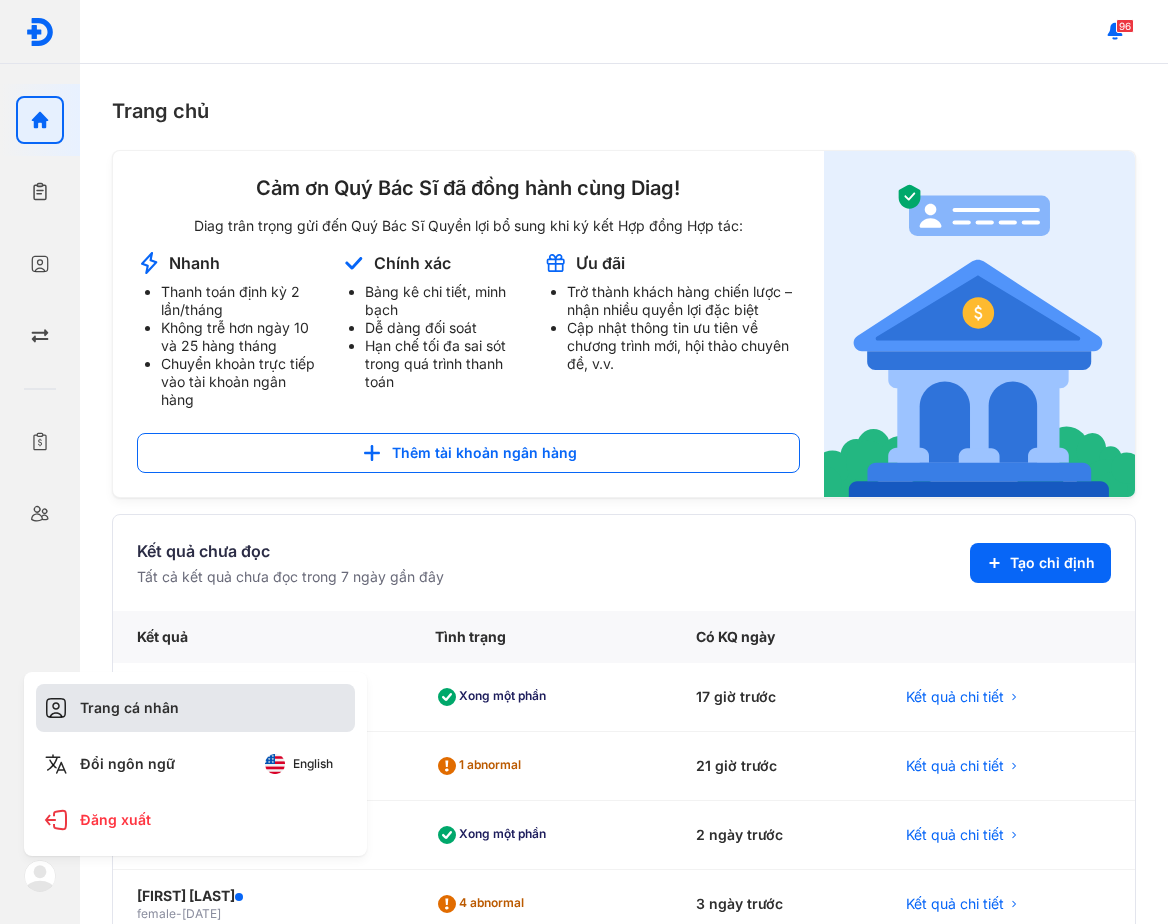 click on "Trang cá nhân" at bounding box center (195, 708) 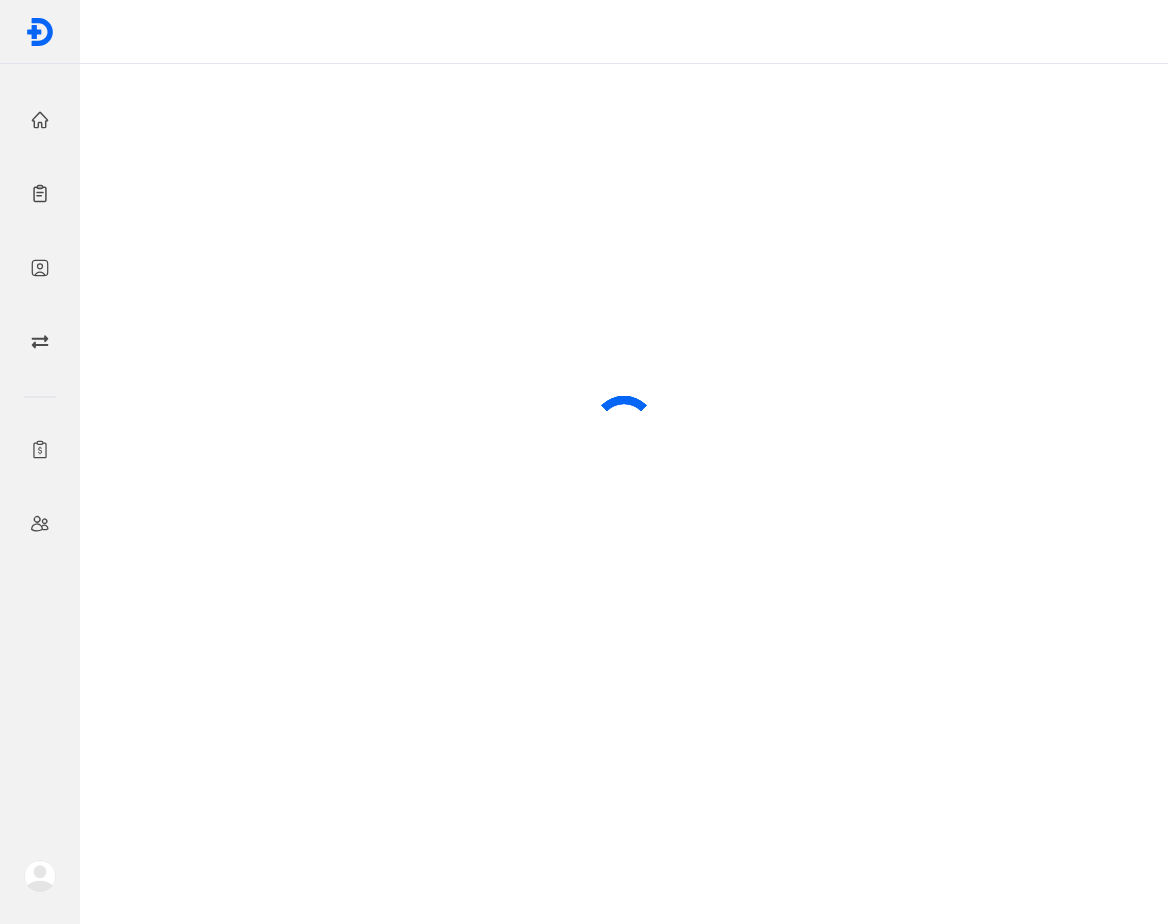 scroll, scrollTop: 0, scrollLeft: 0, axis: both 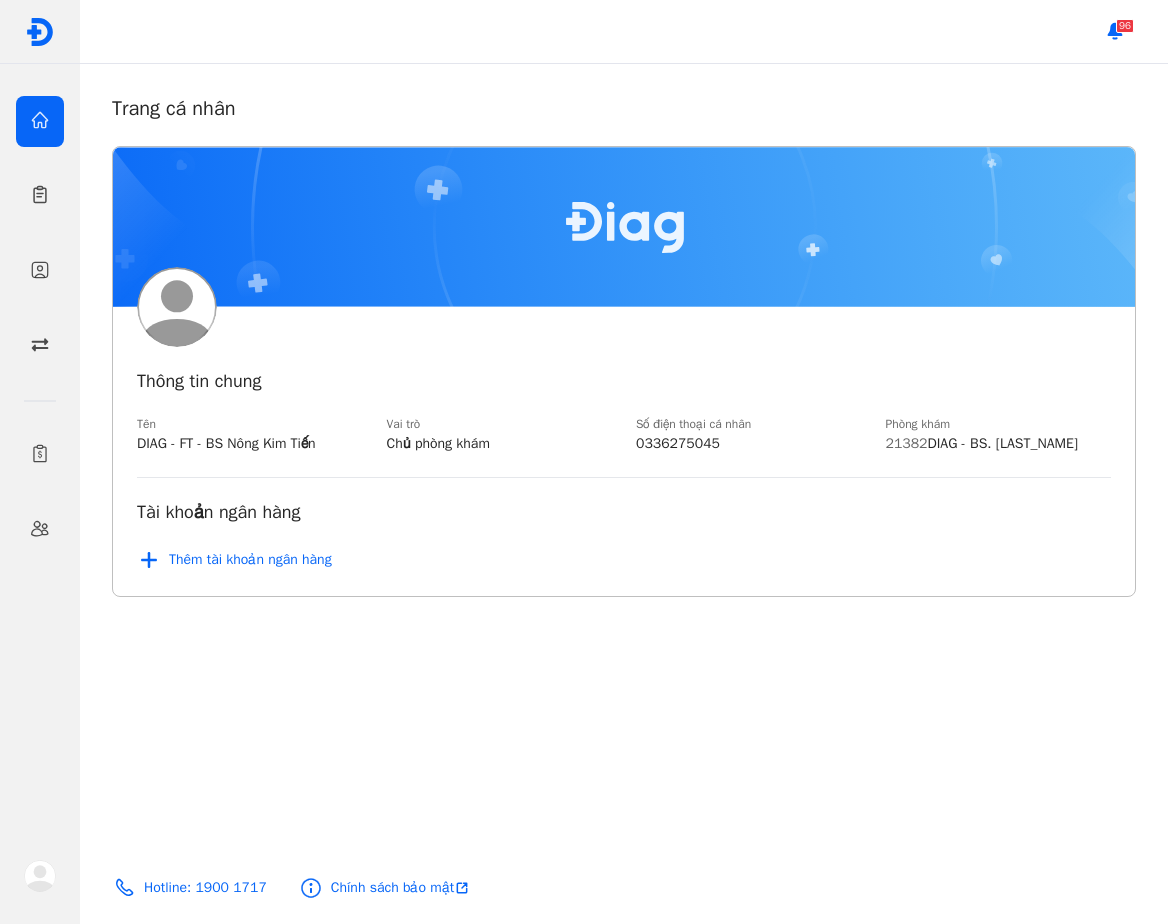 click 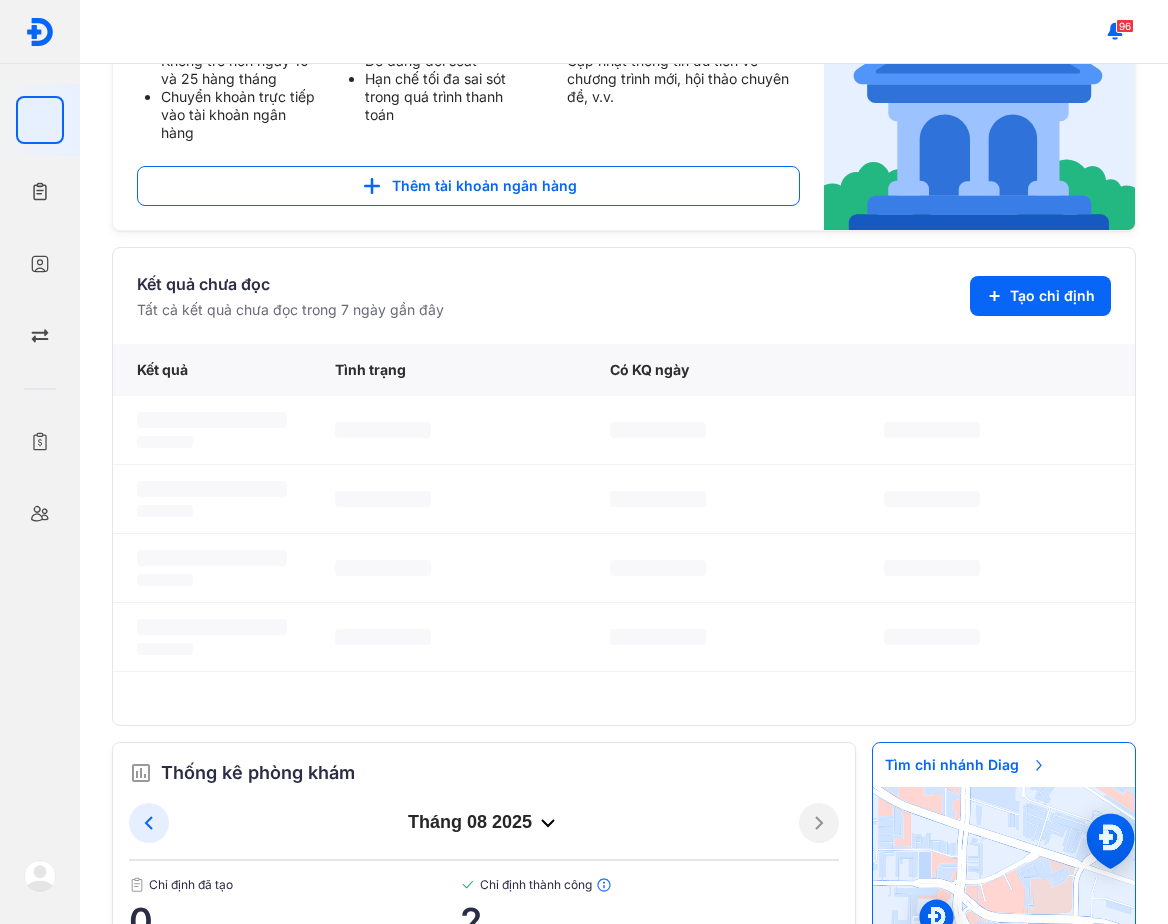 scroll, scrollTop: 367, scrollLeft: 0, axis: vertical 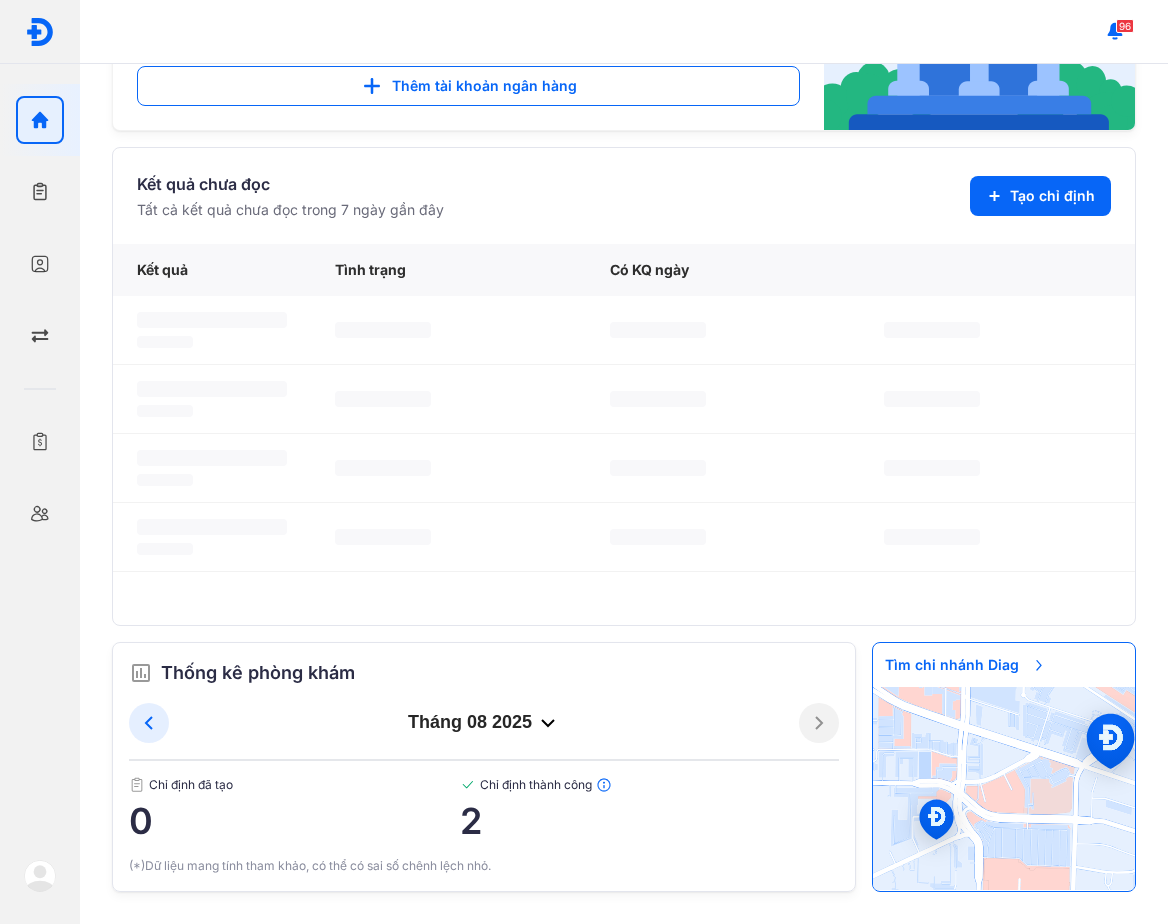 click on "0" at bounding box center (294, 821) 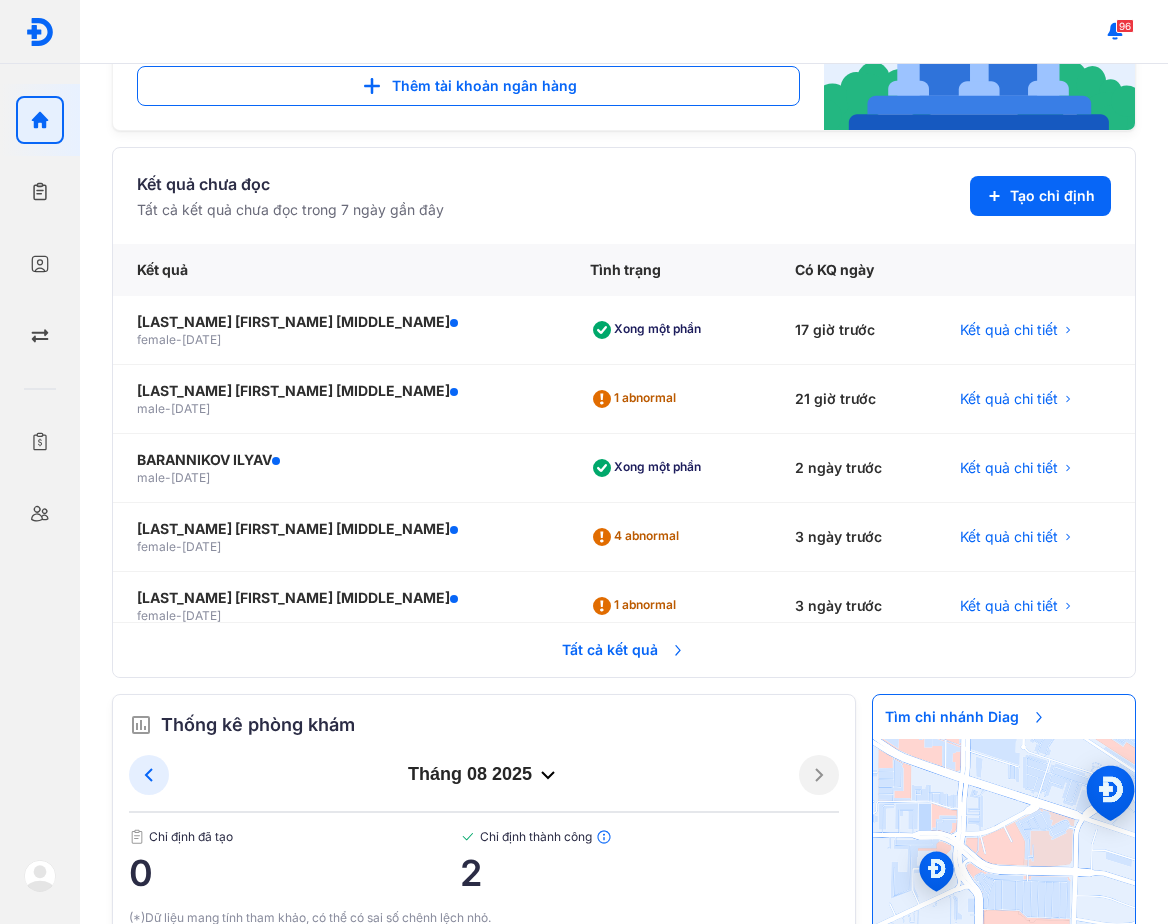 click on "Chỉ định đã tạo" at bounding box center [294, 837] 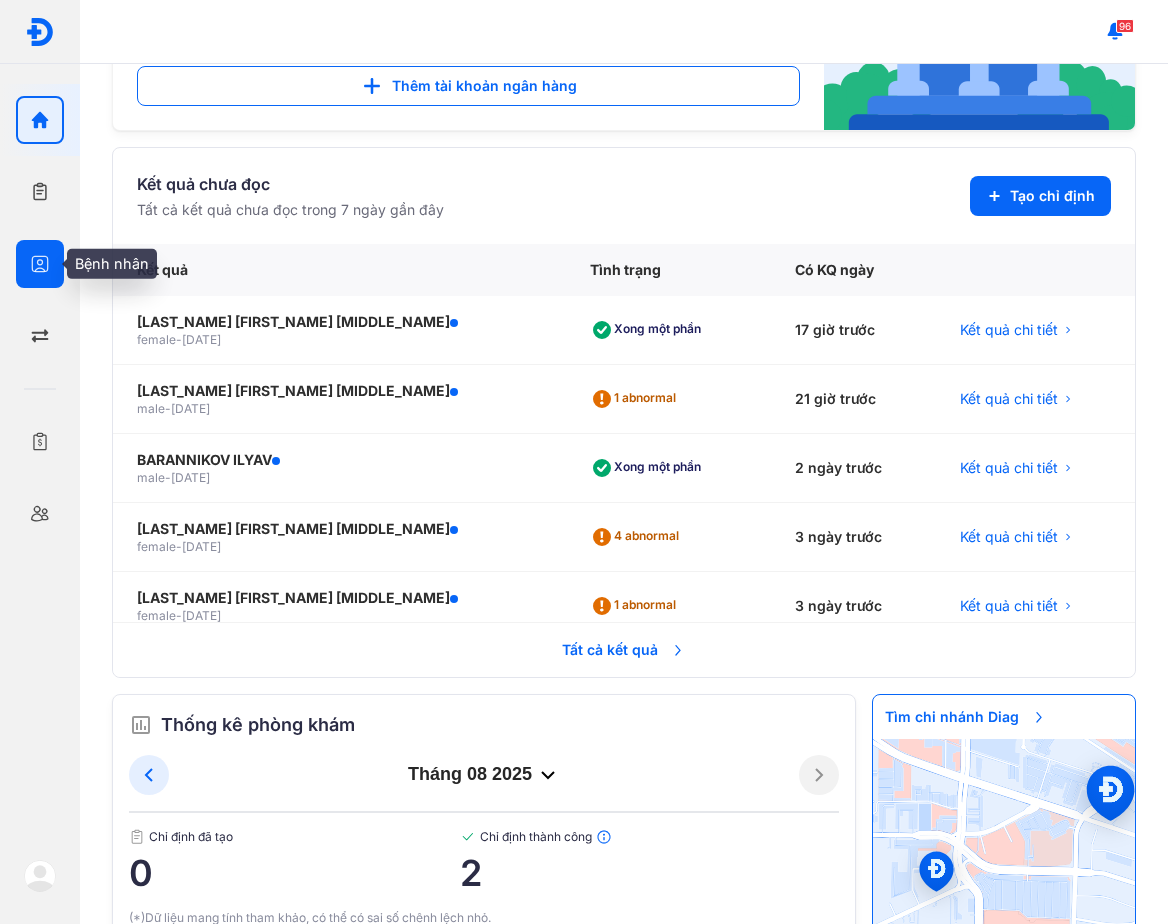 click at bounding box center [40, 264] 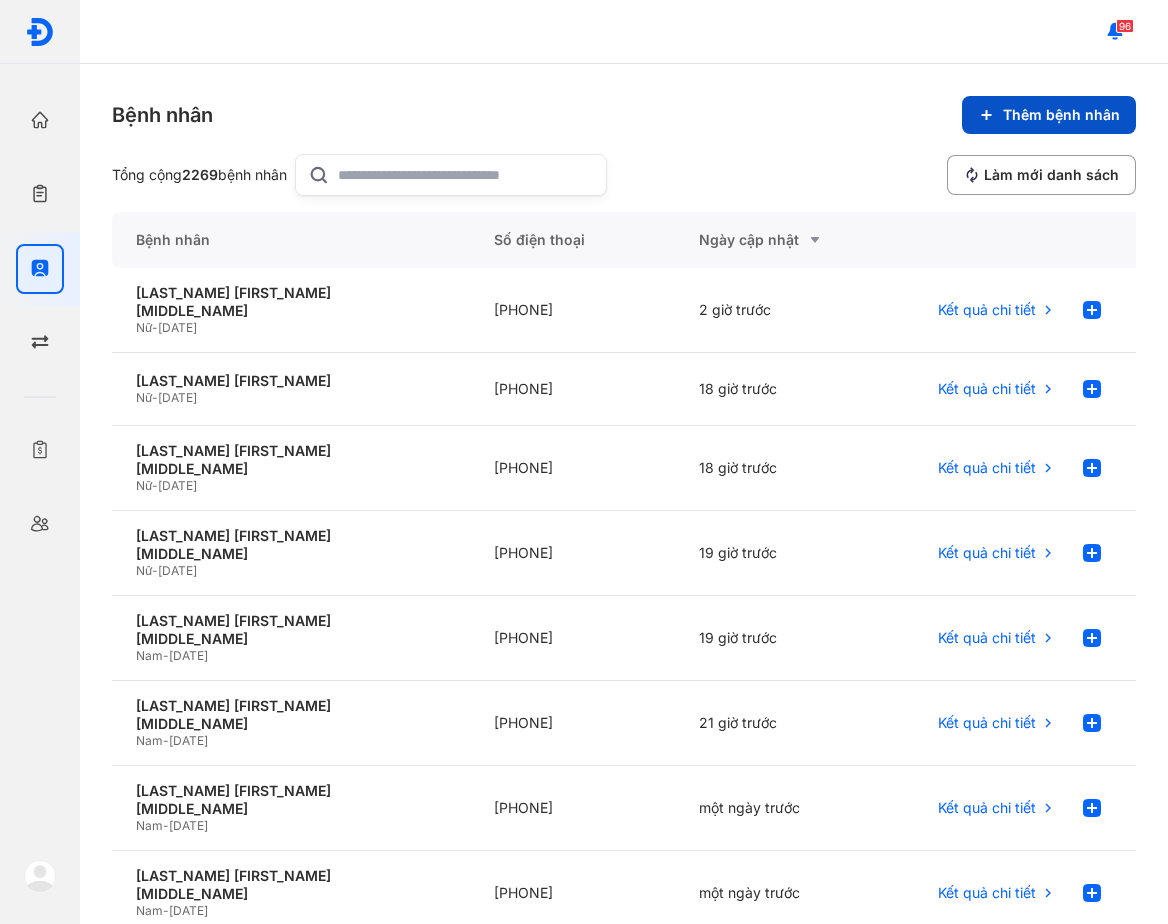 click on "Thêm bệnh nhân" 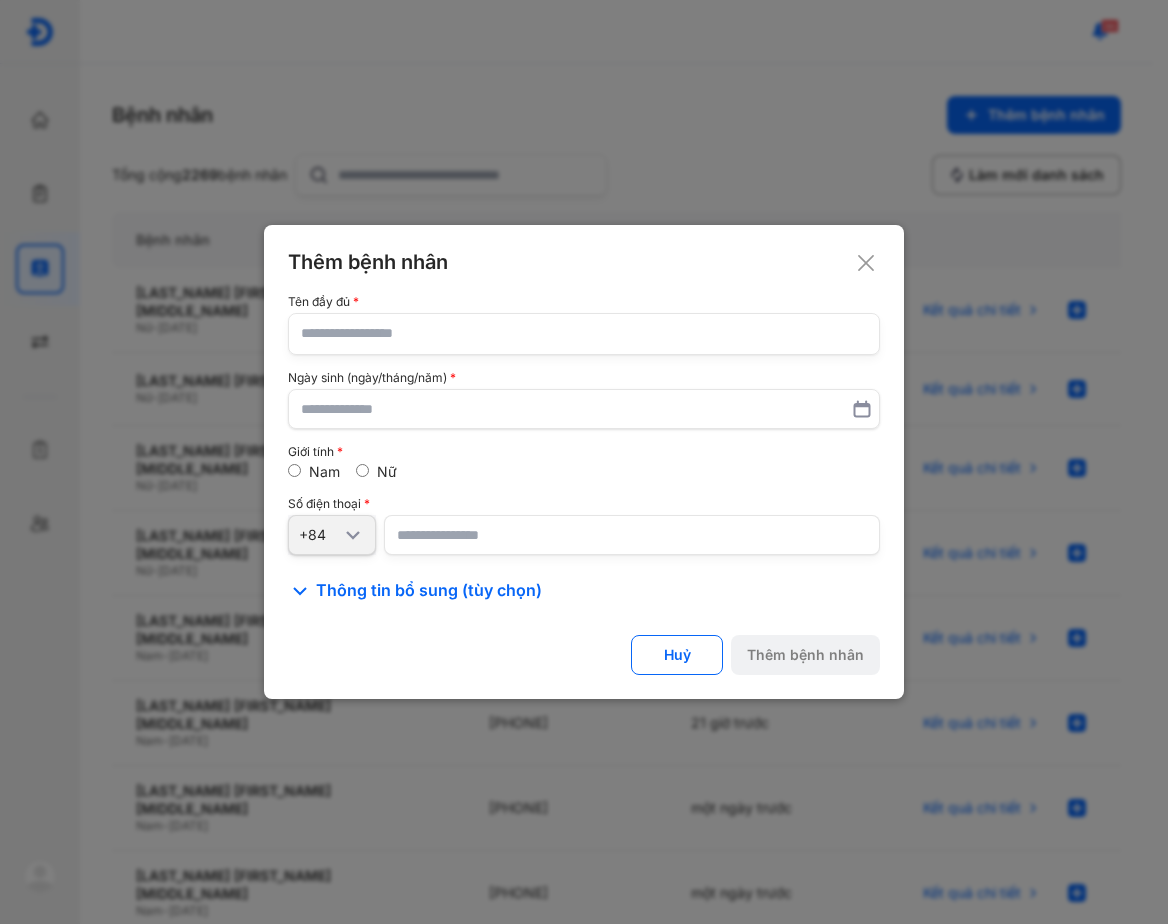 click 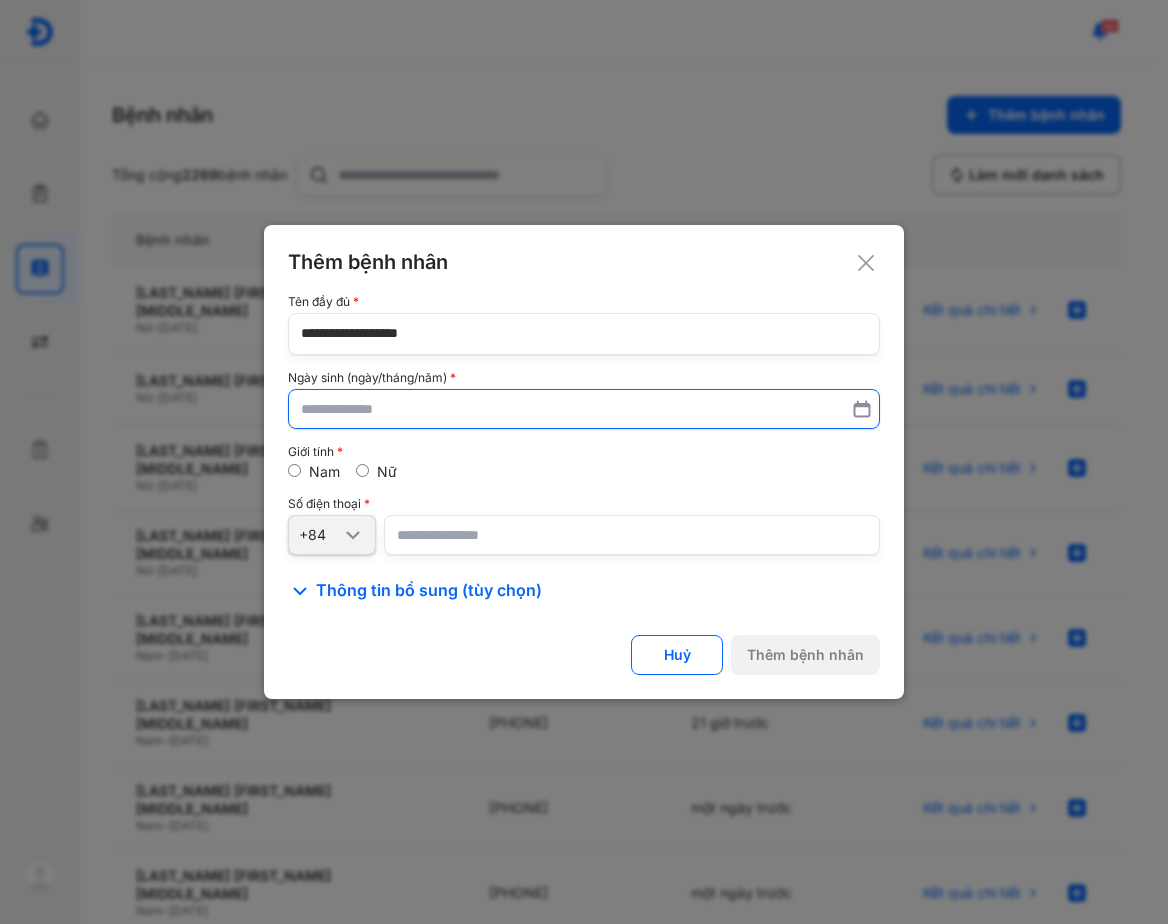 type on "**********" 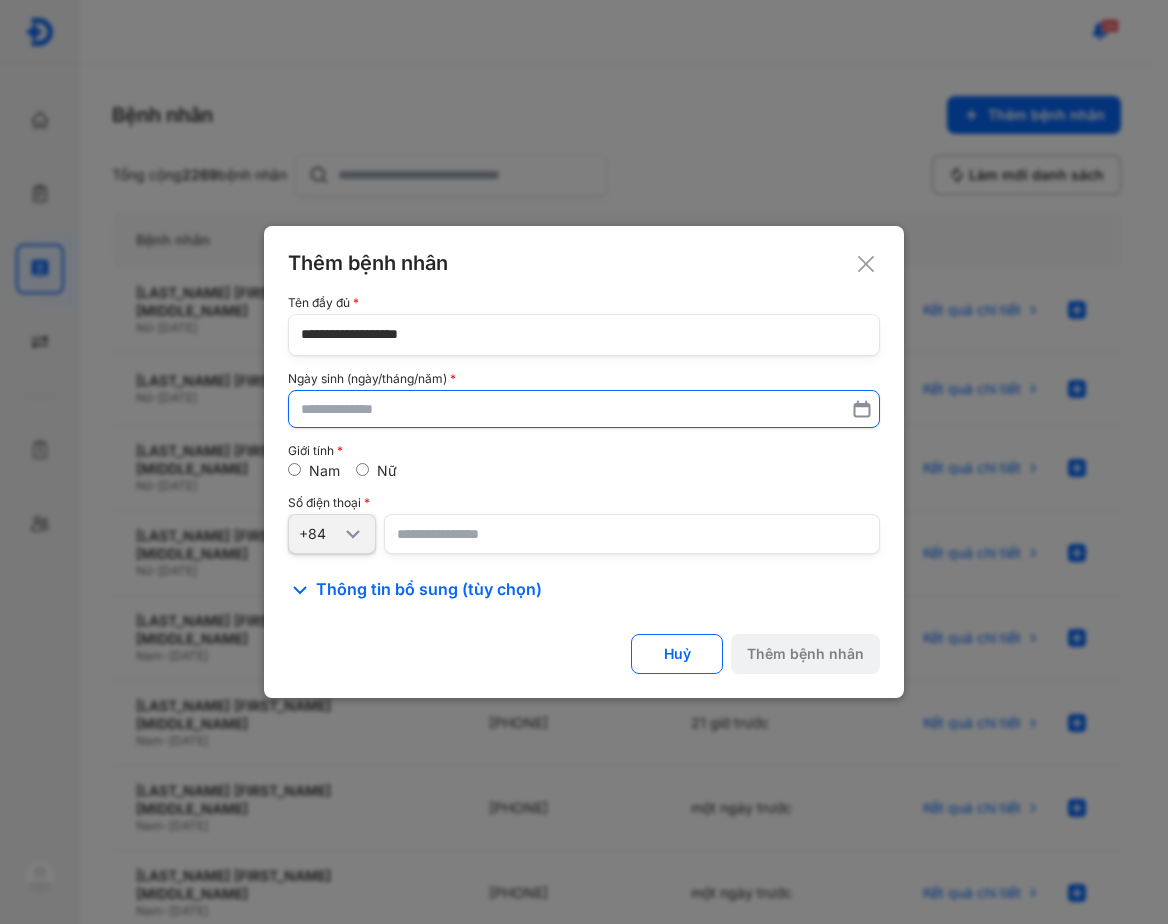 click at bounding box center [584, 409] 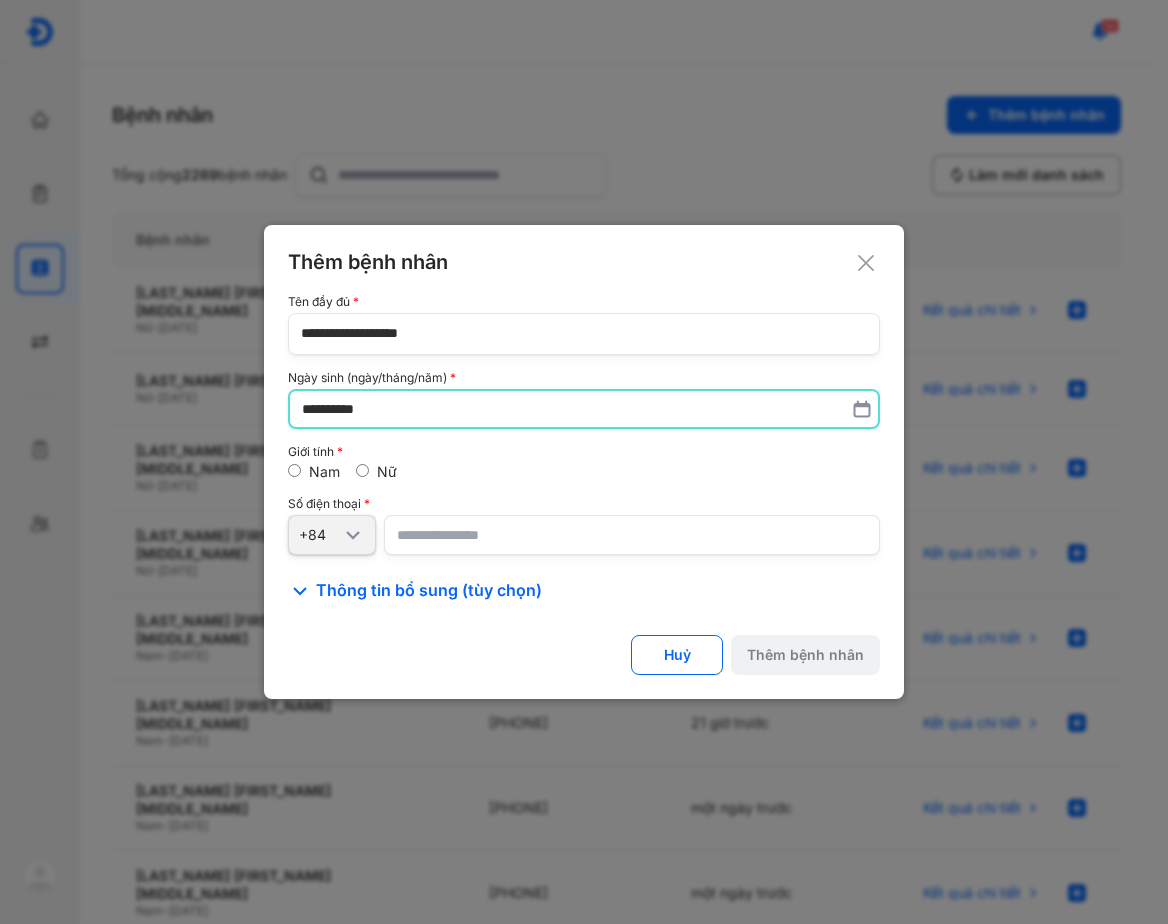 type on "**********" 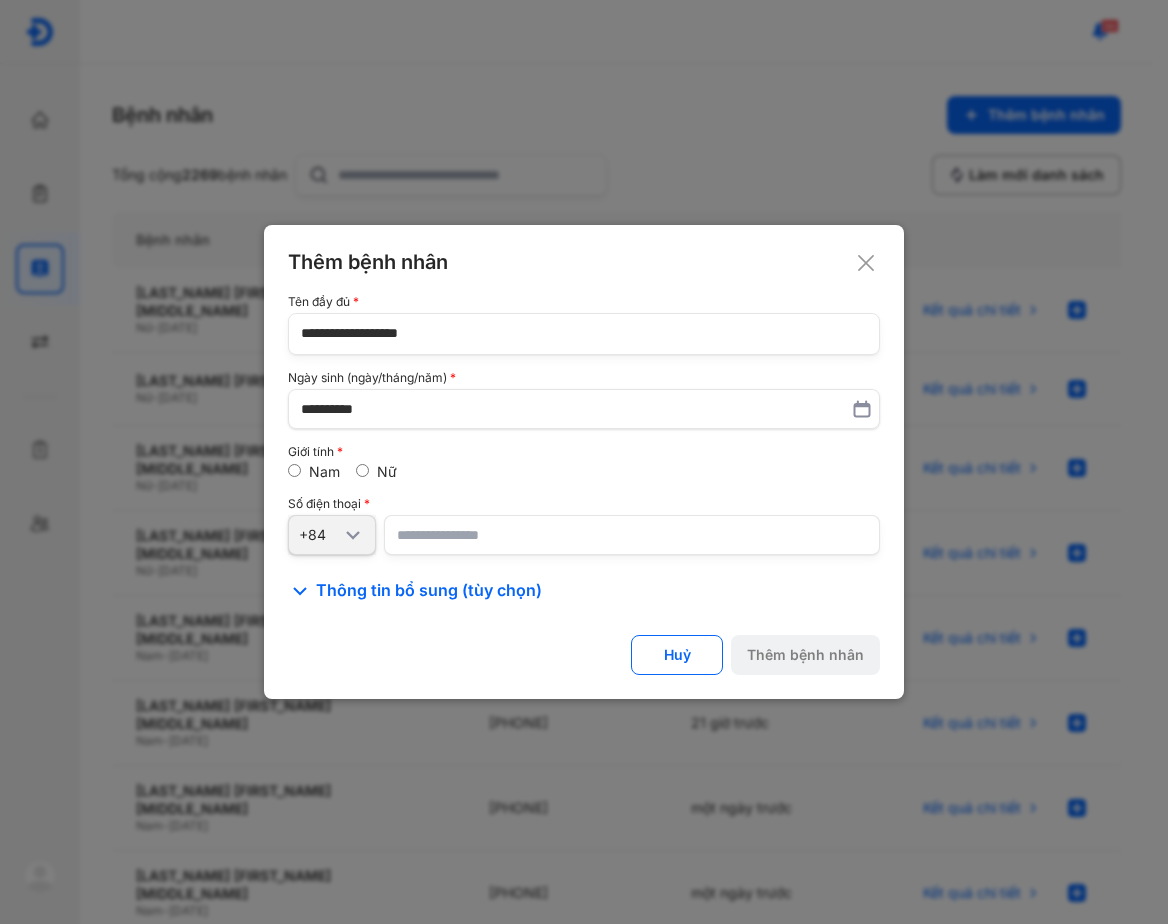 click at bounding box center [632, 535] 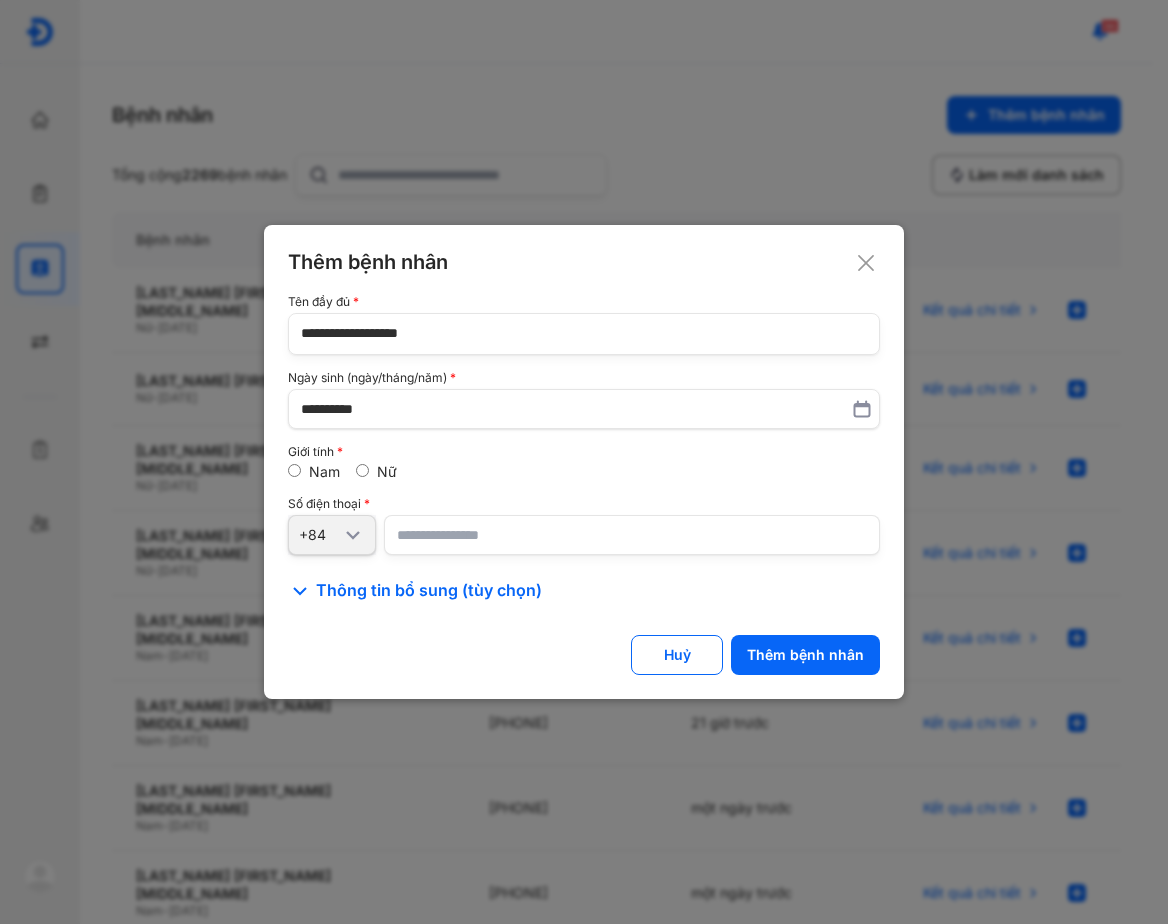 click on "Nam Nữ" at bounding box center [584, 472] 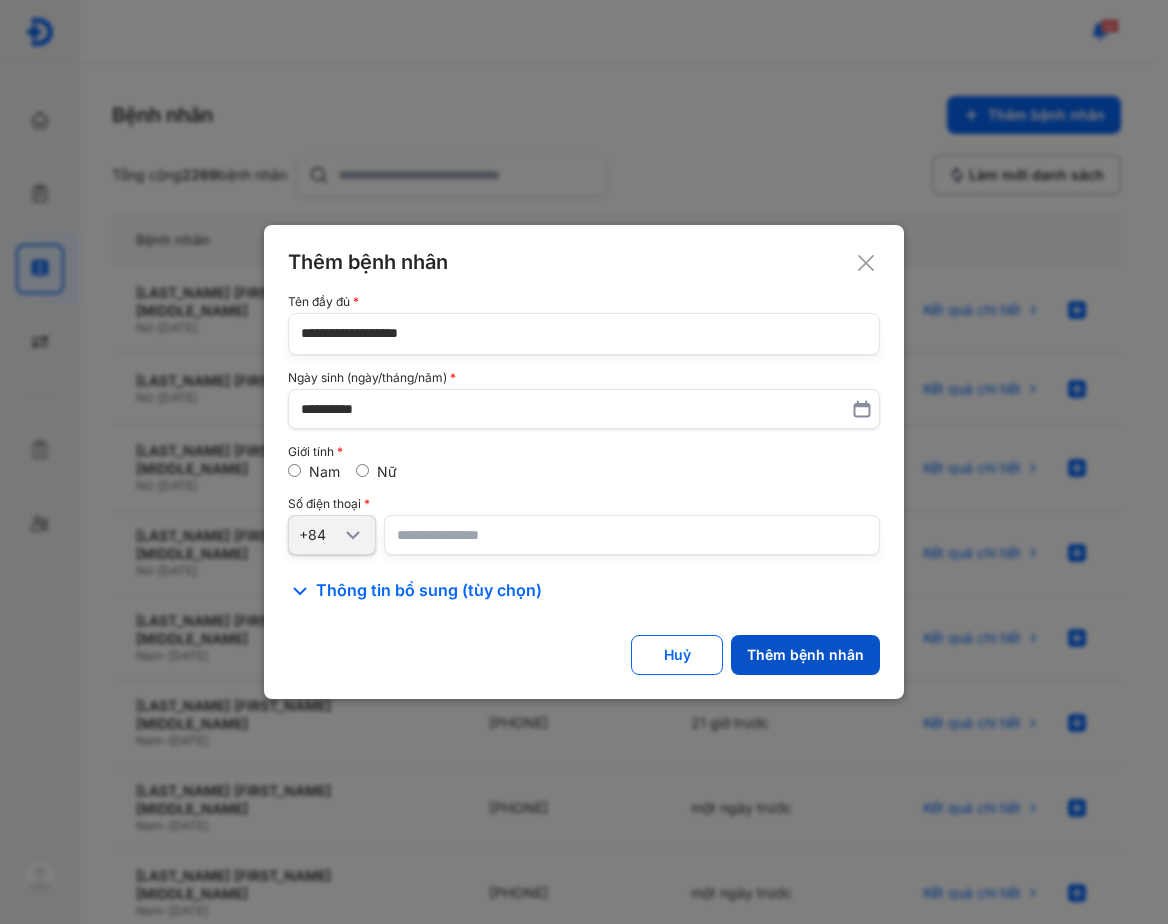 click on "Thêm bệnh nhân" at bounding box center (805, 655) 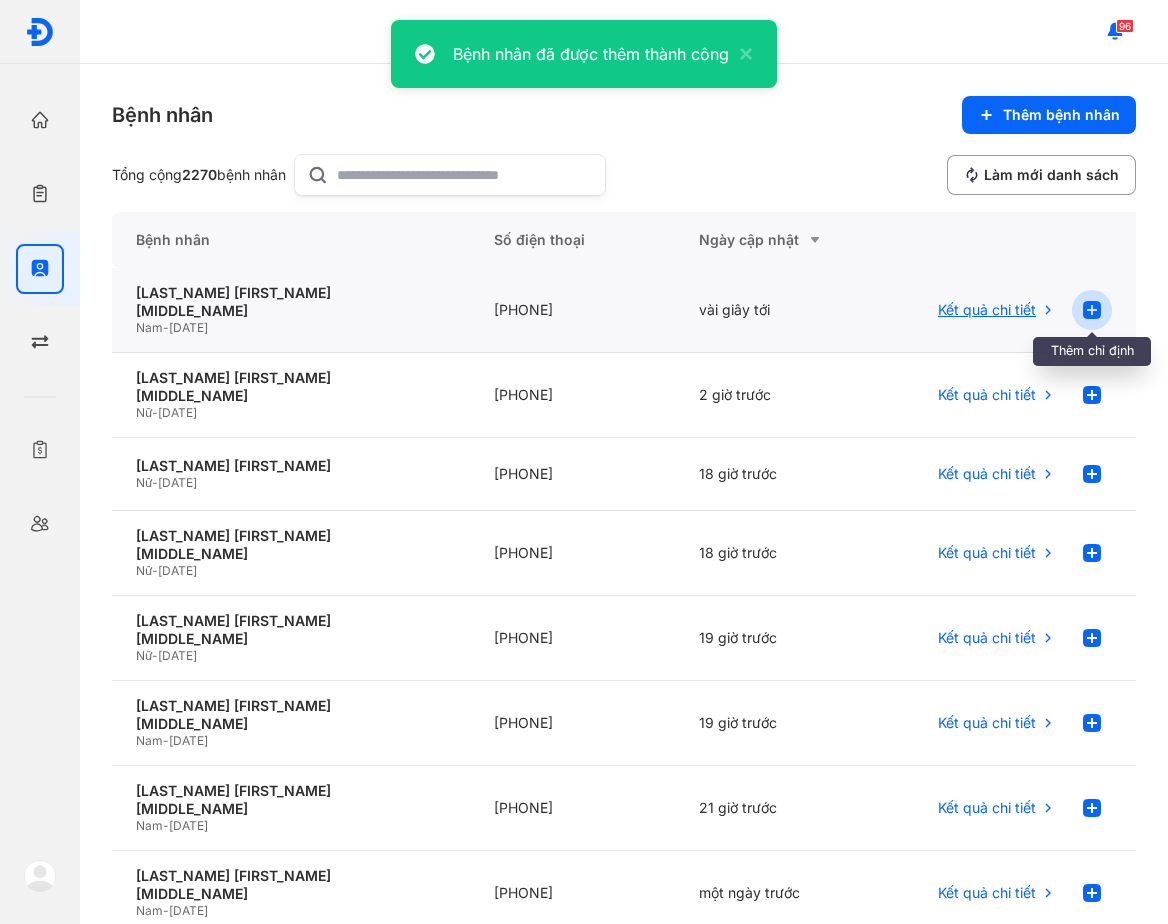 click 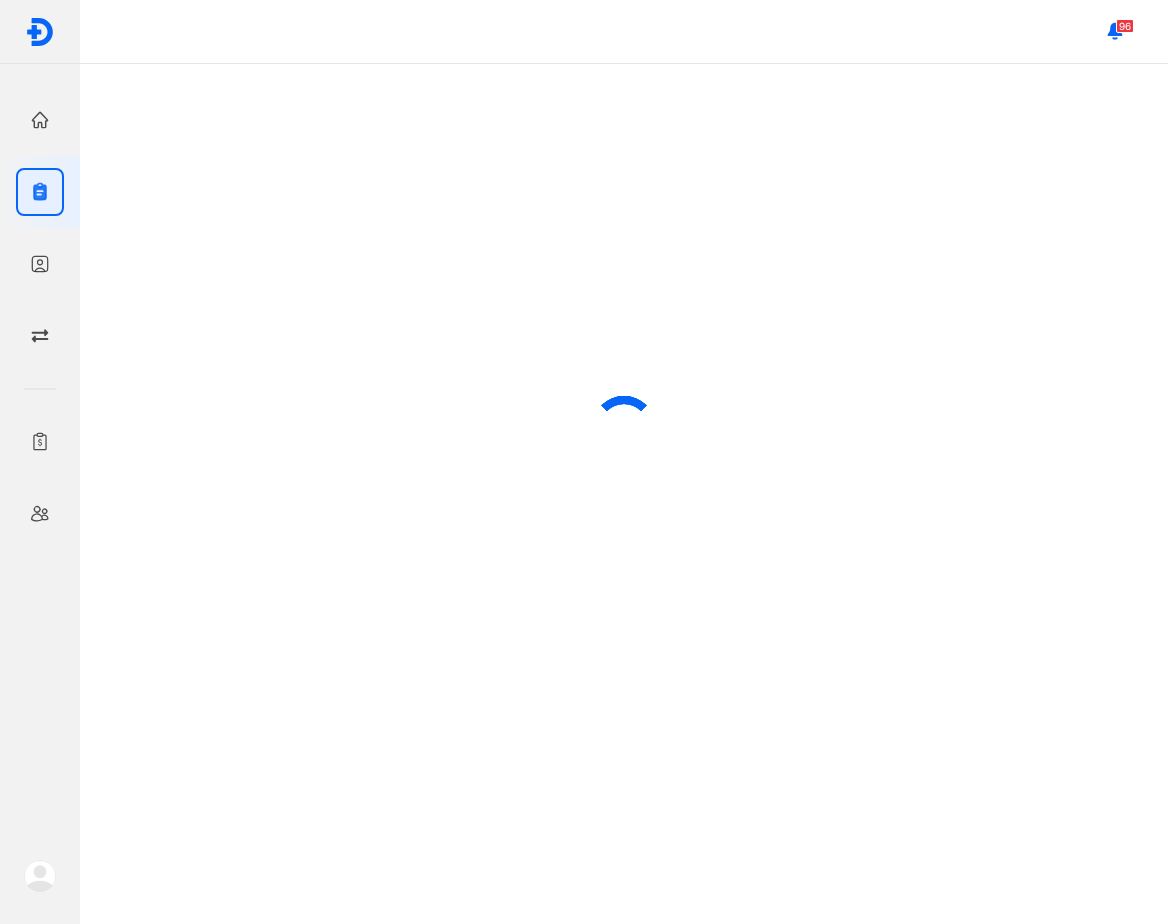 scroll, scrollTop: 0, scrollLeft: 0, axis: both 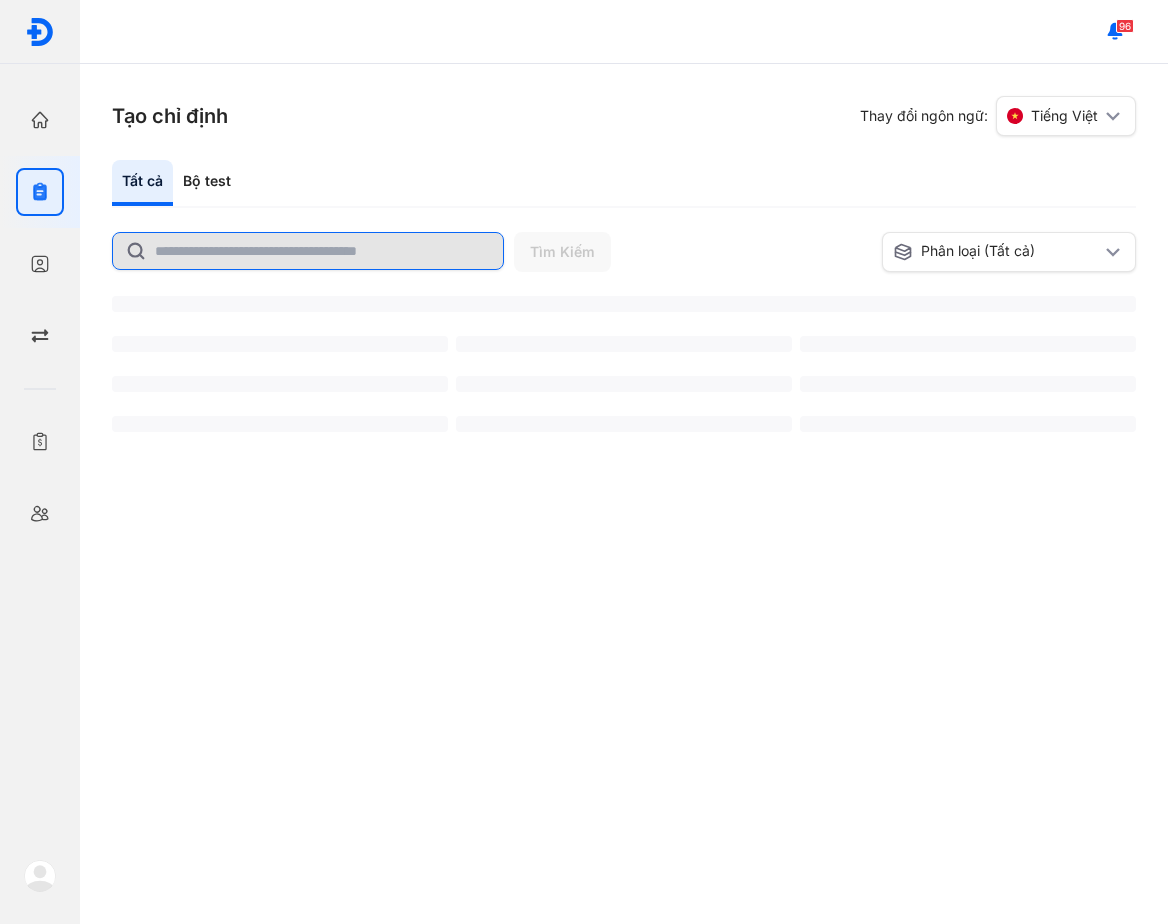 click 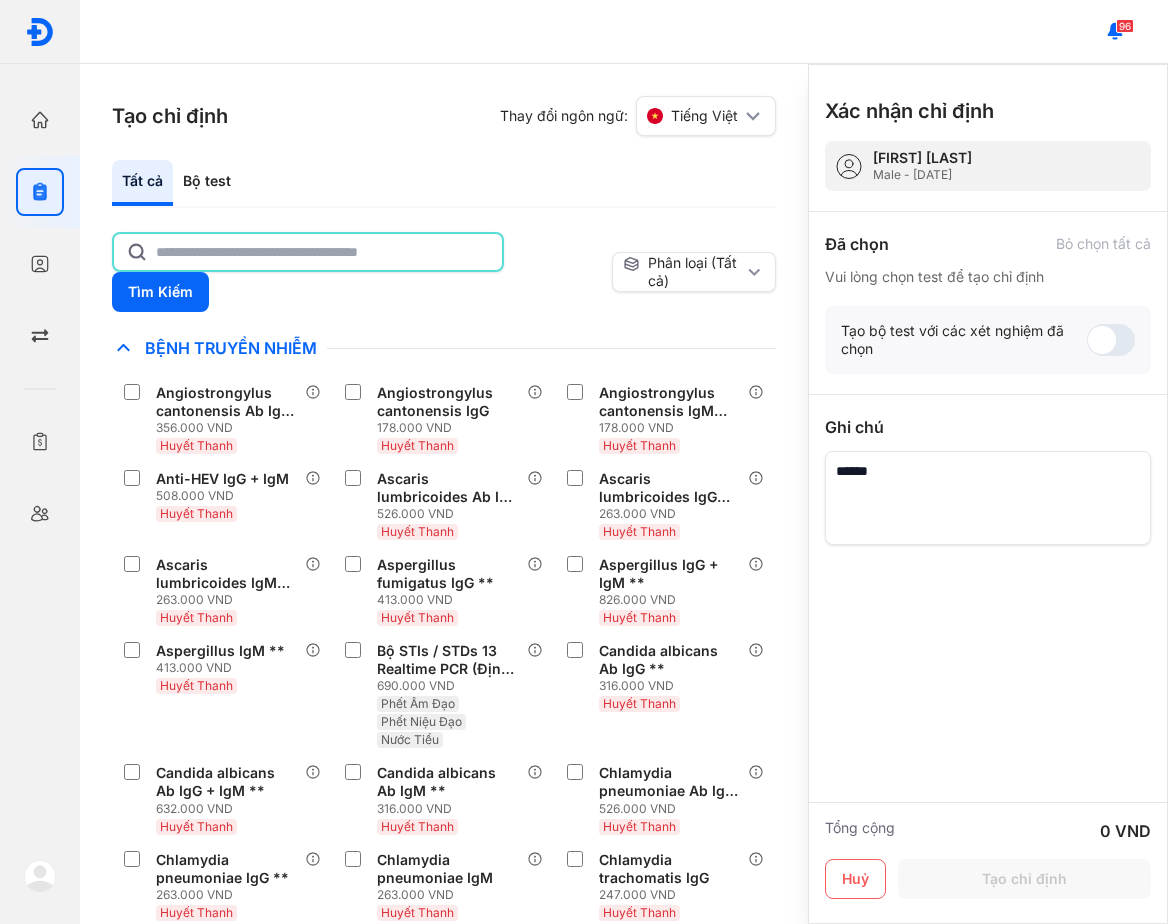 click 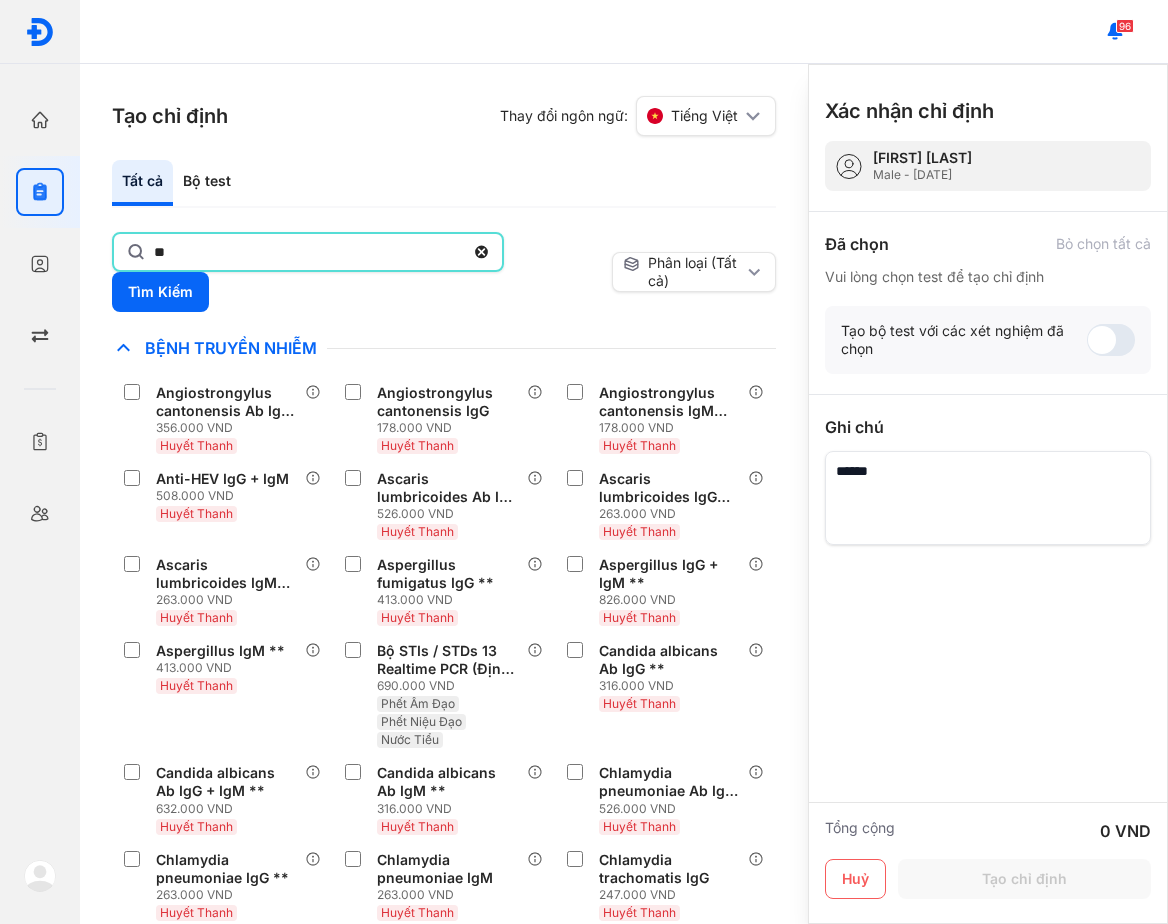 type on "*" 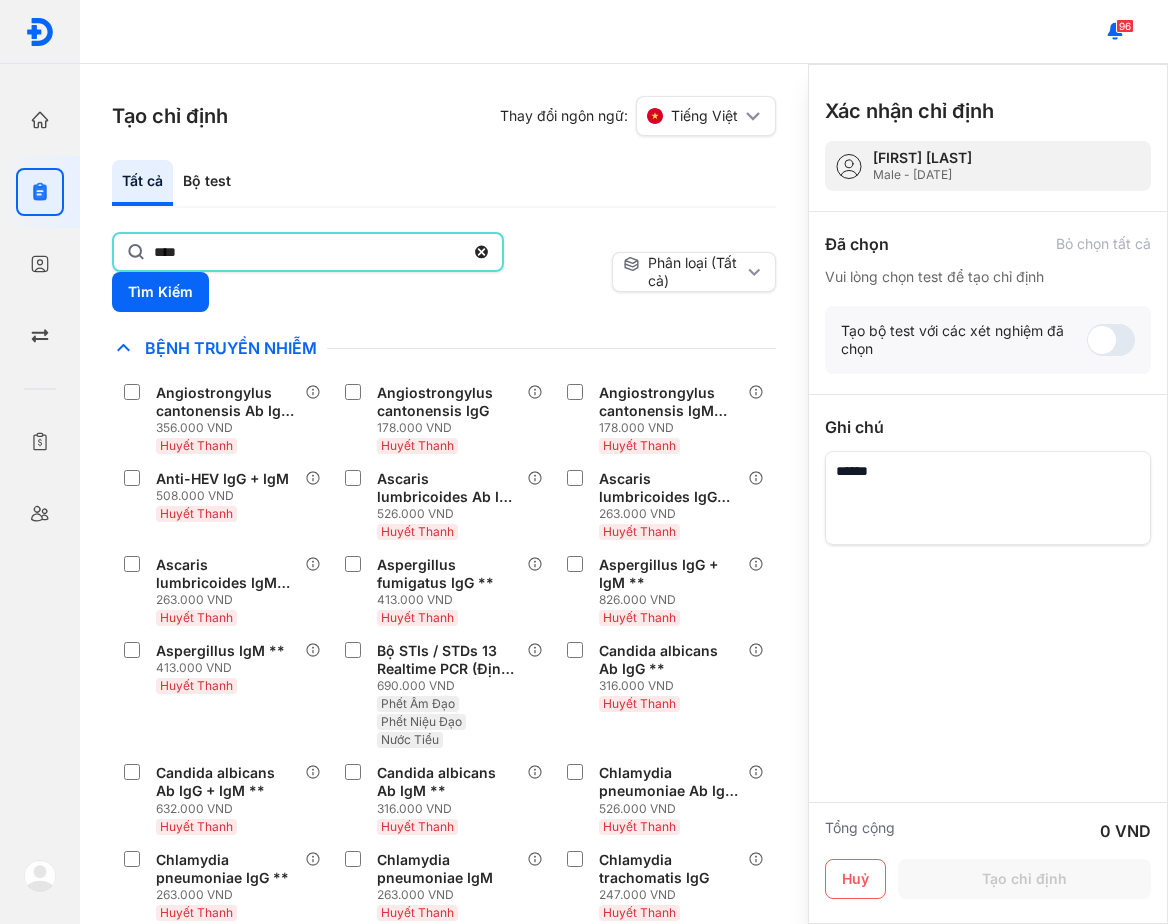 type on "****" 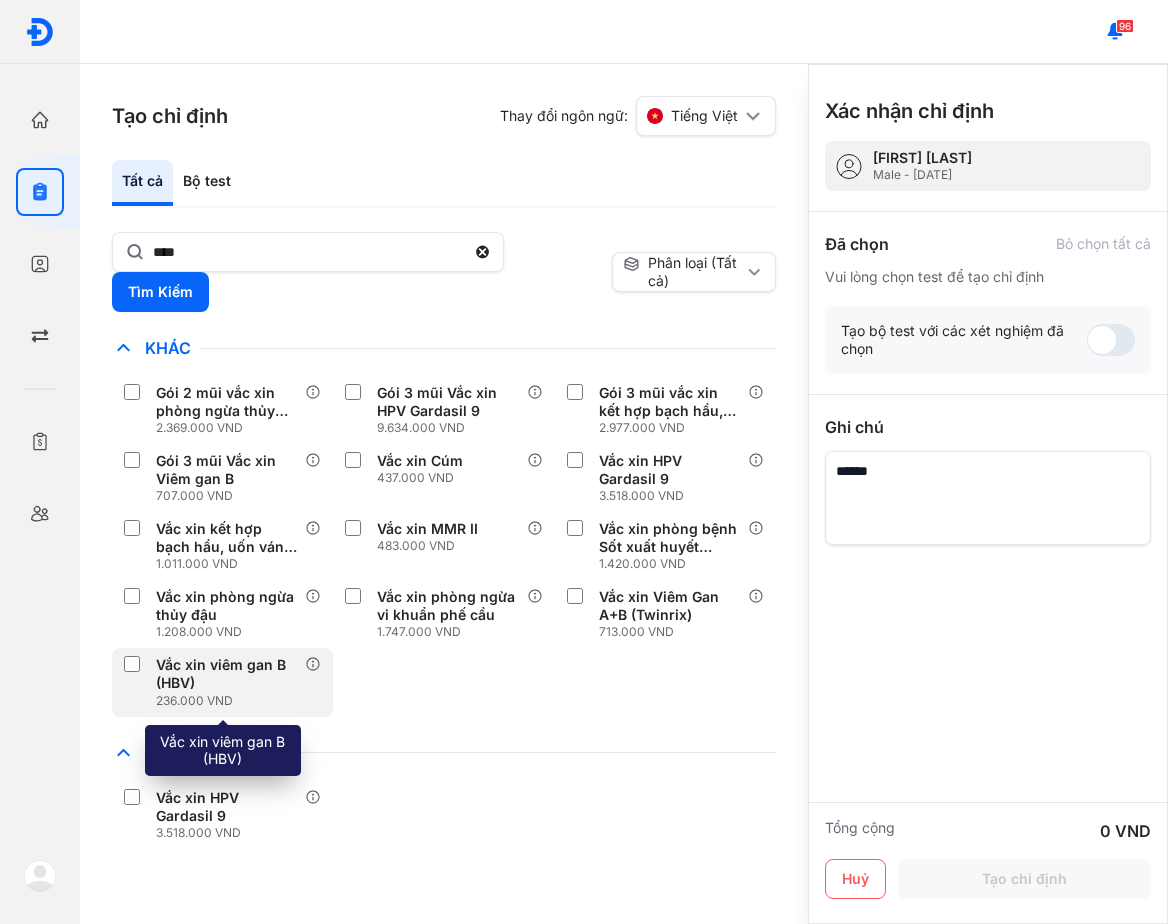 click on "Vắc xin viêm gan B (HBV)" at bounding box center [226, 674] 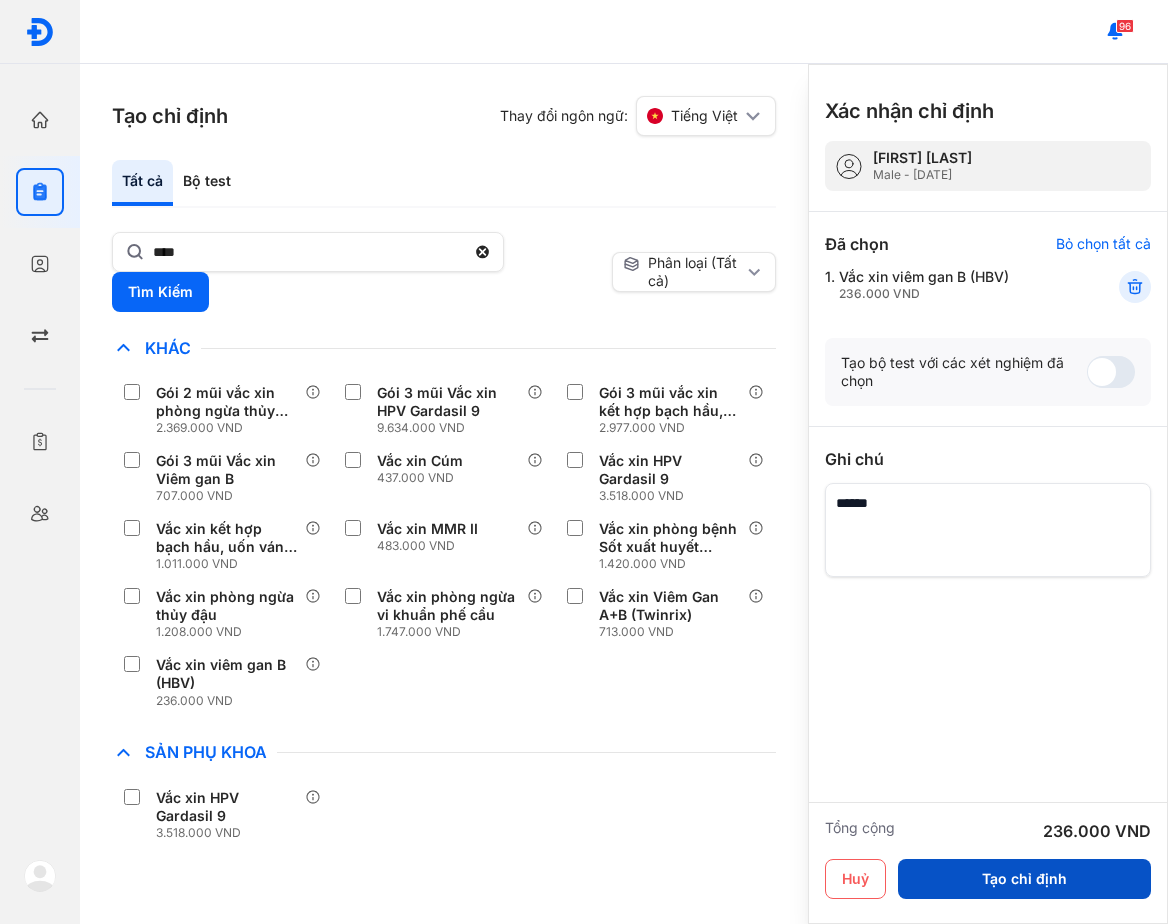 click on "Tạo chỉ định" at bounding box center [1024, 879] 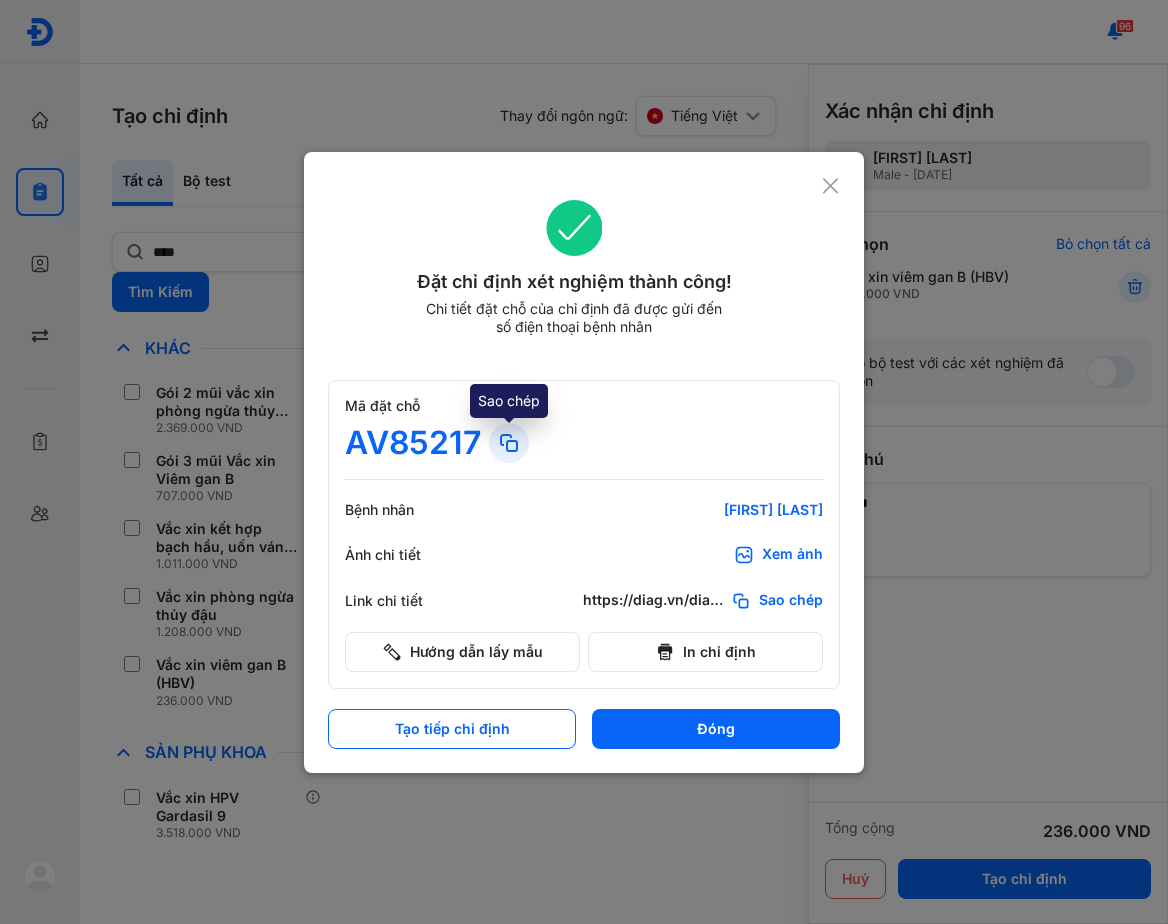 click 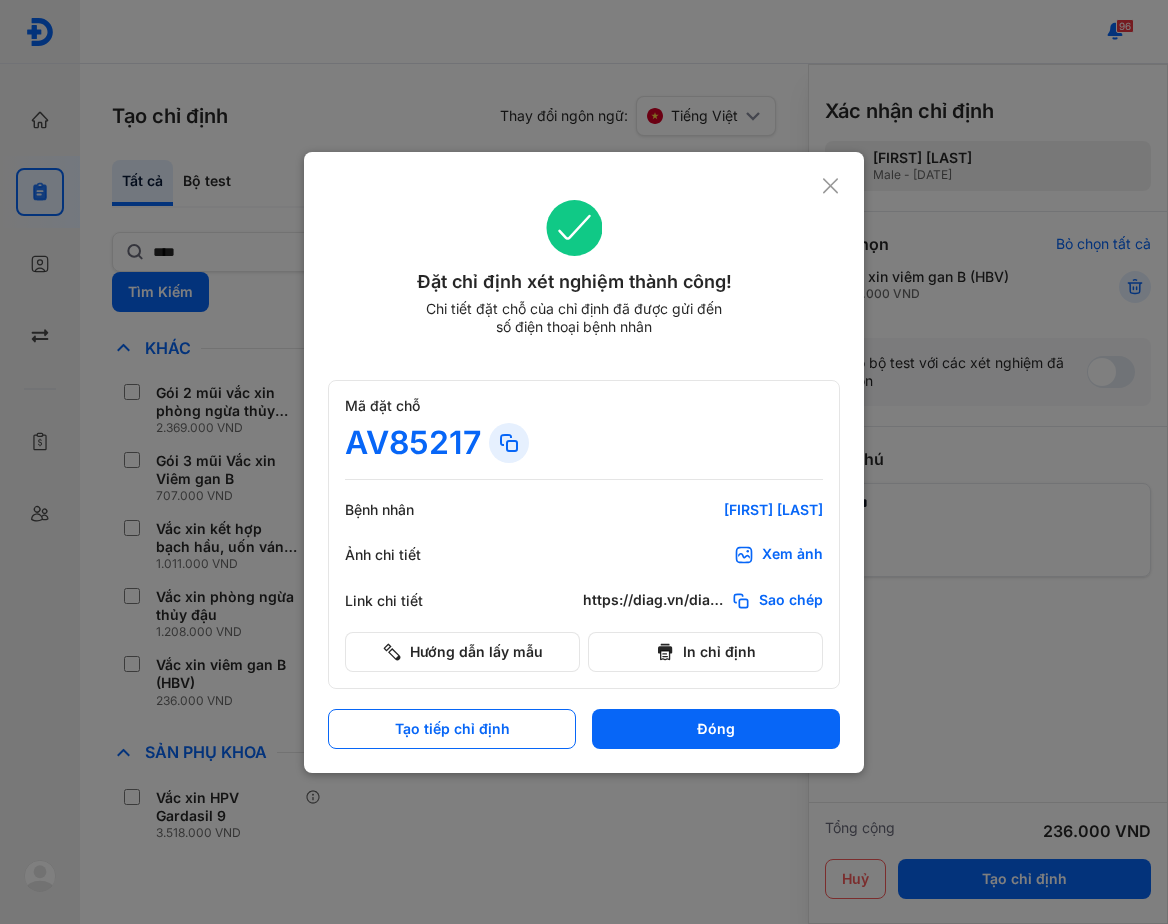 click 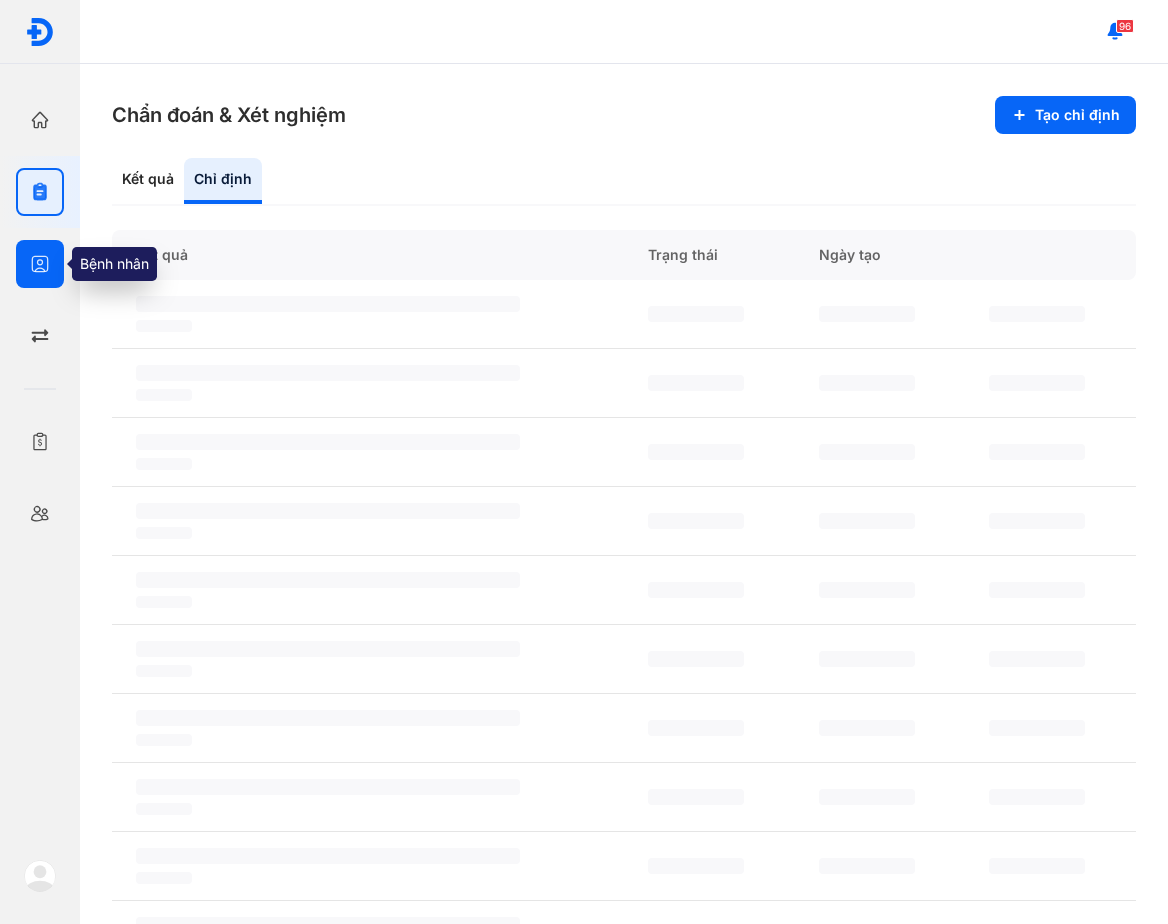 click 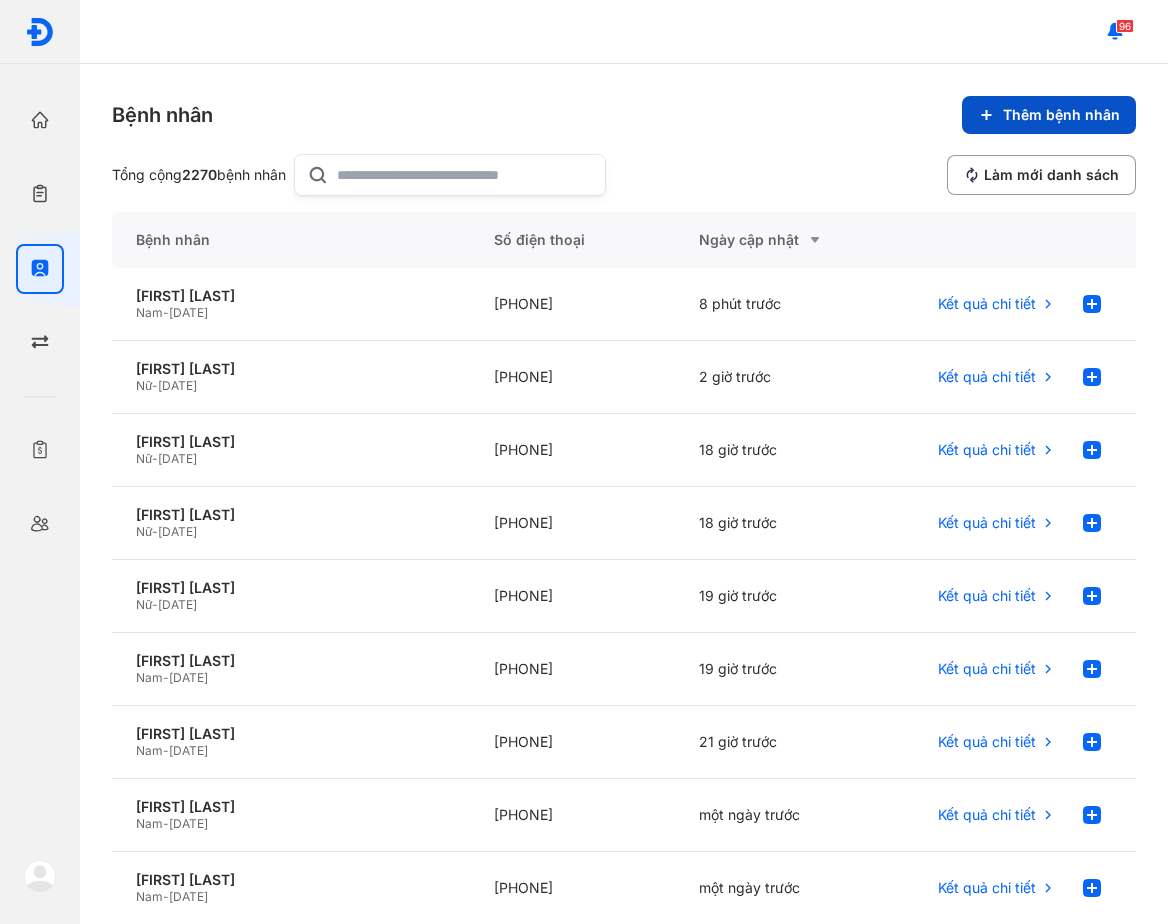 click on "Thêm bệnh nhân" 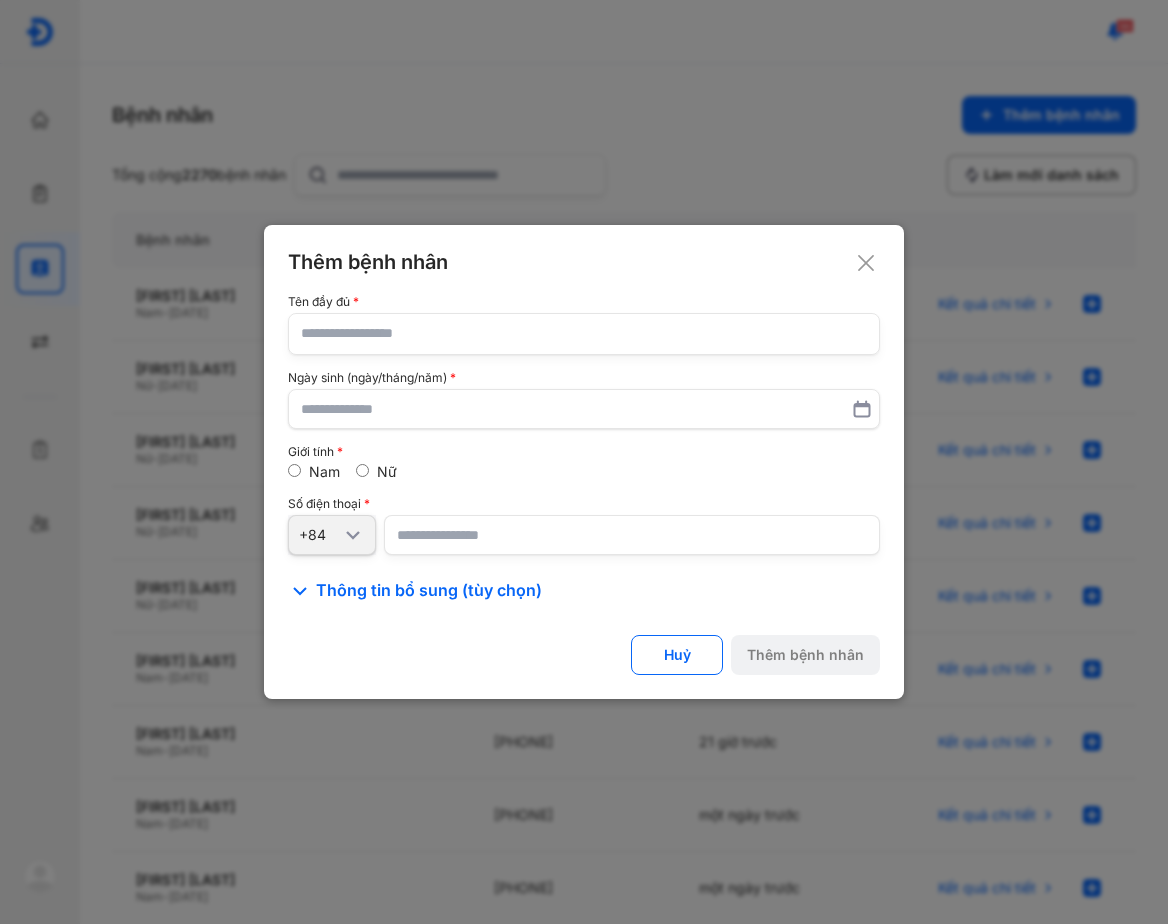 click 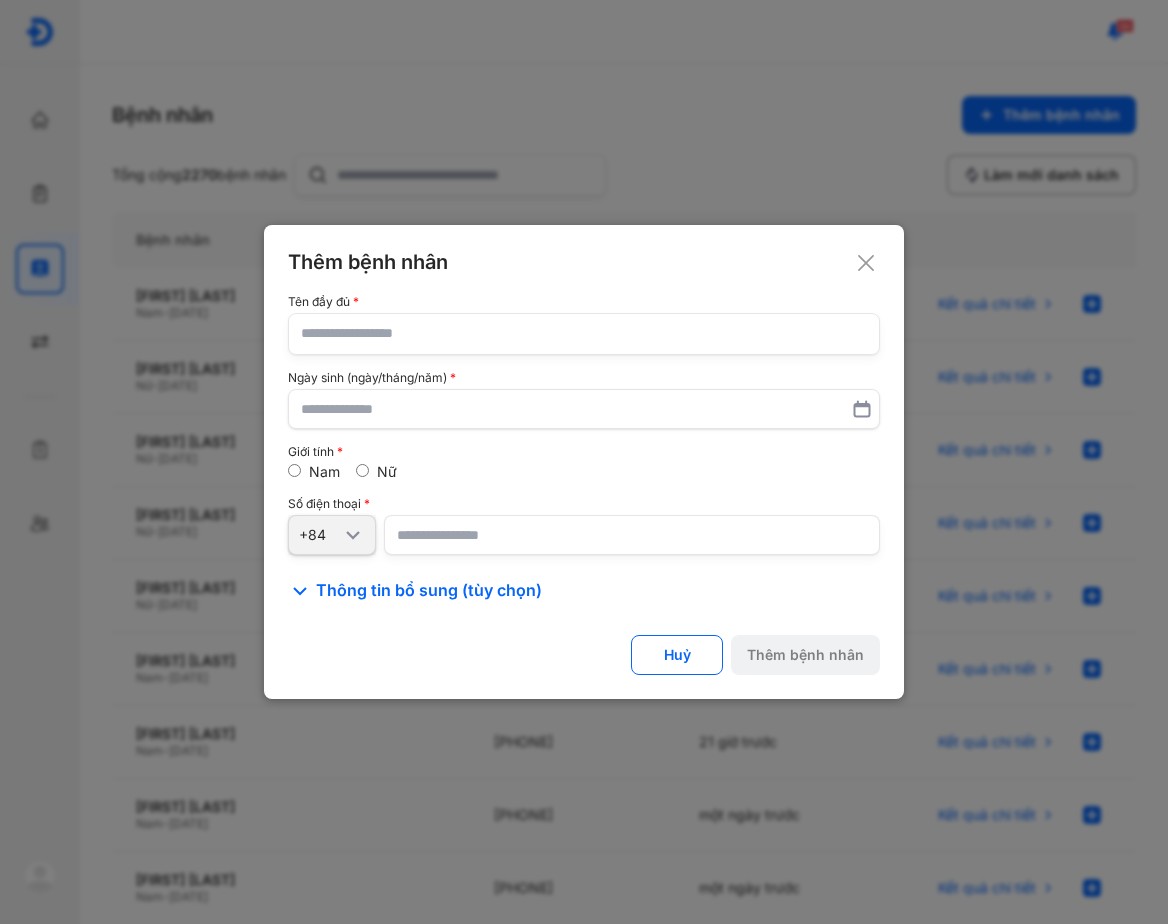 paste on "**********" 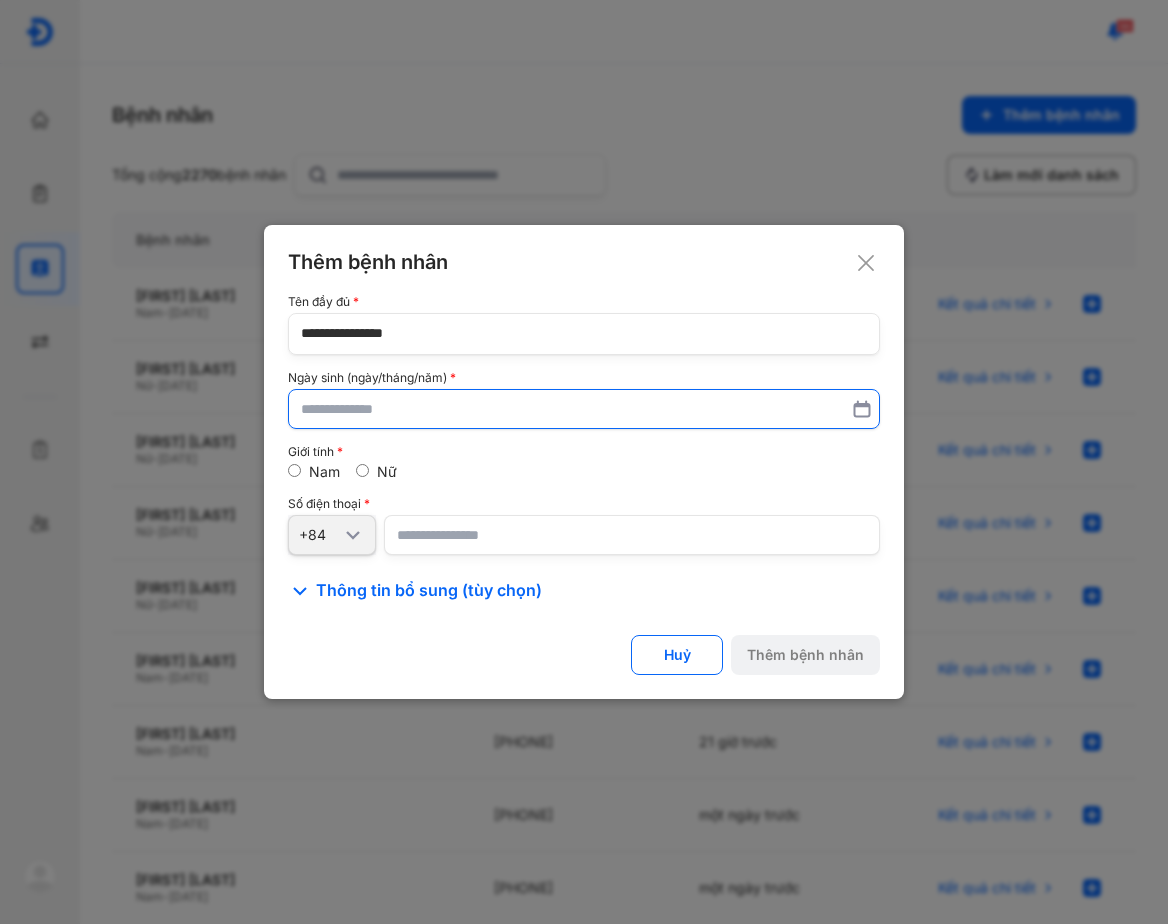 type on "**********" 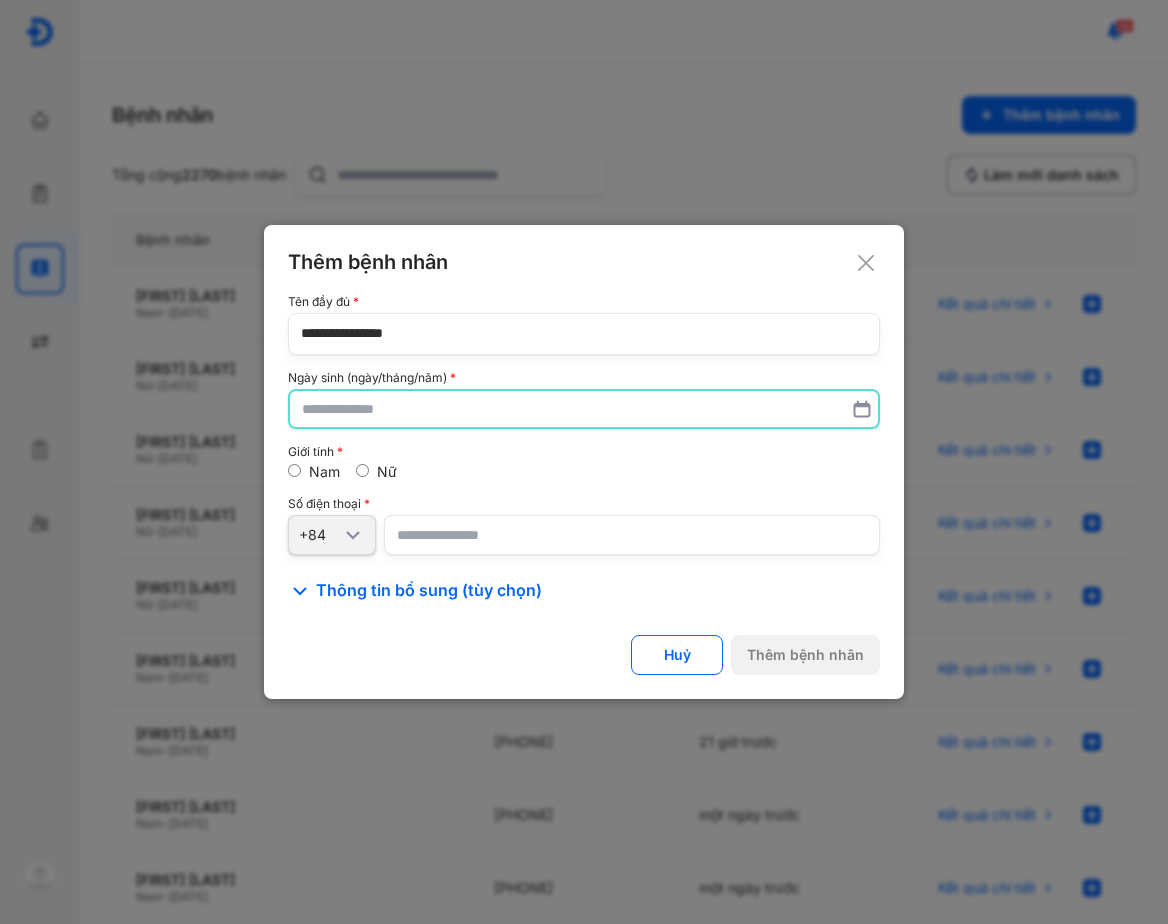 click at bounding box center [584, 409] 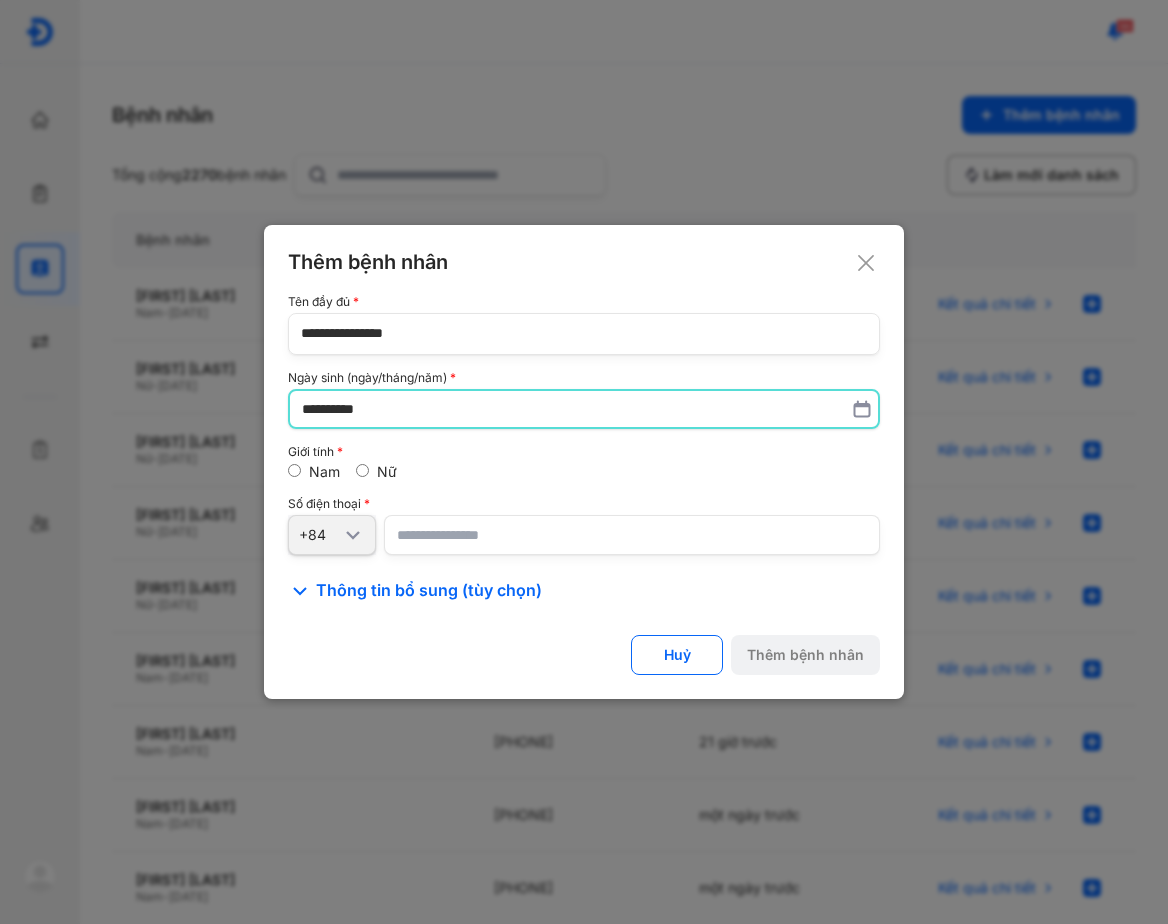 type on "**********" 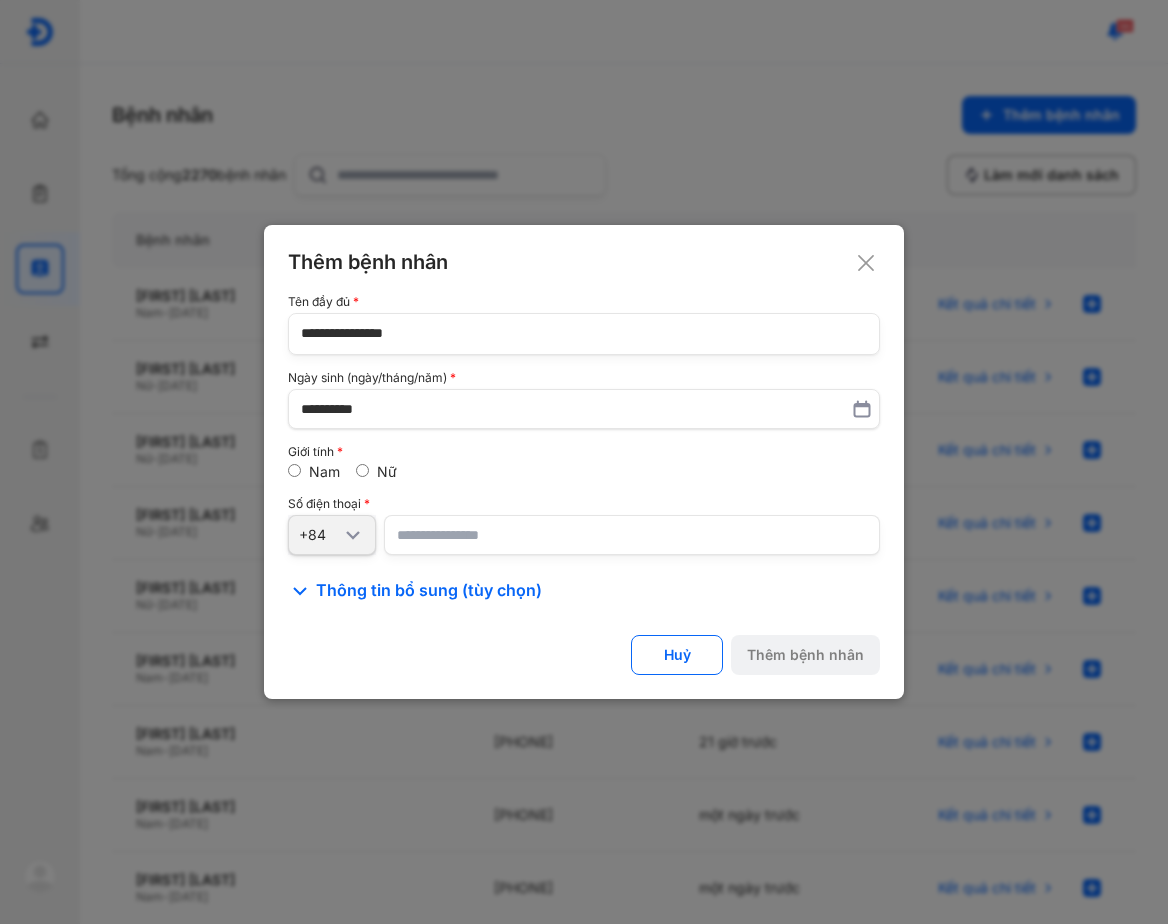 drag, startPoint x: 472, startPoint y: 546, endPoint x: 448, endPoint y: 510, distance: 43.266617 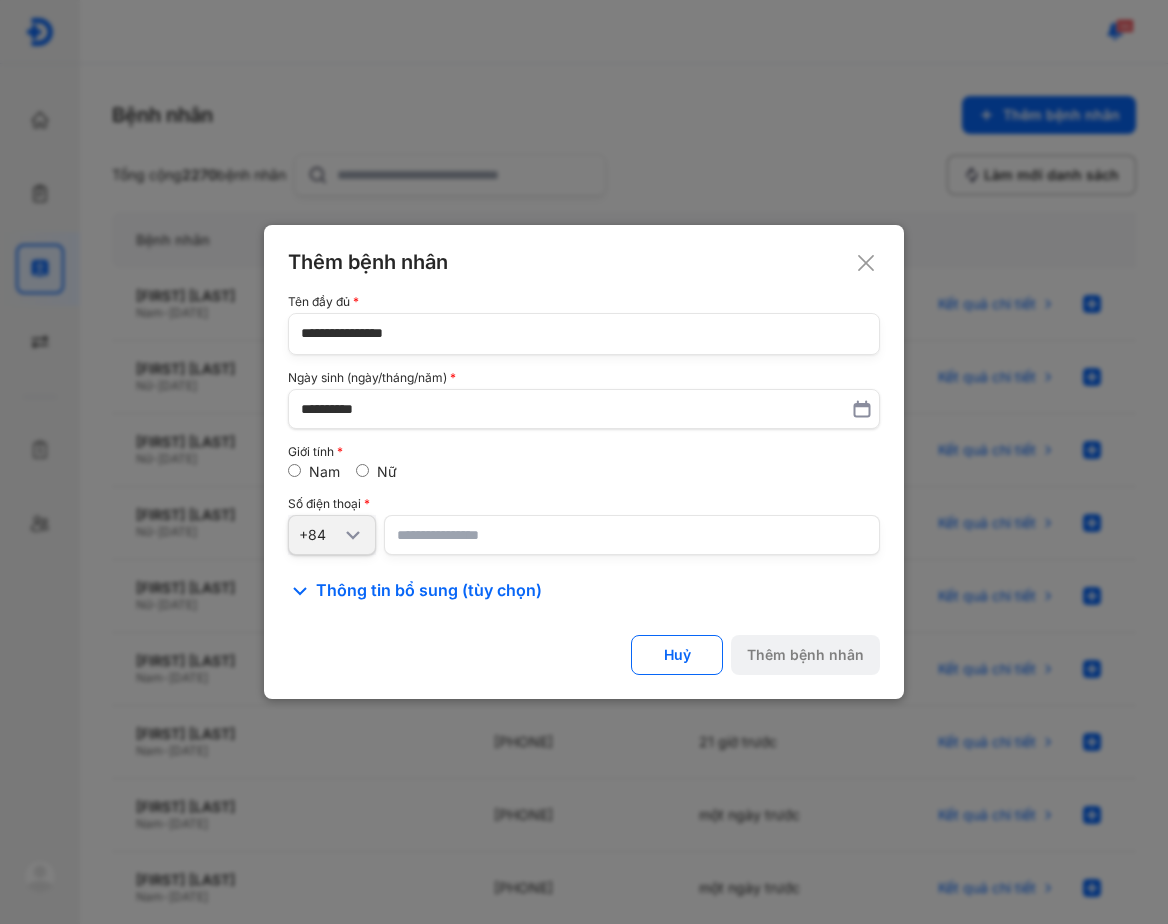 click at bounding box center [632, 535] 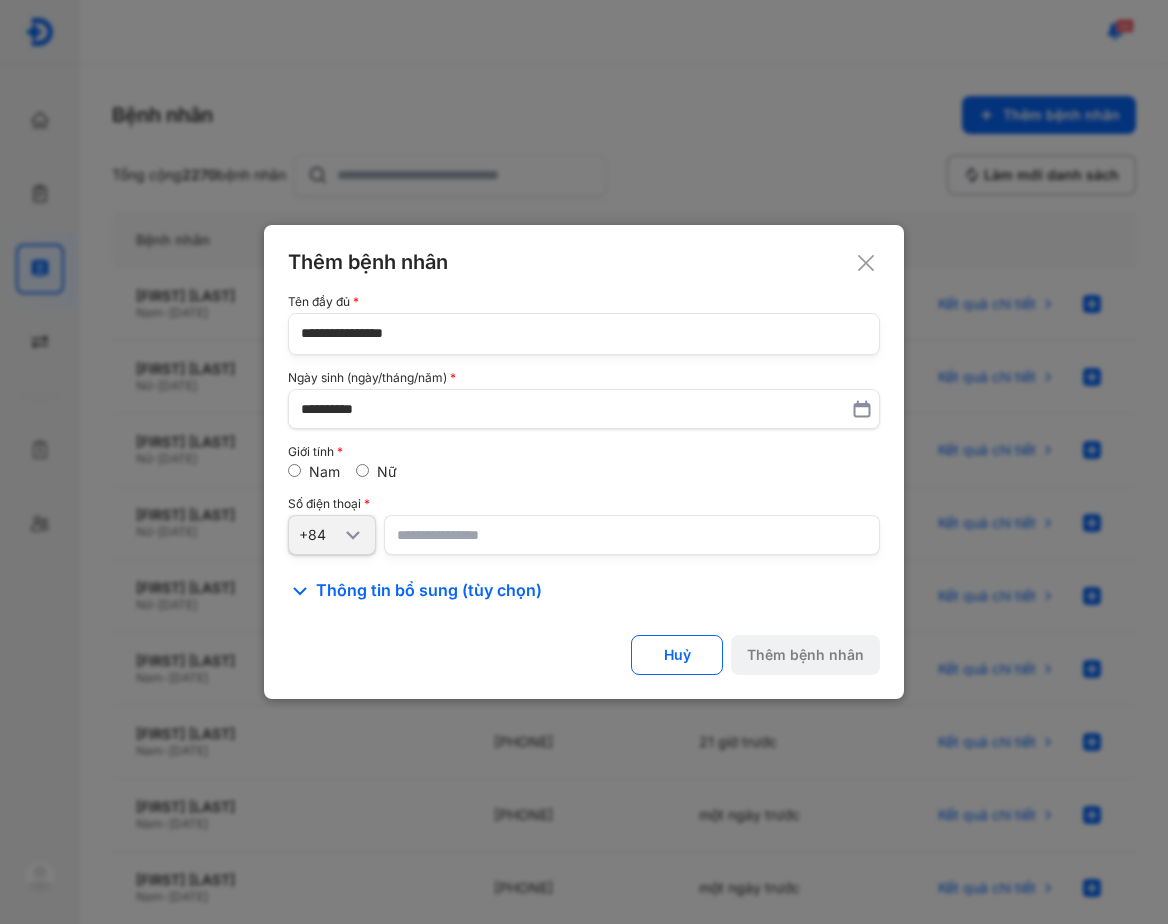 paste on "**********" 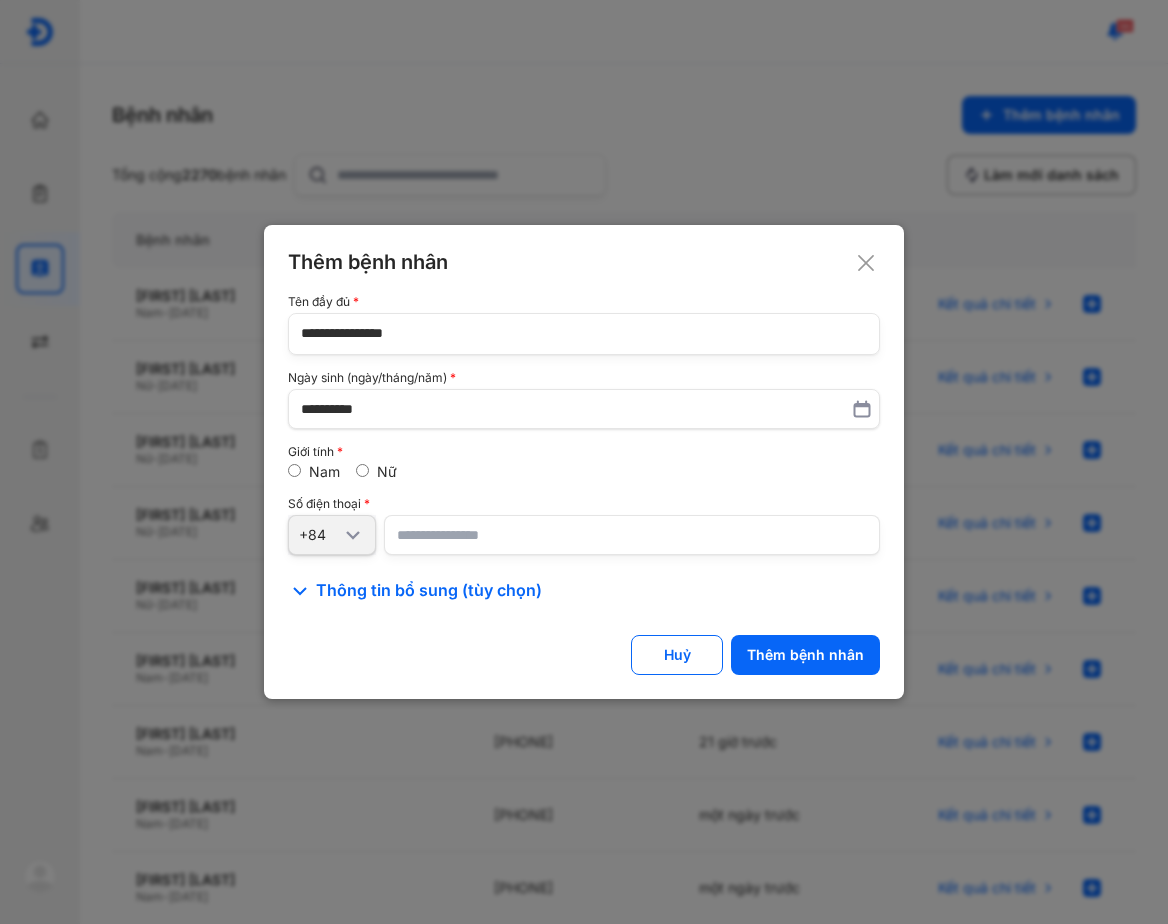 type on "**********" 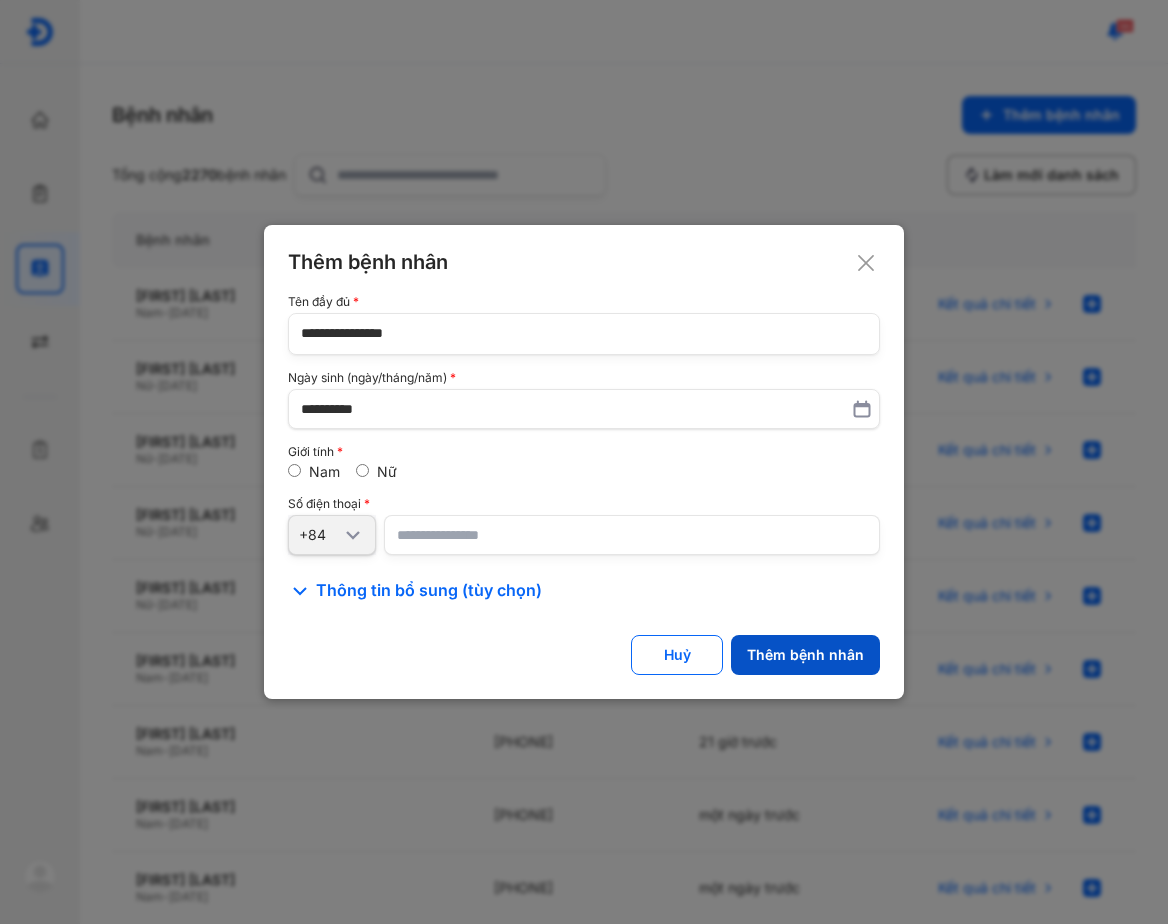 click on "Thêm bệnh nhân" 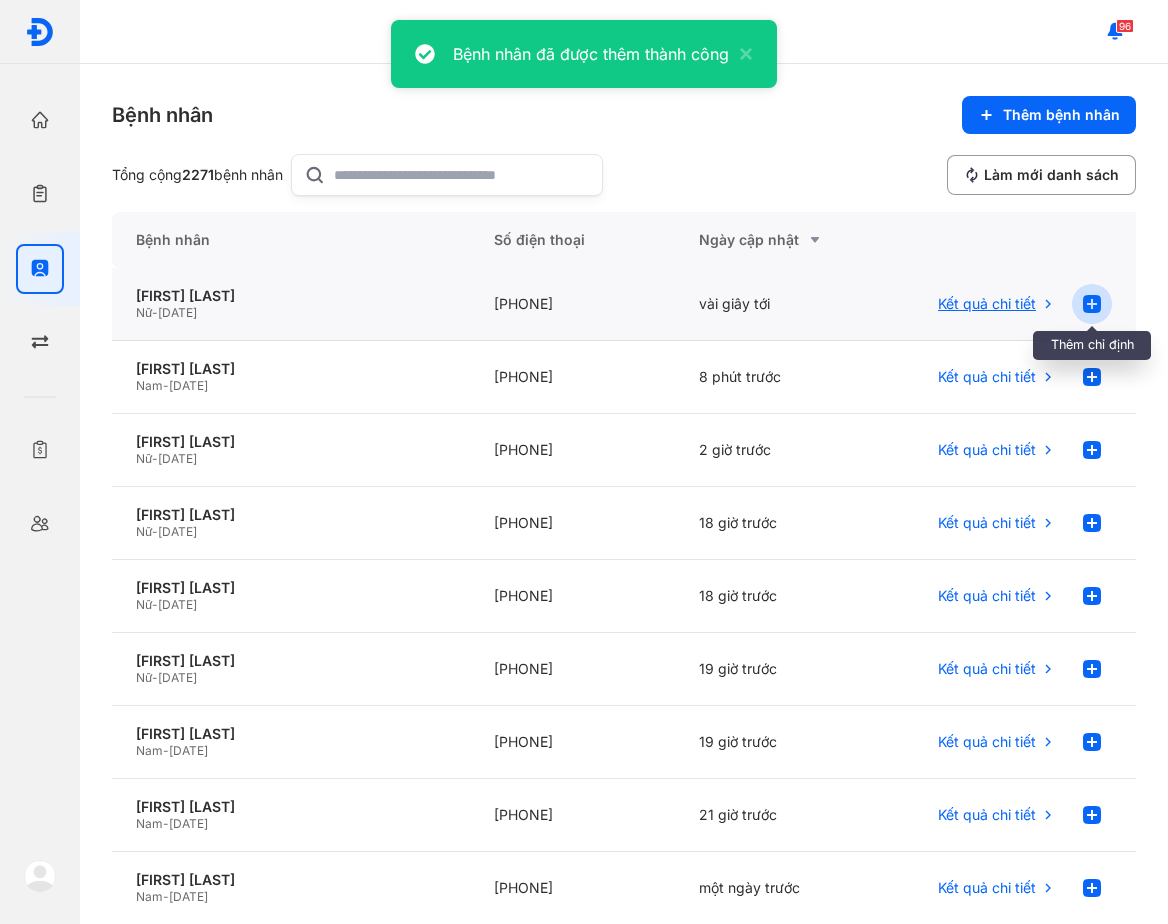 click 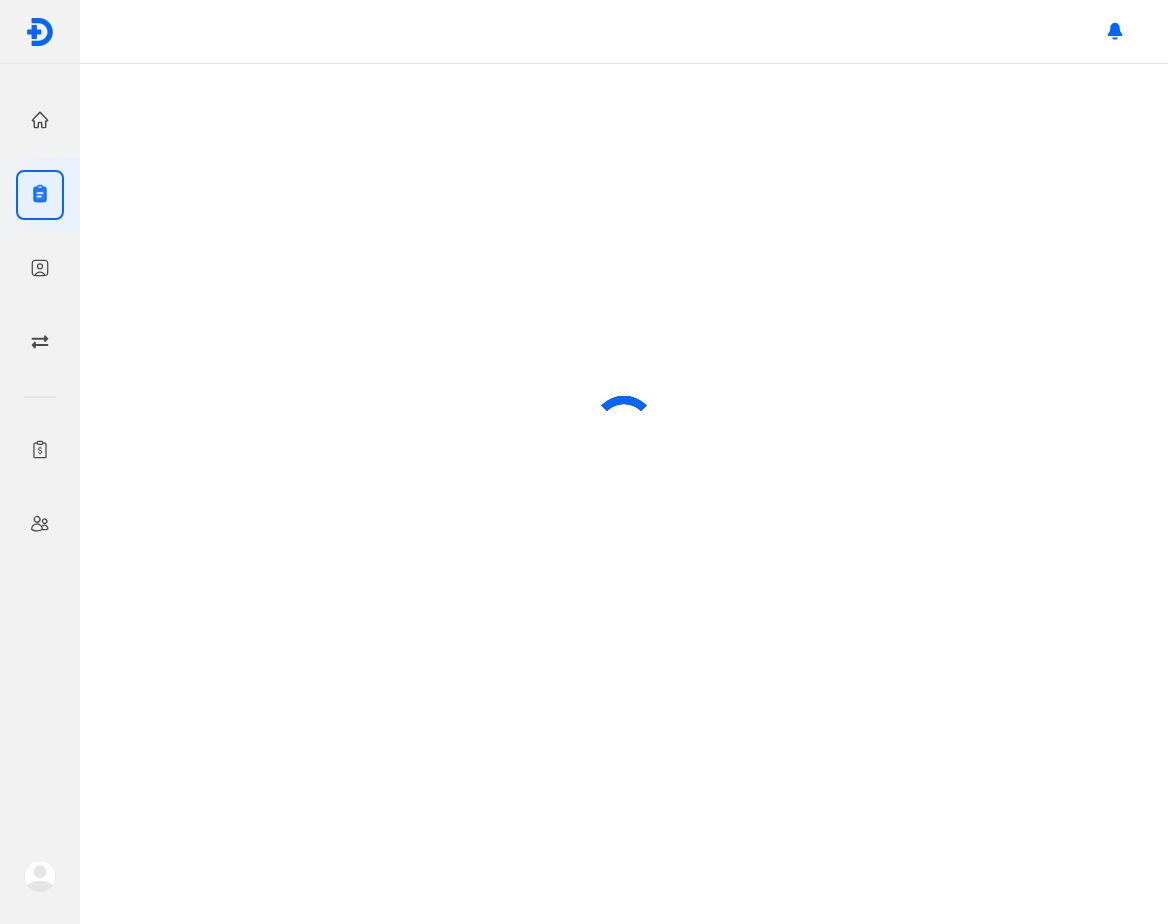 scroll, scrollTop: 0, scrollLeft: 0, axis: both 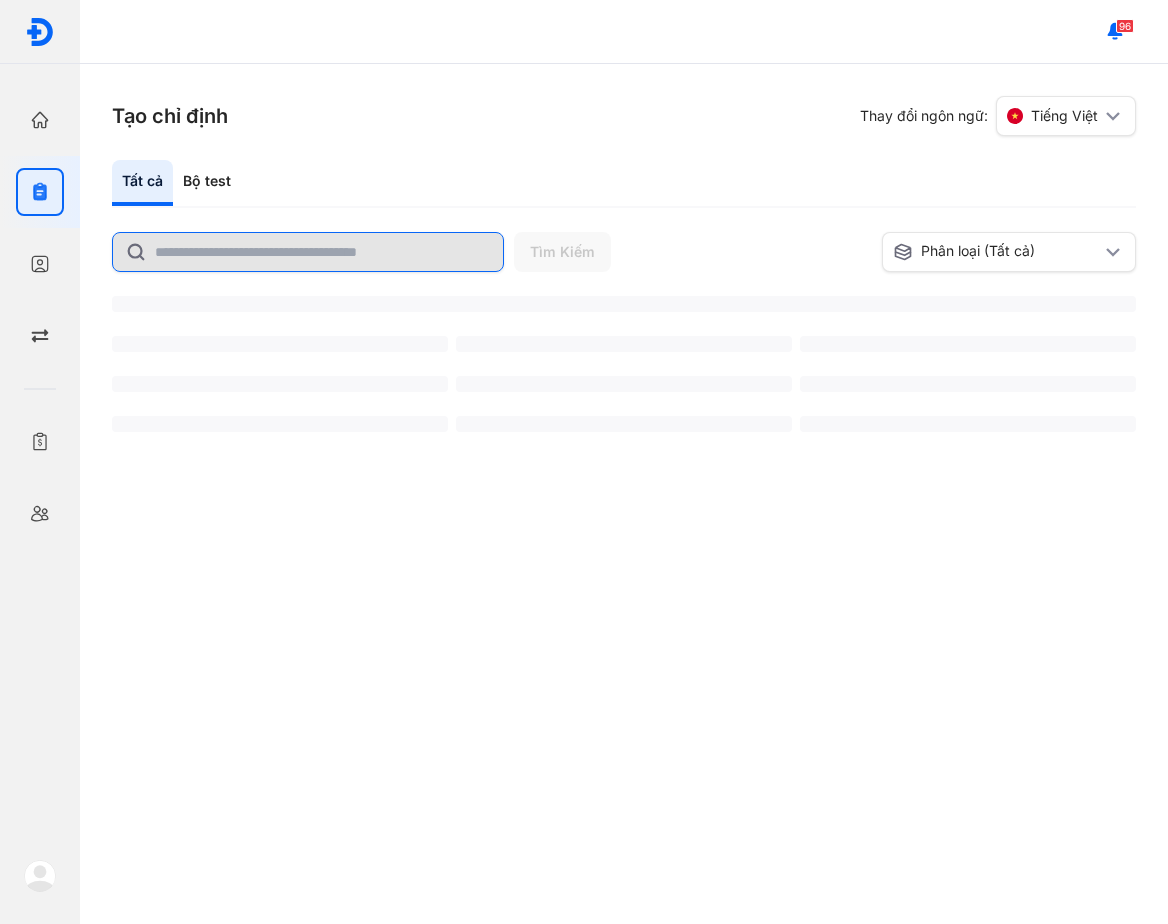click on "Tạo chỉ định Thay đổi ngôn ngữ:  Tiếng Việt" at bounding box center [624, 116] 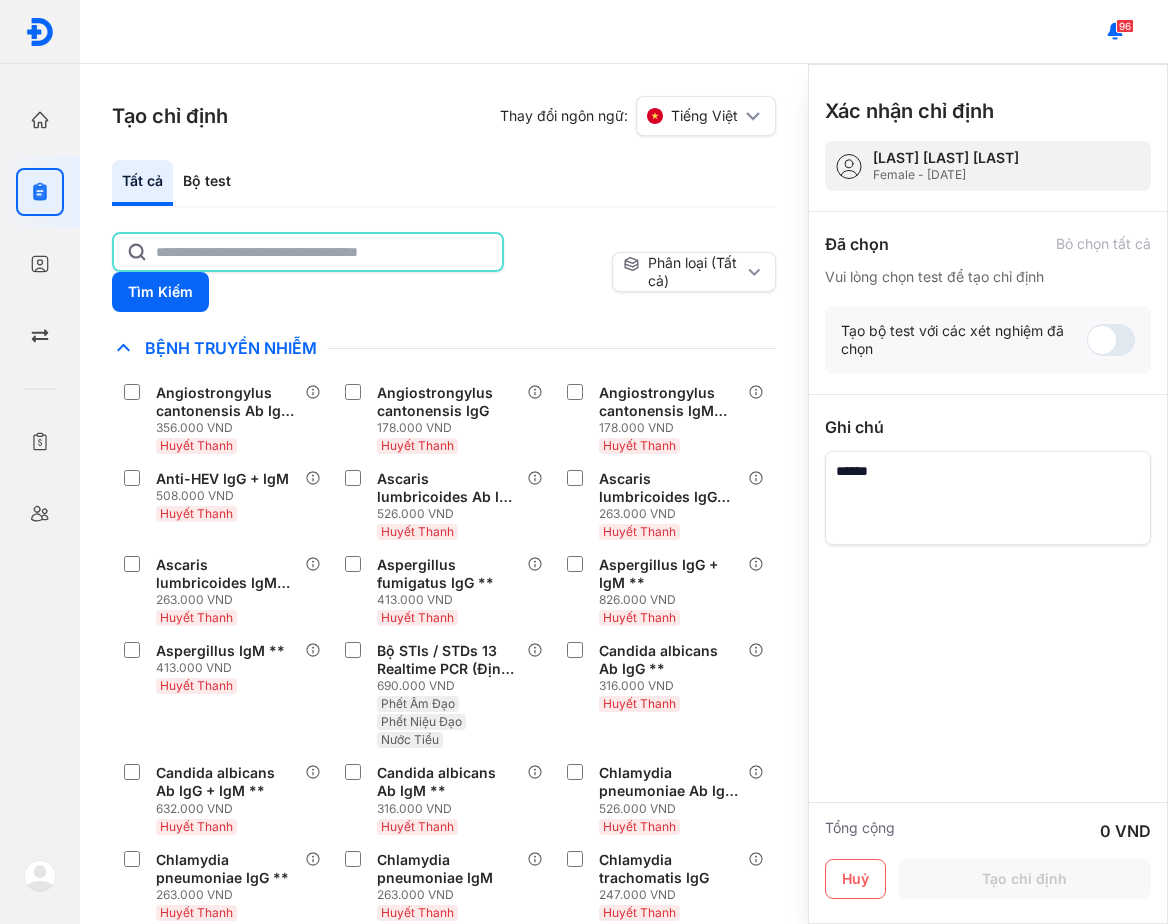 click 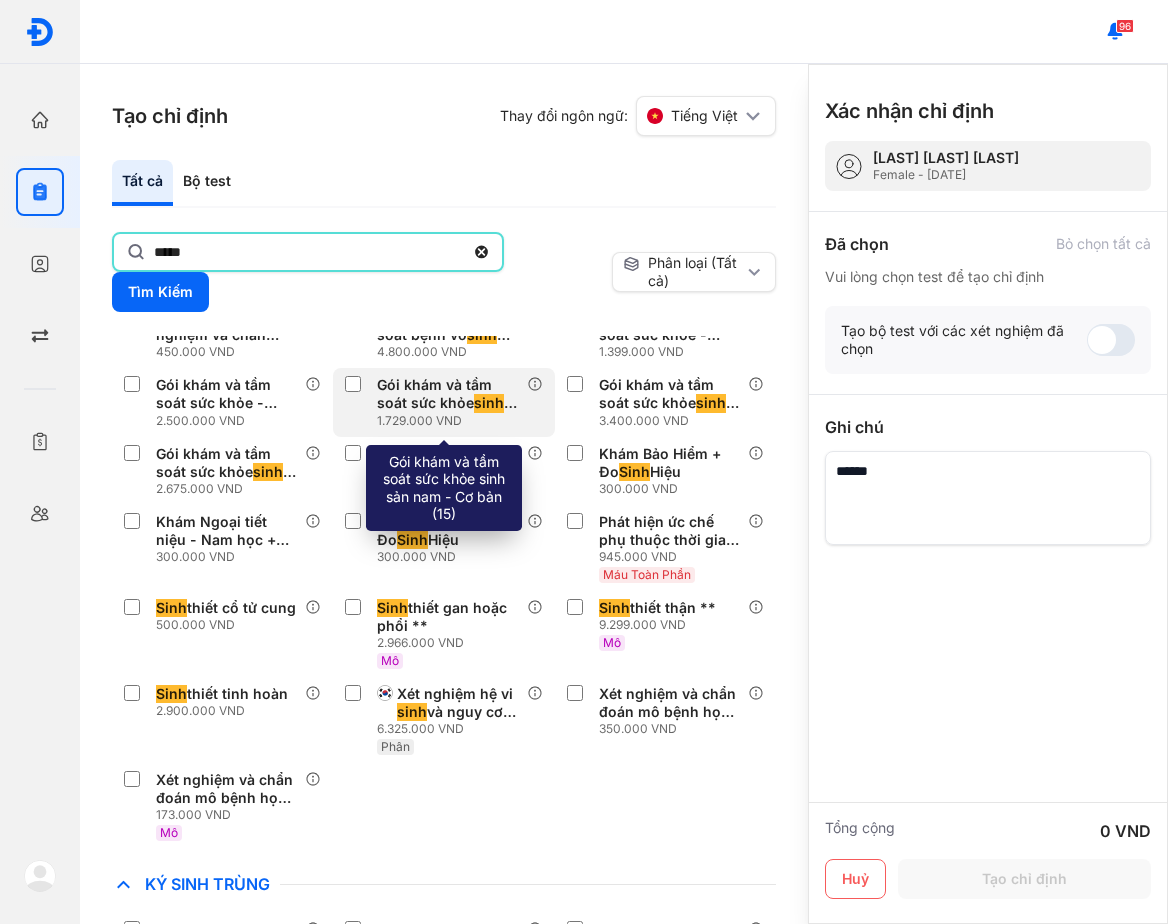 scroll, scrollTop: 400, scrollLeft: 0, axis: vertical 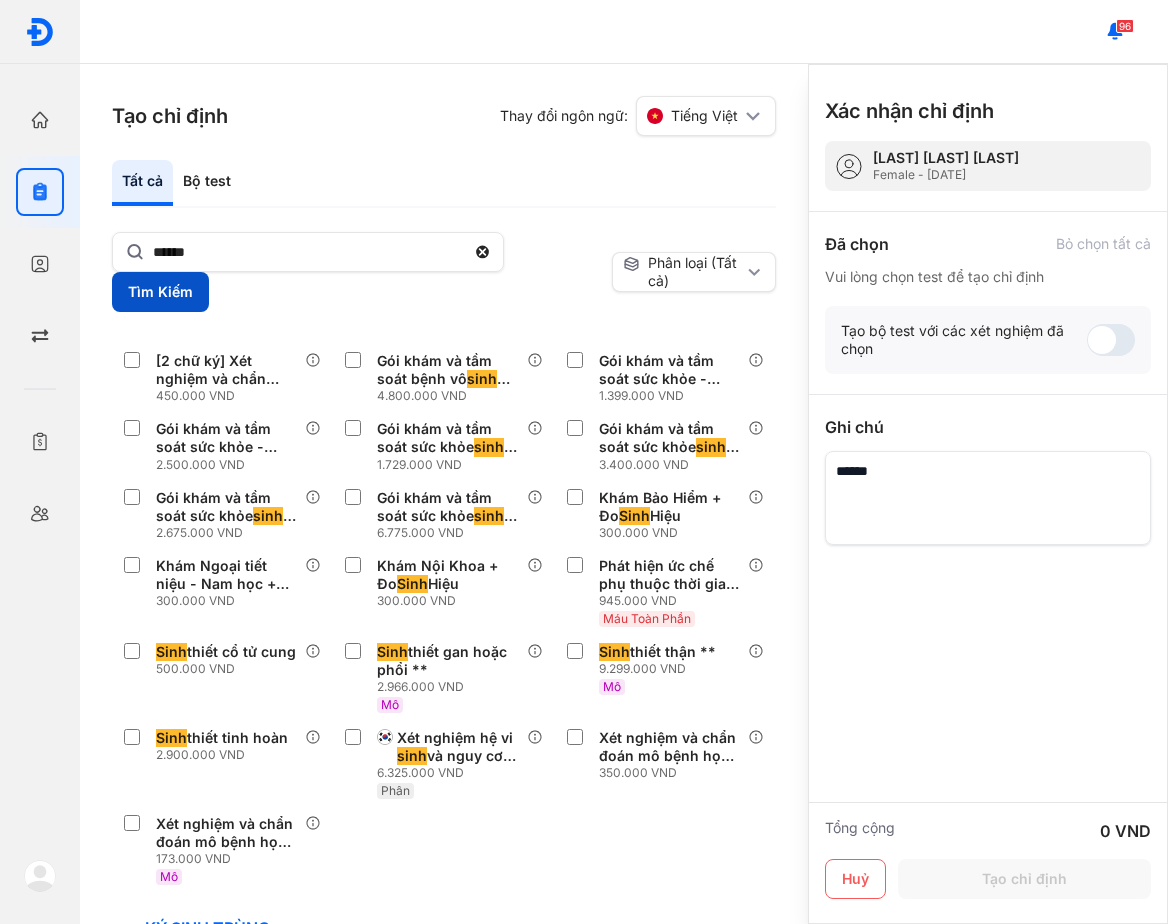 click on "Tìm Kiếm" at bounding box center (160, 292) 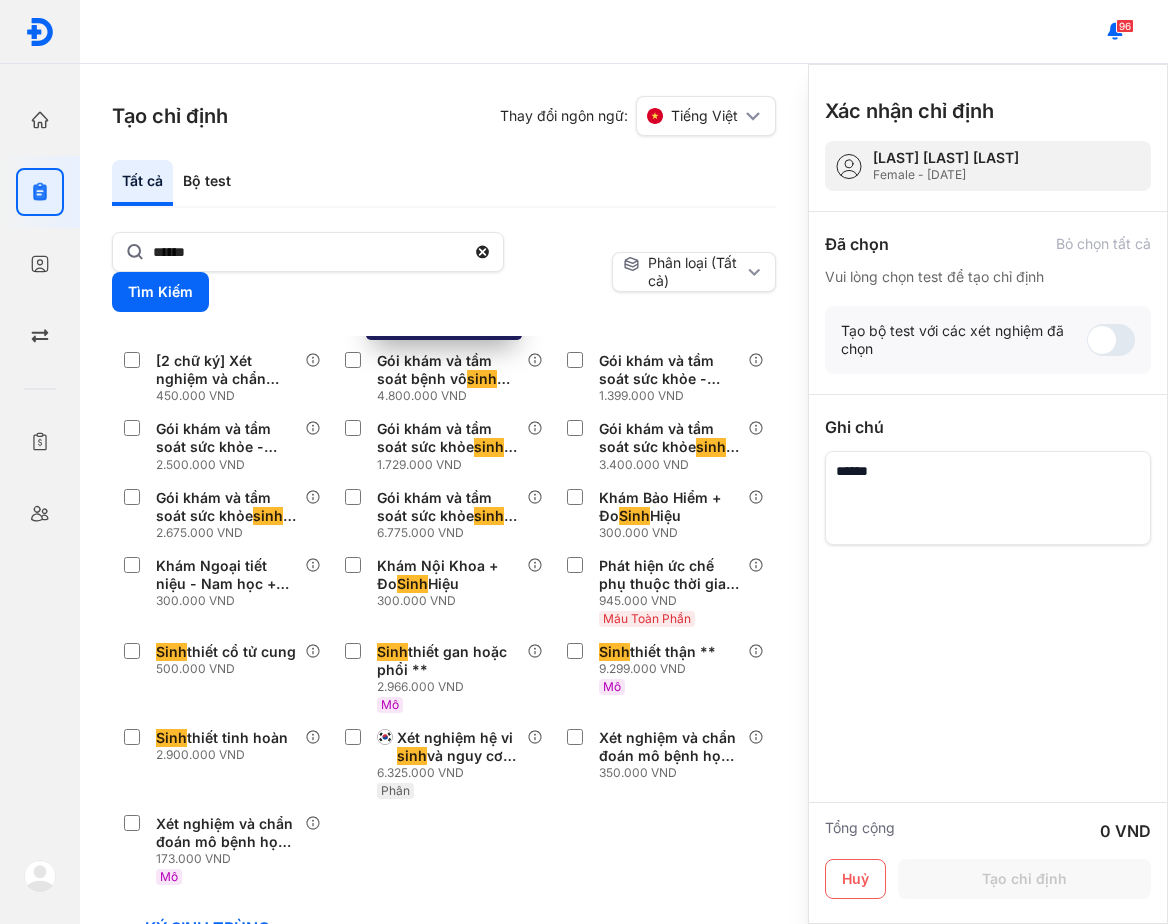 scroll, scrollTop: 0, scrollLeft: 0, axis: both 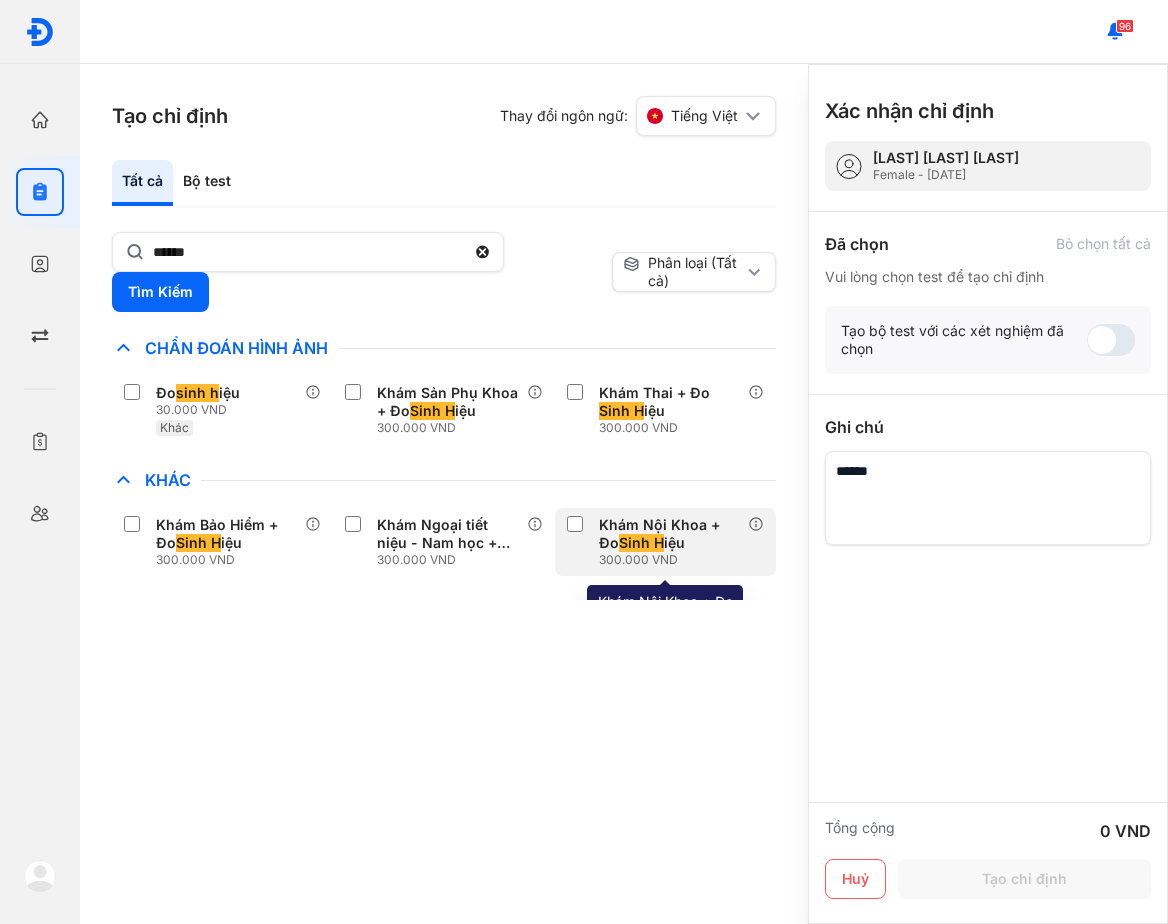 click on "Khám Nội Khoa + Đo  Sinh H iệu 300.000 VND" 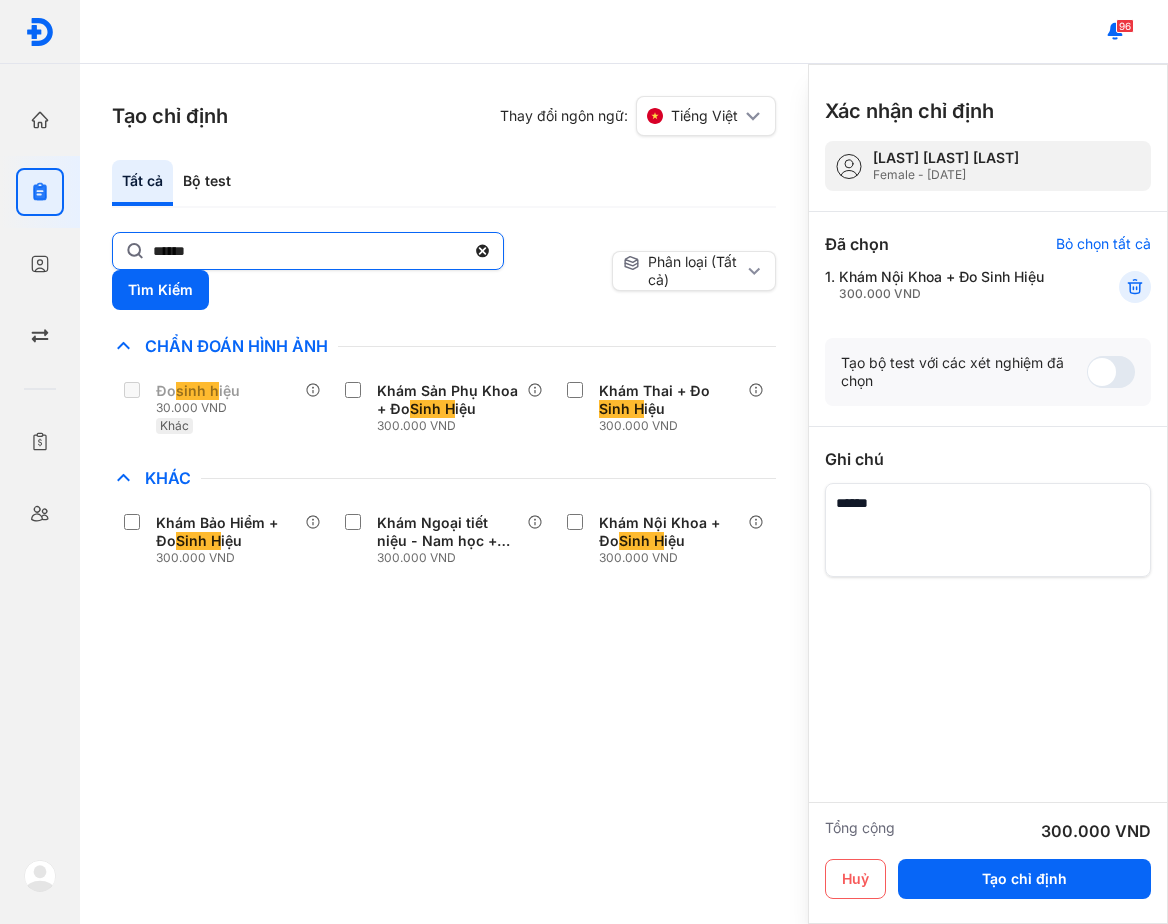 click on "******" 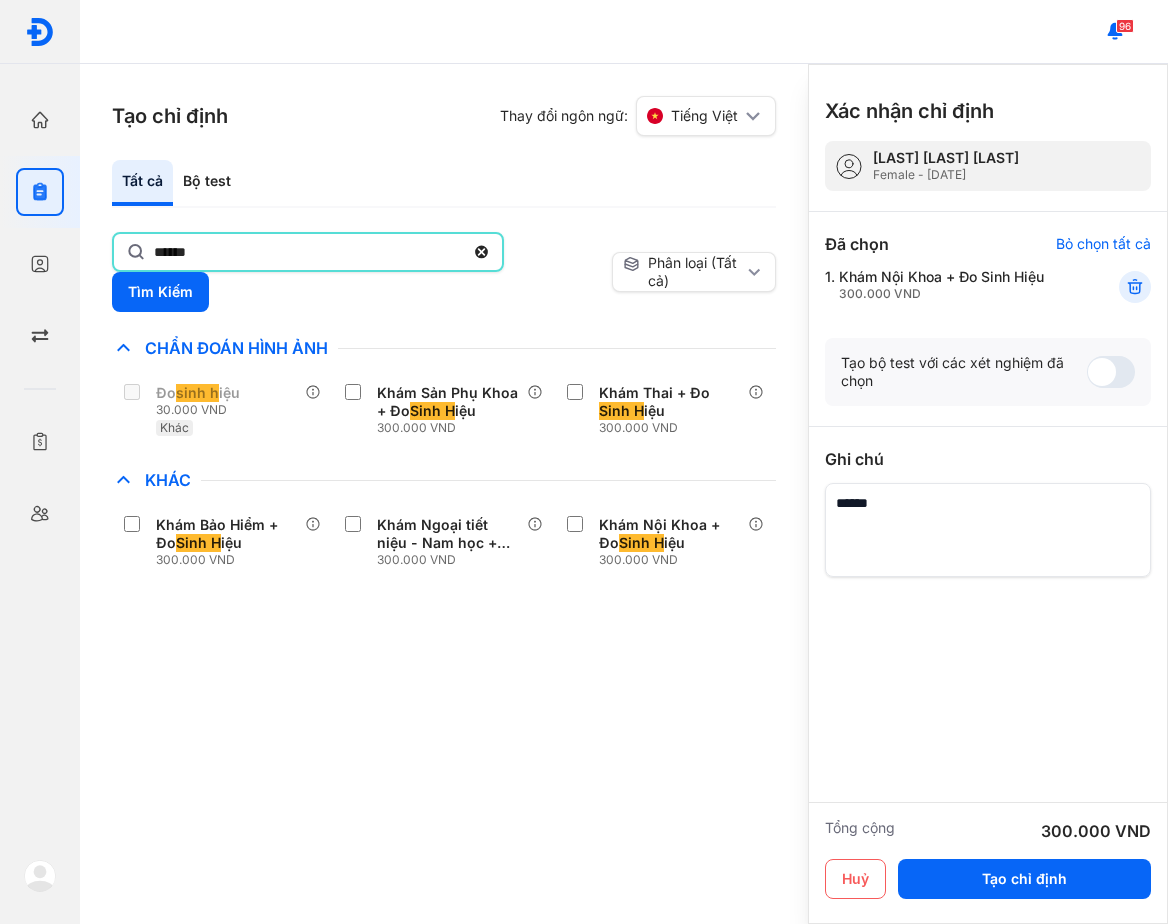 click on "******" 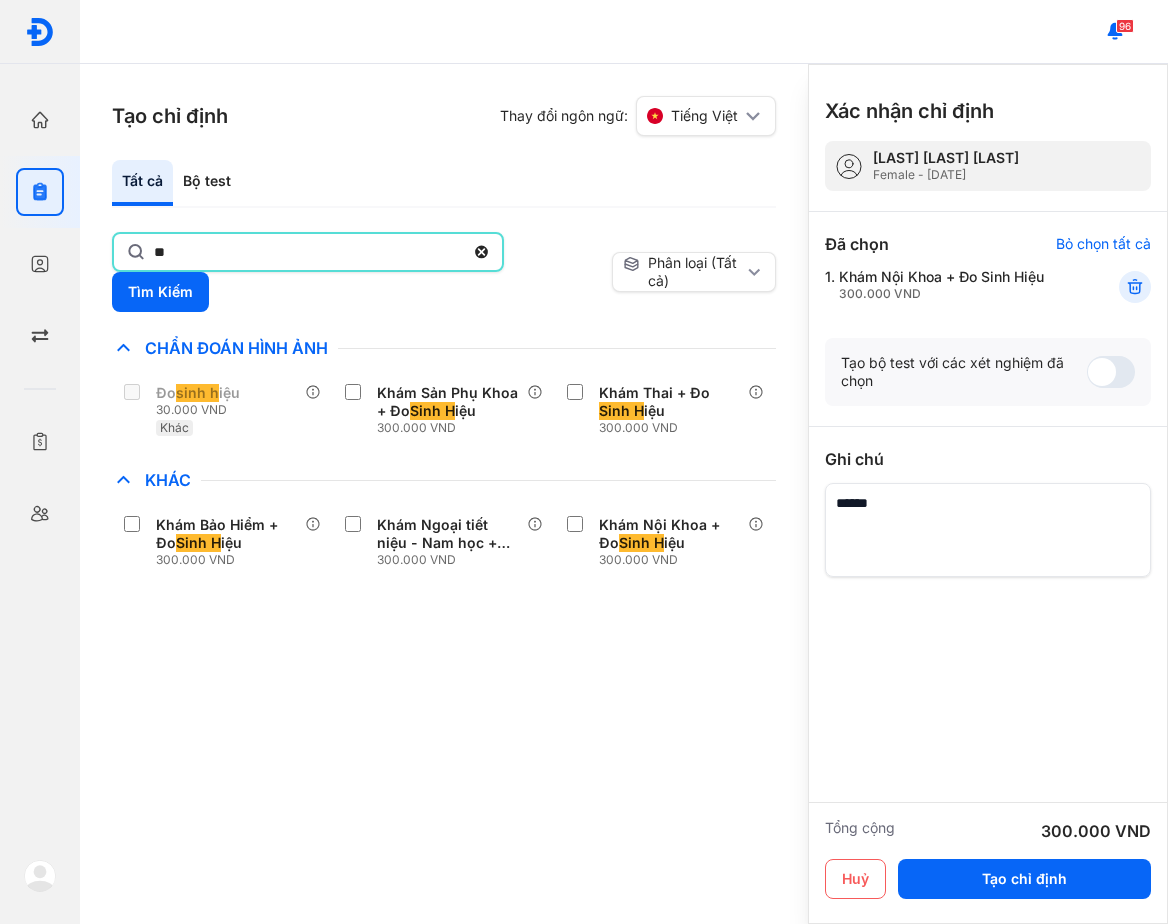 type on "*" 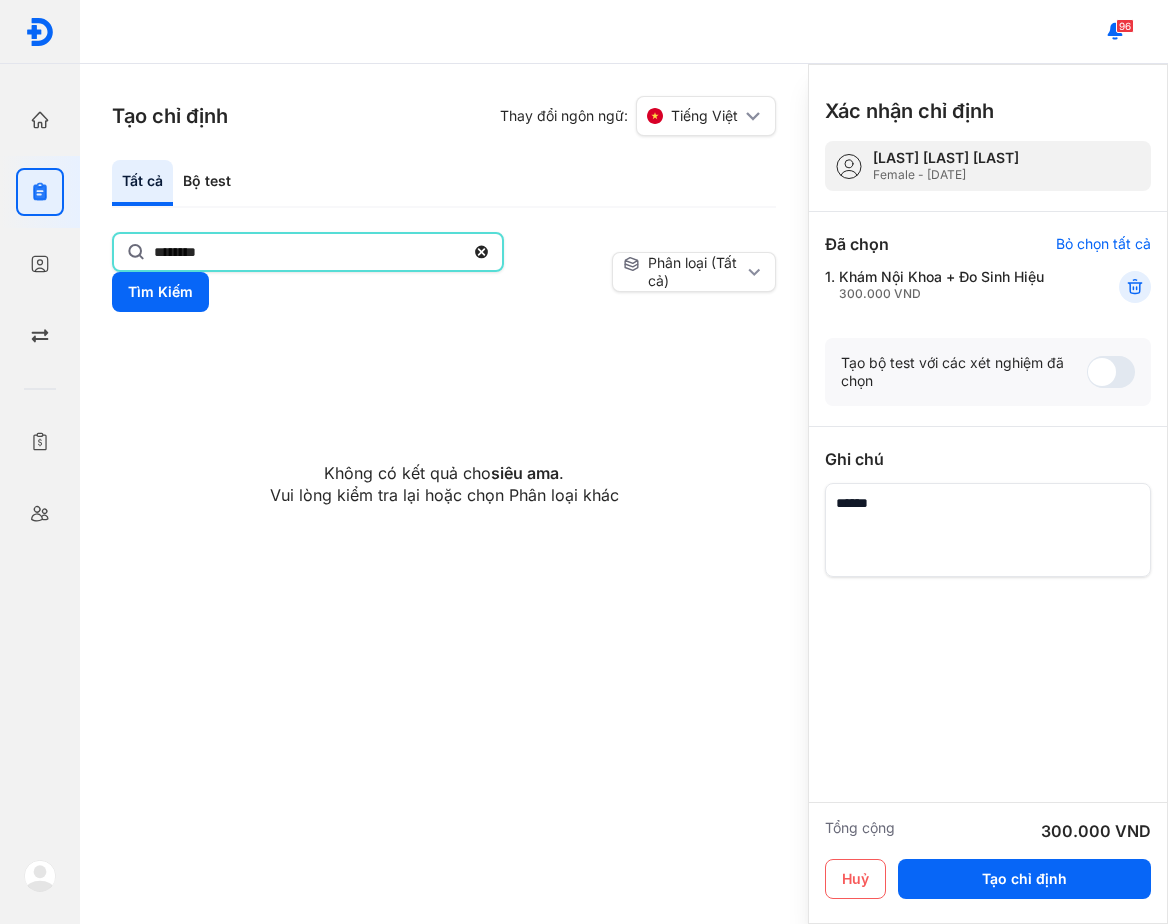 click on "********" 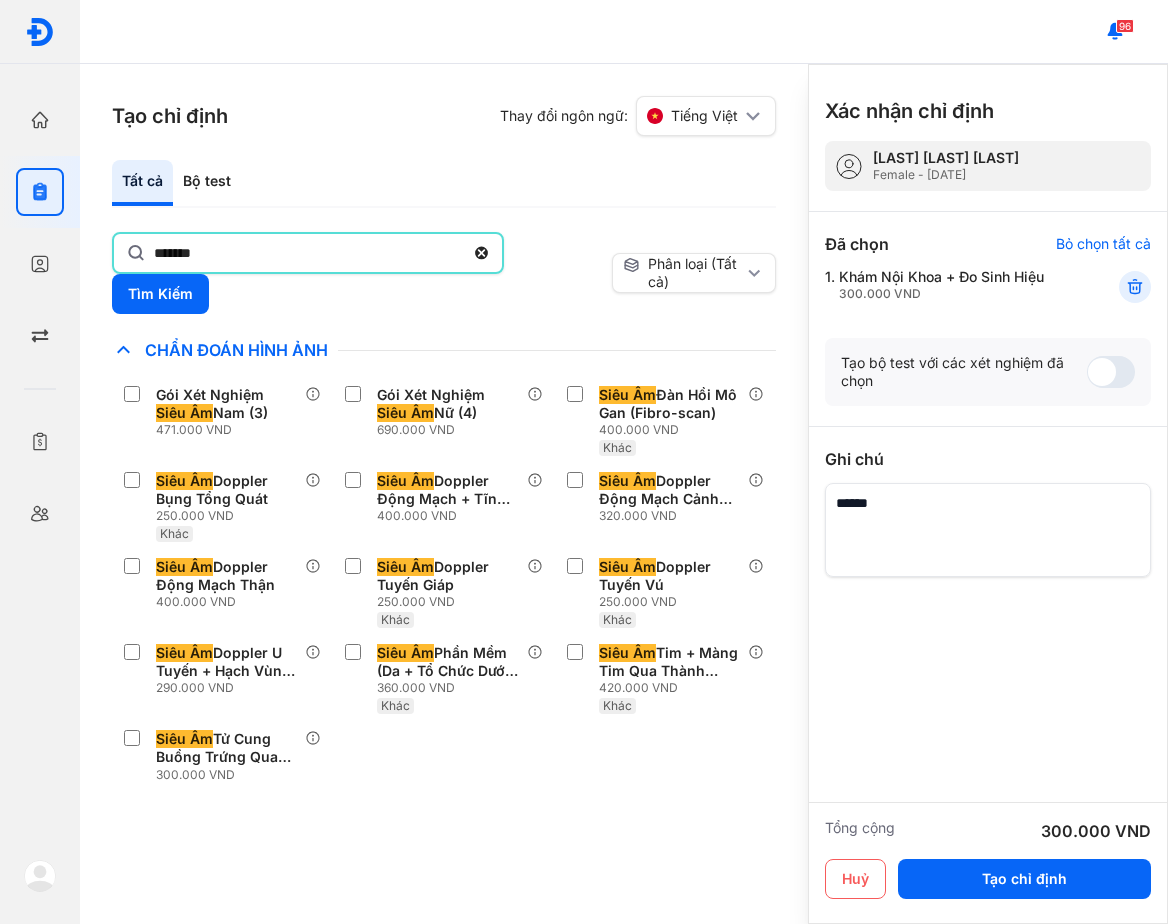 click on "Tạo chỉ định Thay đổi ngôn ngữ:  Tiếng Việt Tất cả Bộ test ******* Tìm Kiếm  Phân loại (Tất cả) Lưu làm chế độ xem mặc định Chỉ định nhiều nhất Bệnh Truyền Nhiễm Chẩn Đoán Hình Ảnh Gói Xét Nghiệm  Siêu Âm  Nam (3) 471.000 VND Gói Xét Nghiệm  Siêu Âm  Nữ (4) 690.000 VND Siêu Âm  Đàn Hồi Mô Gan (Fibro-scan) 400.000 VND Khác Siêu Âm  Doppler Bụng Tổng Quát 250.000 VND Khác Siêu Âm  Doppler Động Mạch + Tĩnh Mạch Chi Dưới 400.000 VND Siêu Âm  Doppler Động Mạch Cảnh Ngoài Sọ 320.000 VND Siêu Âm  Doppler Động Mạch Thận 400.000 VND Siêu Âm  Doppler Tuyến Giáp 250.000 VND Khác Siêu Âm  Doppler Tuyến Vú 250.000 VND Khác Siêu Âm  Doppler U Tuyến + Hạch Vùng Cổ 290.000 VND Siêu Âm  Phần Mềm (Da + Tổ Chức Dưới Da + Cơ…) 360.000 VND Khác Siêu Âm  Tim + Màng Tim Qua Thành Ngực 420.000 VND Khác Siêu Âm 300.000 VND Chất Gây Nghiện COVID Gan Khác" at bounding box center [444, 494] 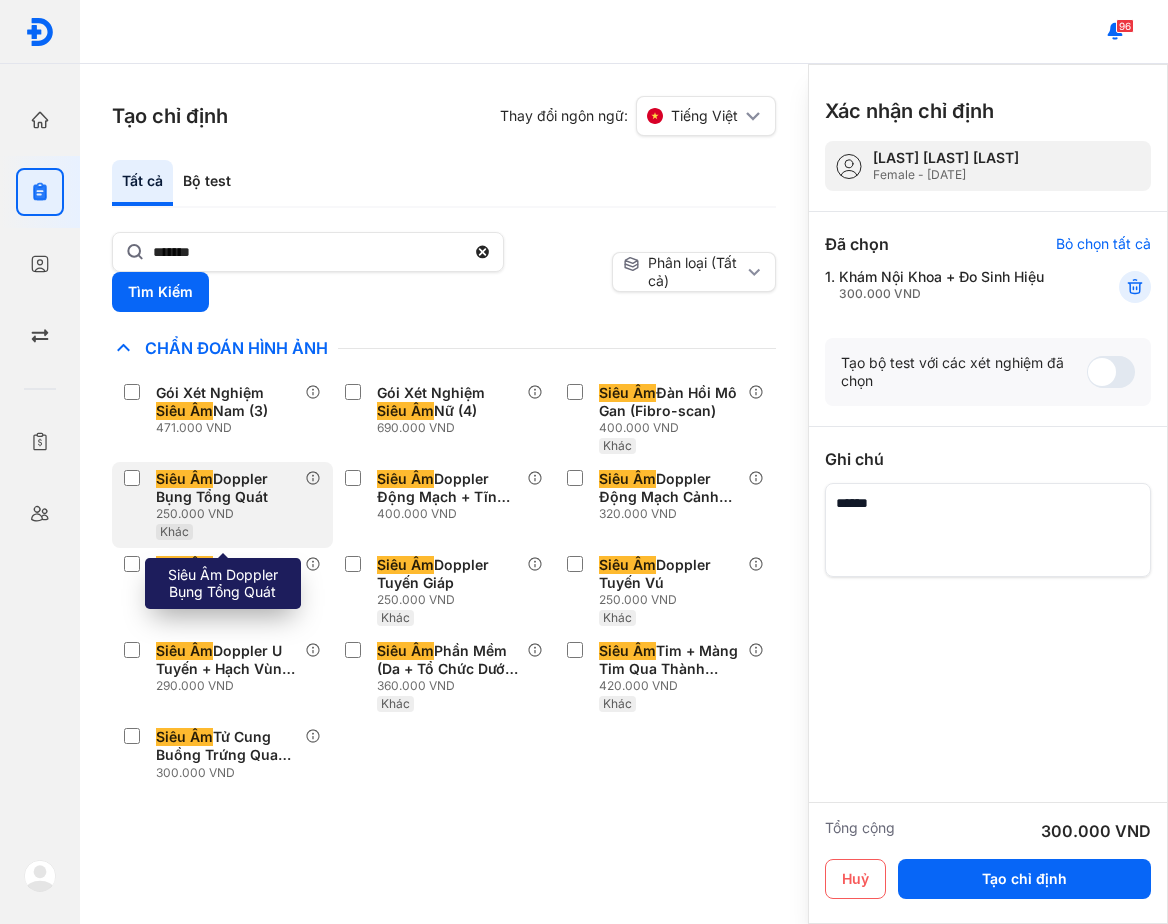 click on "Siêu Âm  Doppler Bụng Tổng Quát" at bounding box center [226, 488] 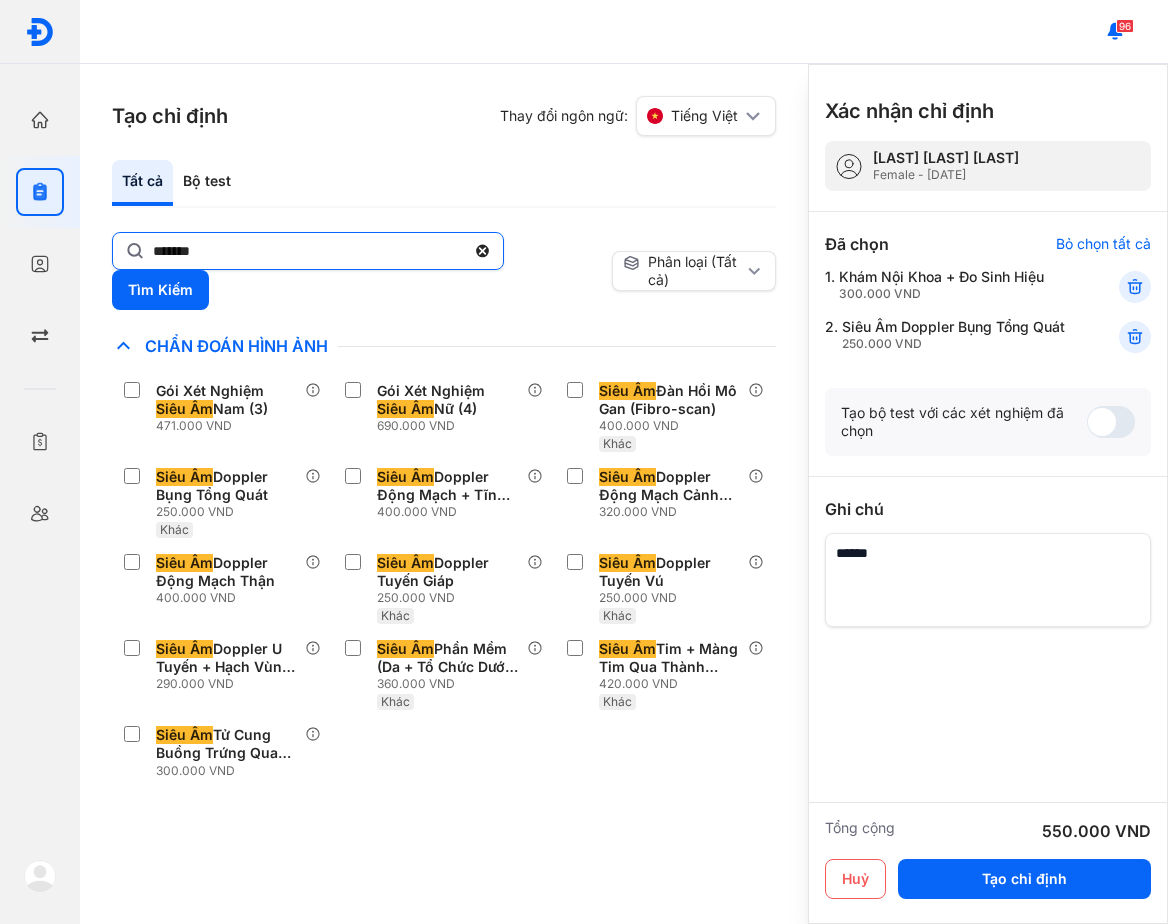 click on "*******" 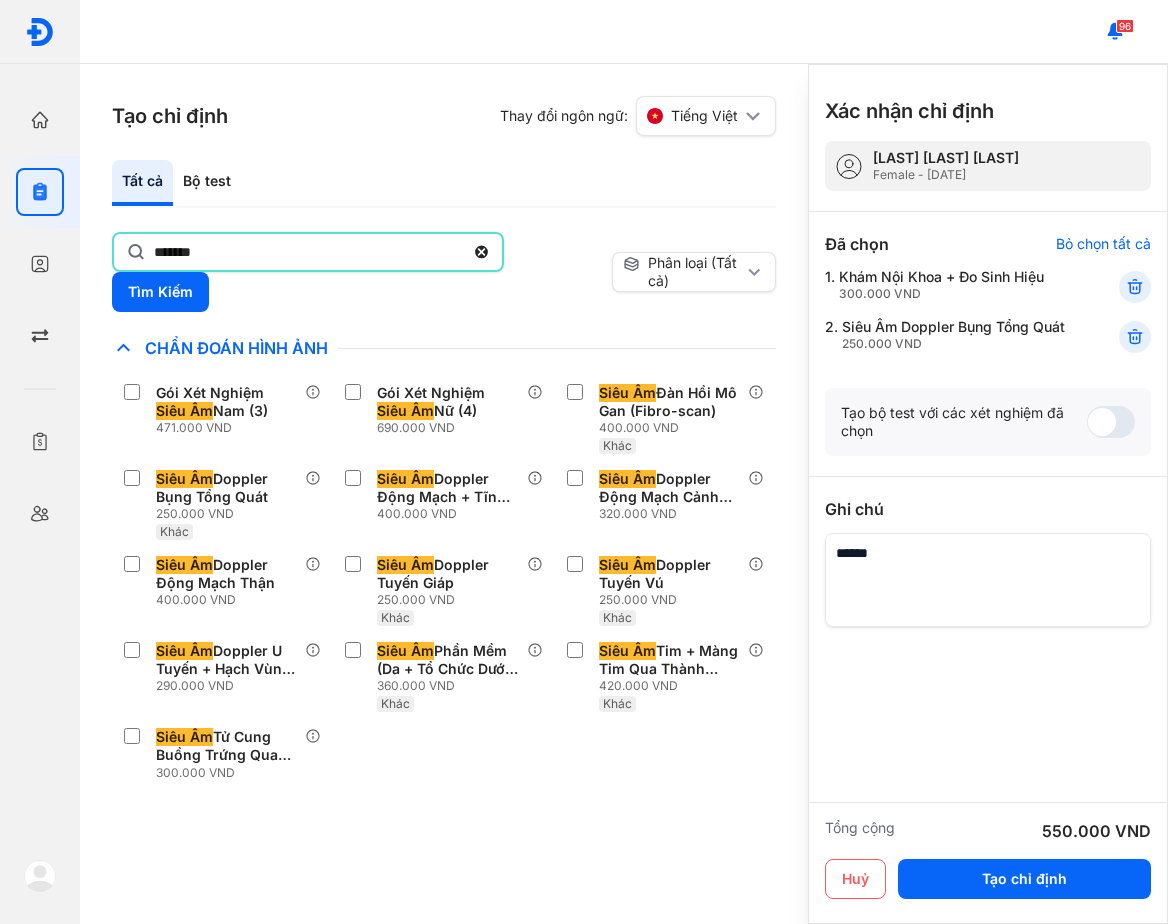 click on "*******" 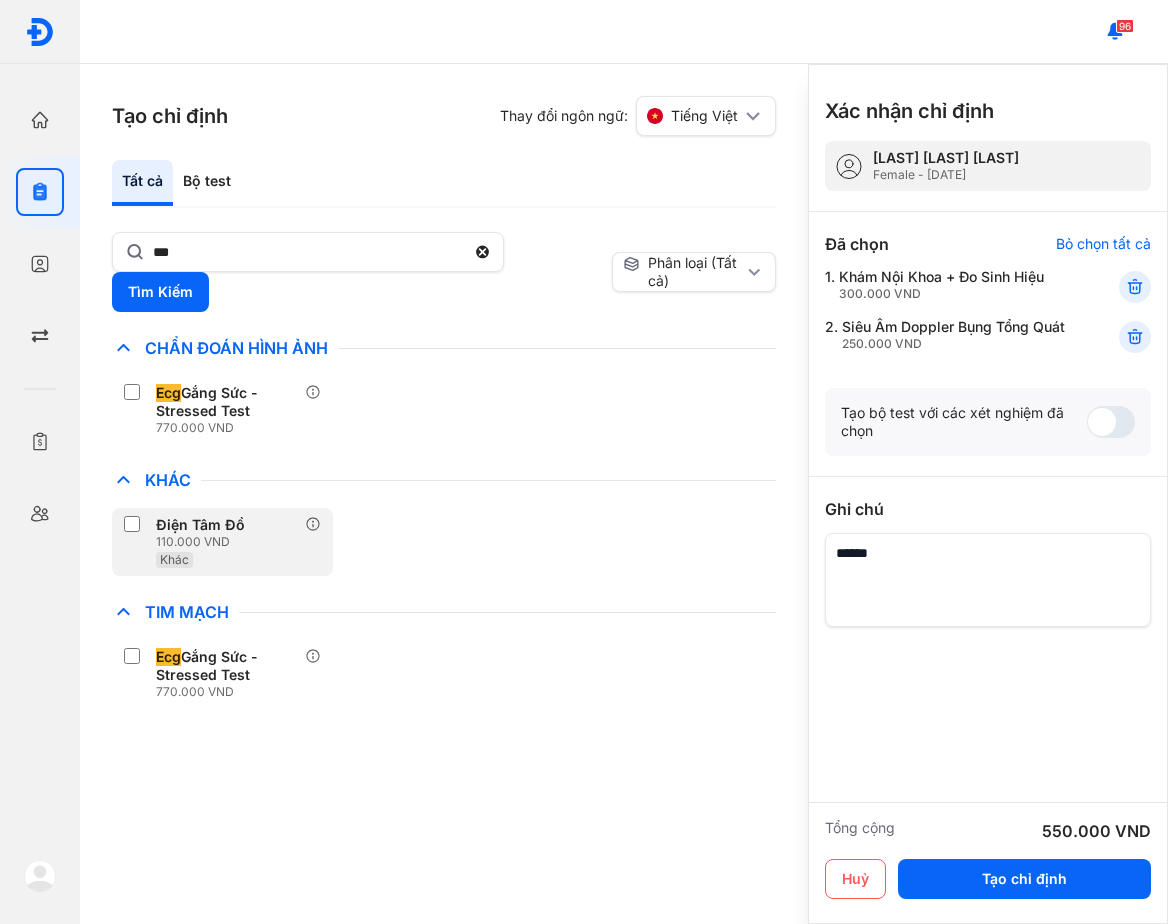 drag, startPoint x: 211, startPoint y: 503, endPoint x: 197, endPoint y: 529, distance: 29.529646 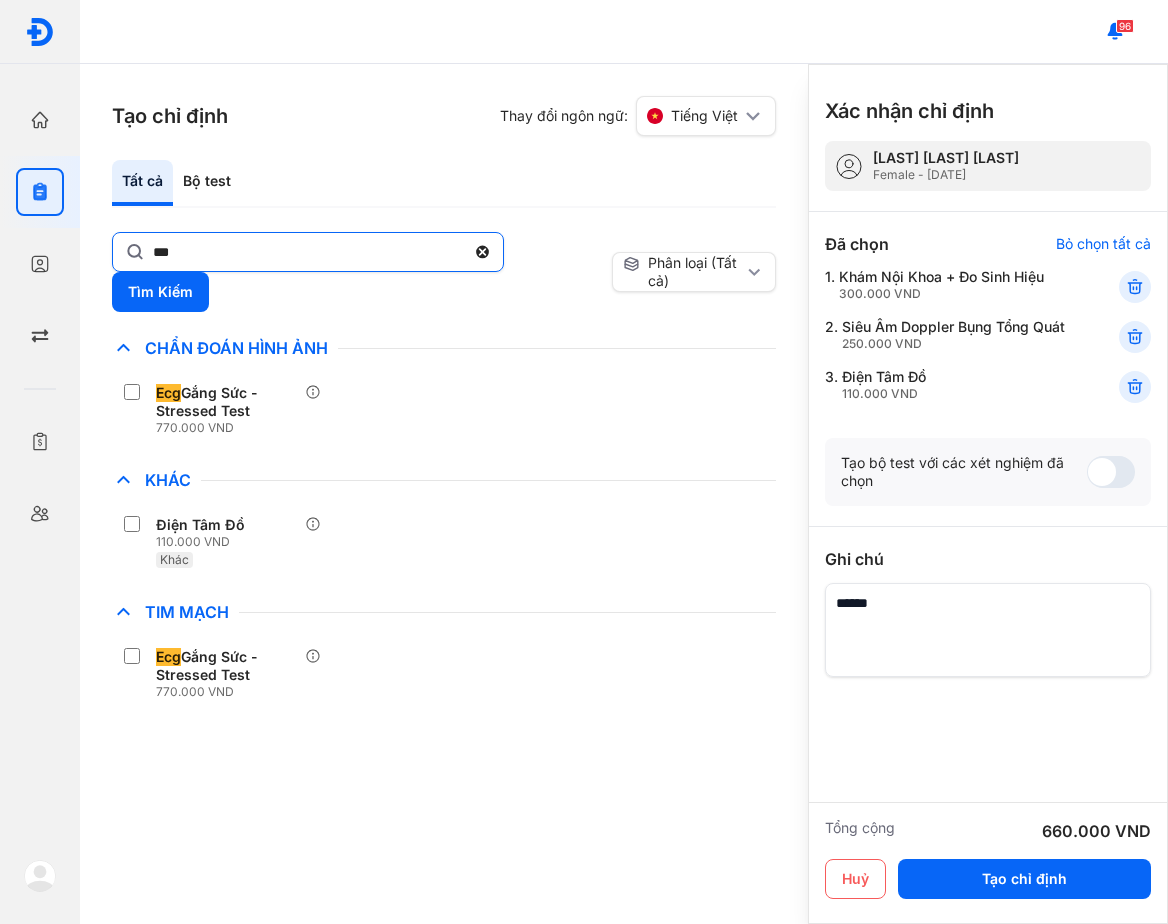 drag, startPoint x: 210, startPoint y: 219, endPoint x: 215, endPoint y: 236, distance: 17.720045 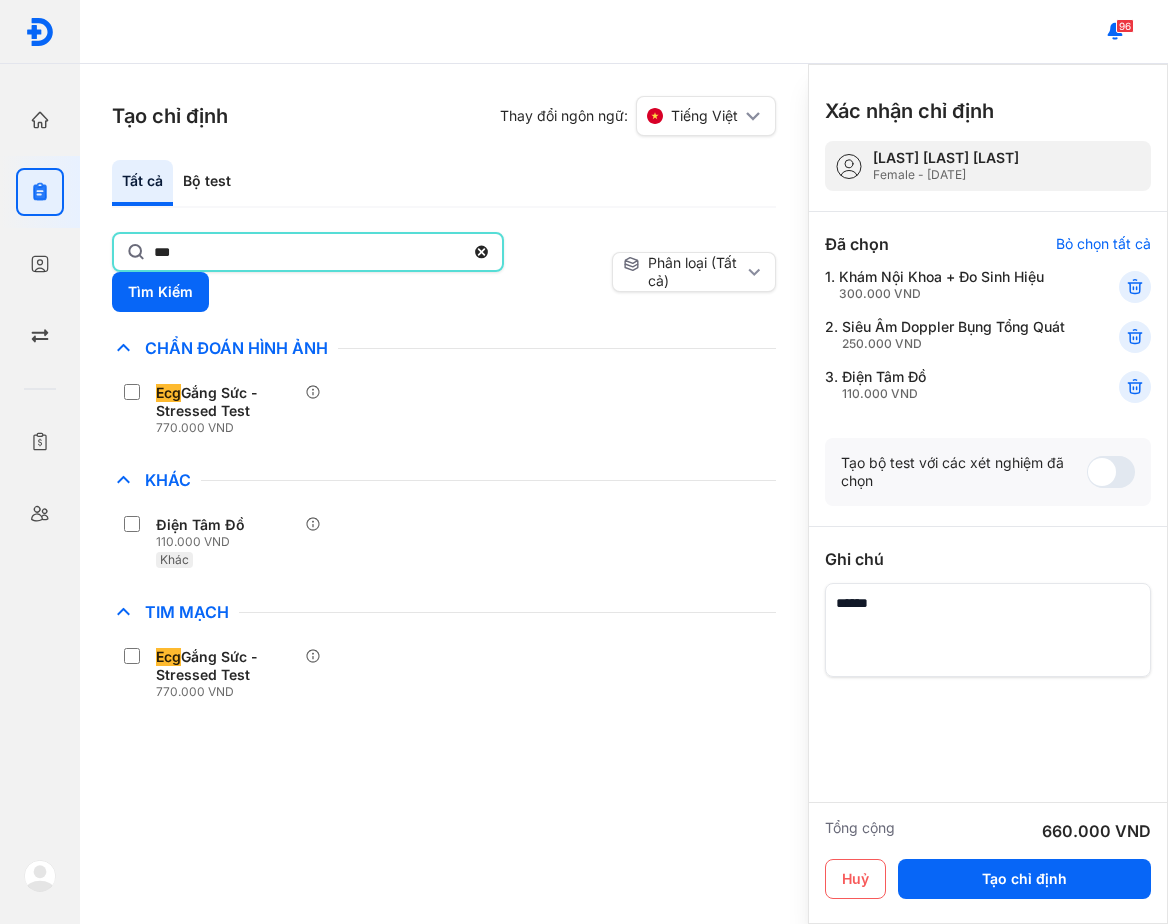 click on "***" 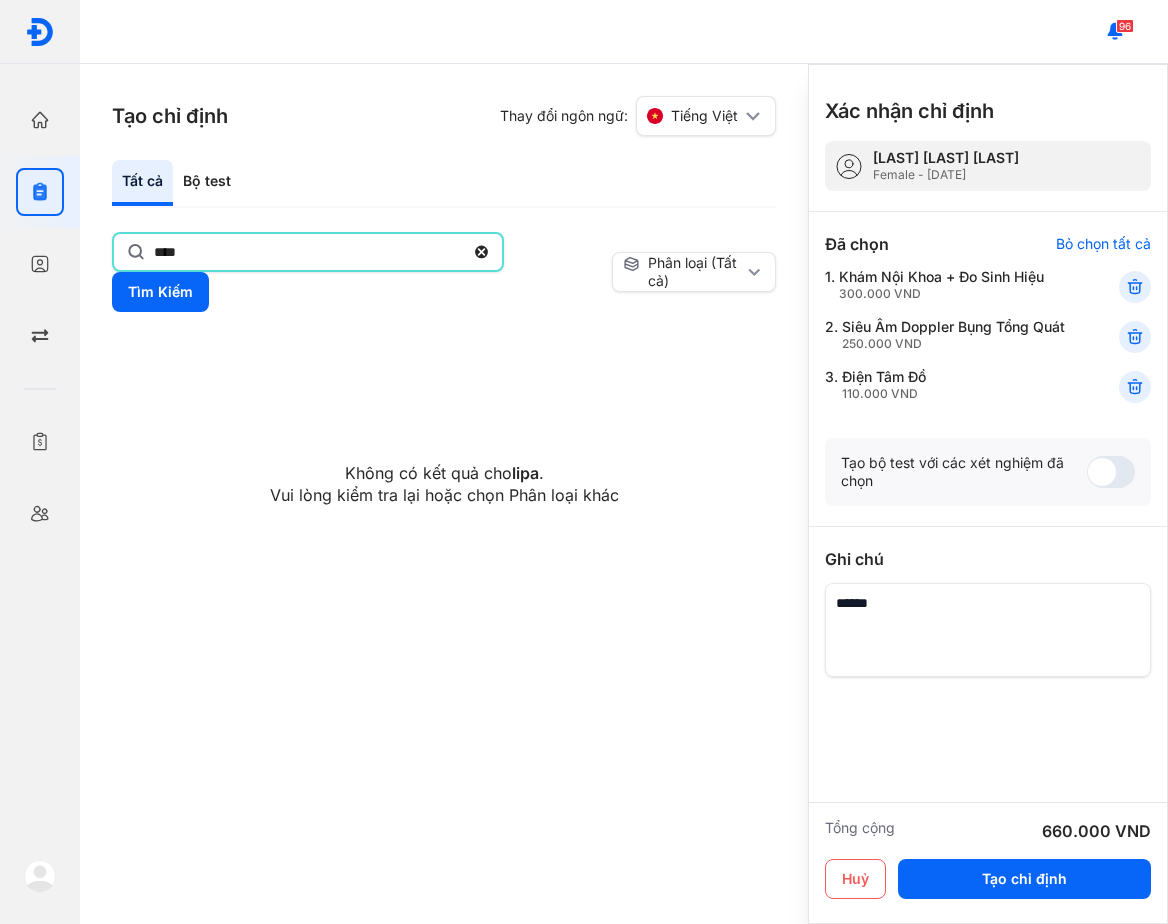 type on "******" 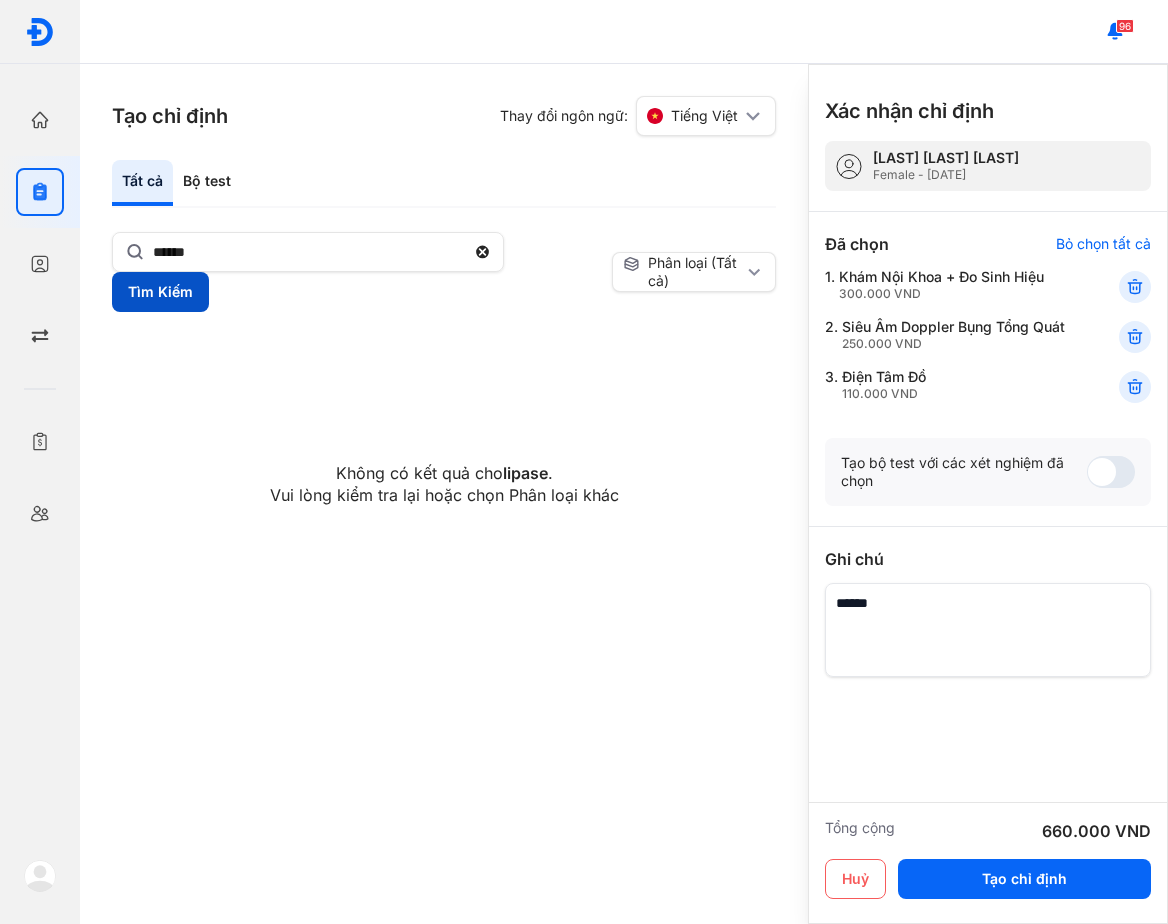 click on "Tìm Kiếm" at bounding box center [160, 292] 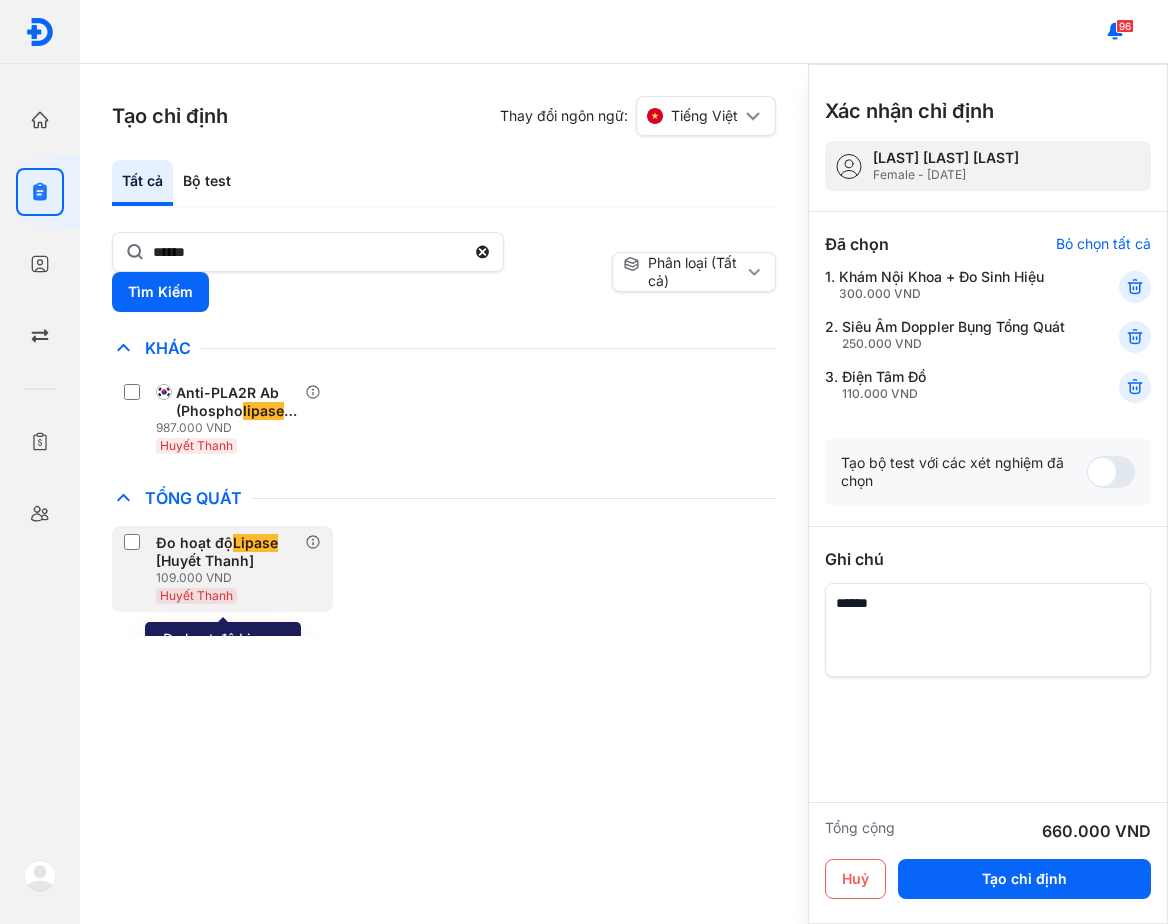 click on "Đo hoạt độ  Lipase  [Huyết Thanh]" at bounding box center (226, 552) 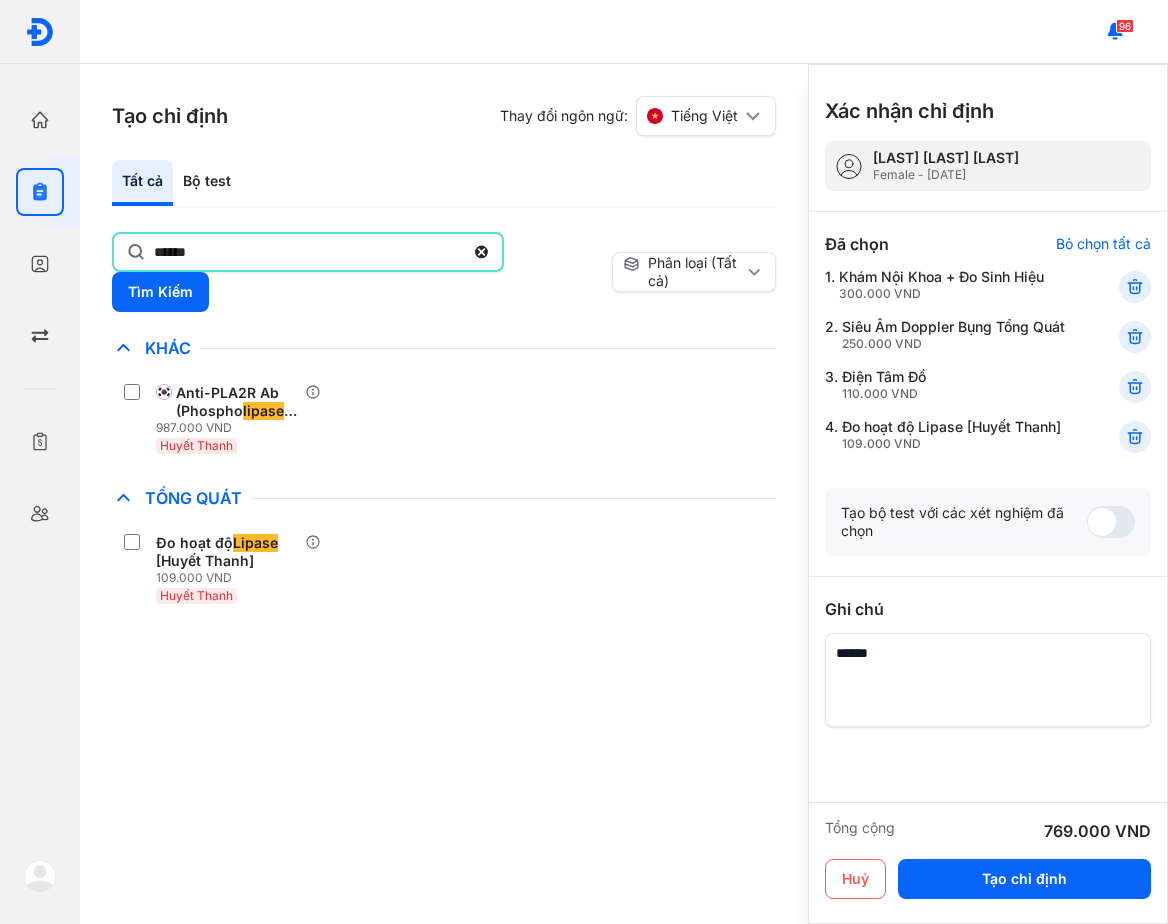 click on "******" 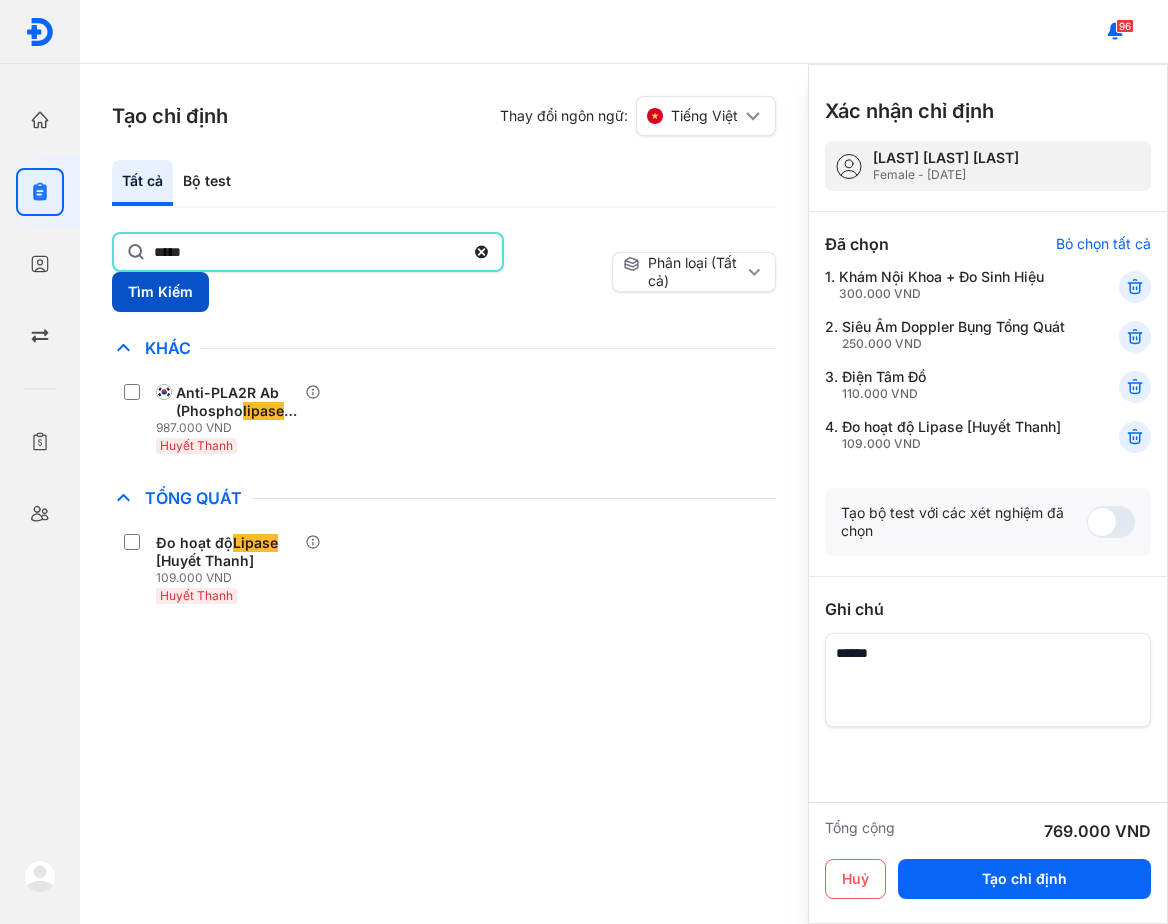 type on "*****" 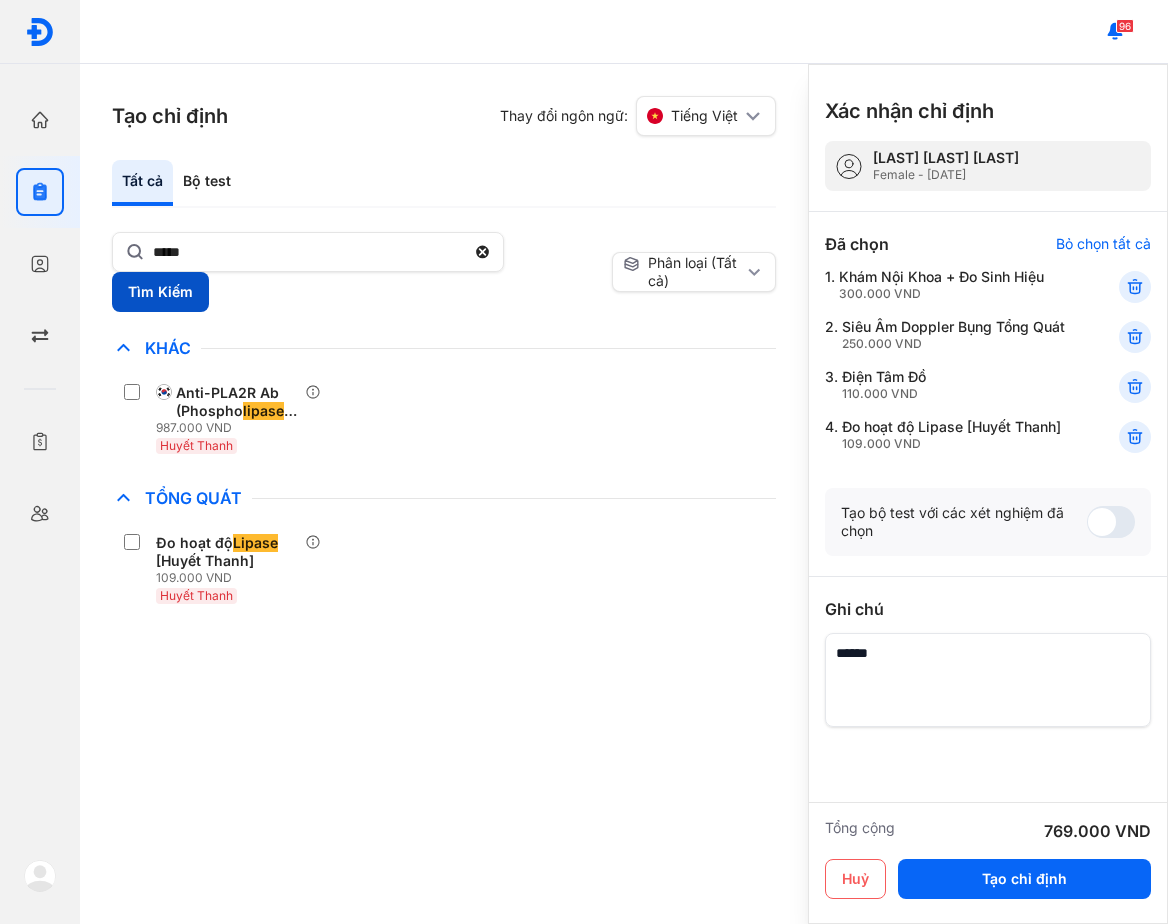 click on "Tìm Kiếm" at bounding box center [160, 292] 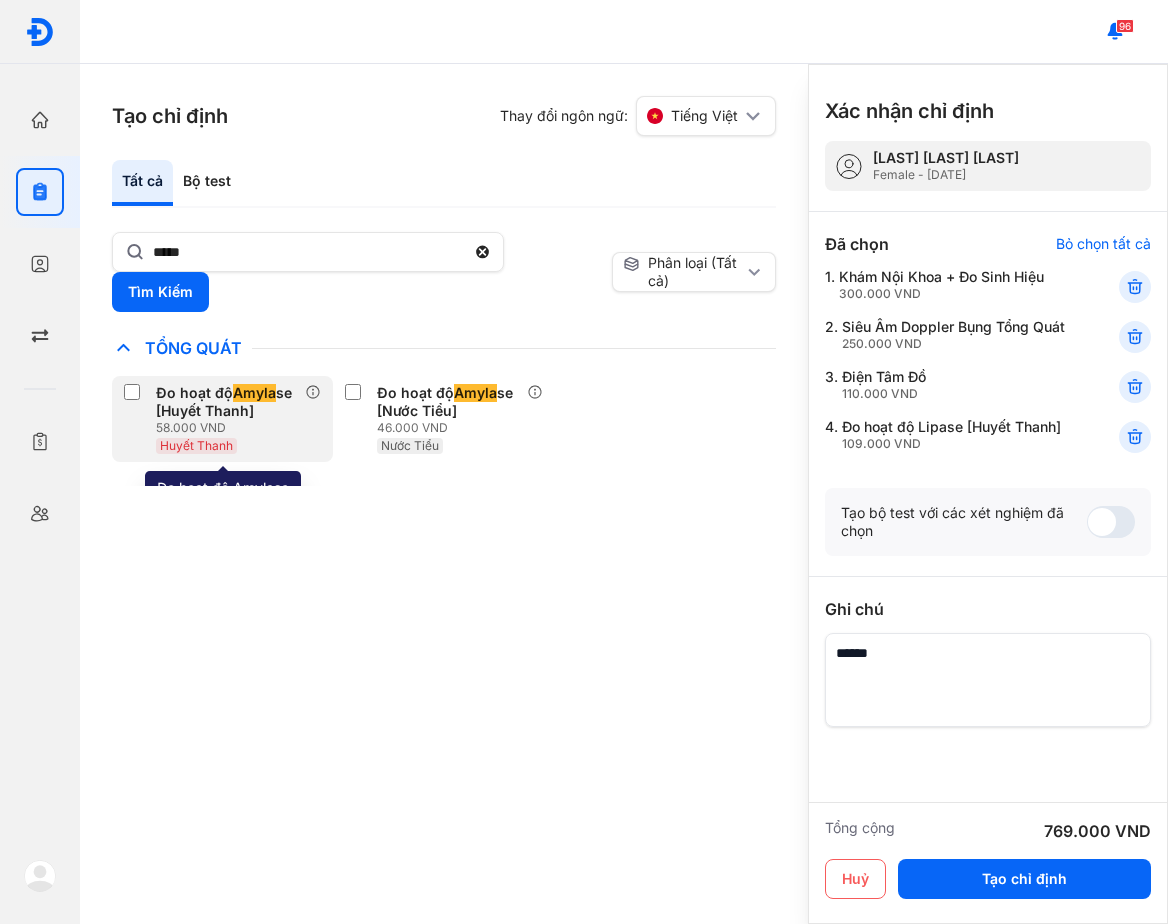 click on "58.000 VND" at bounding box center [230, 428] 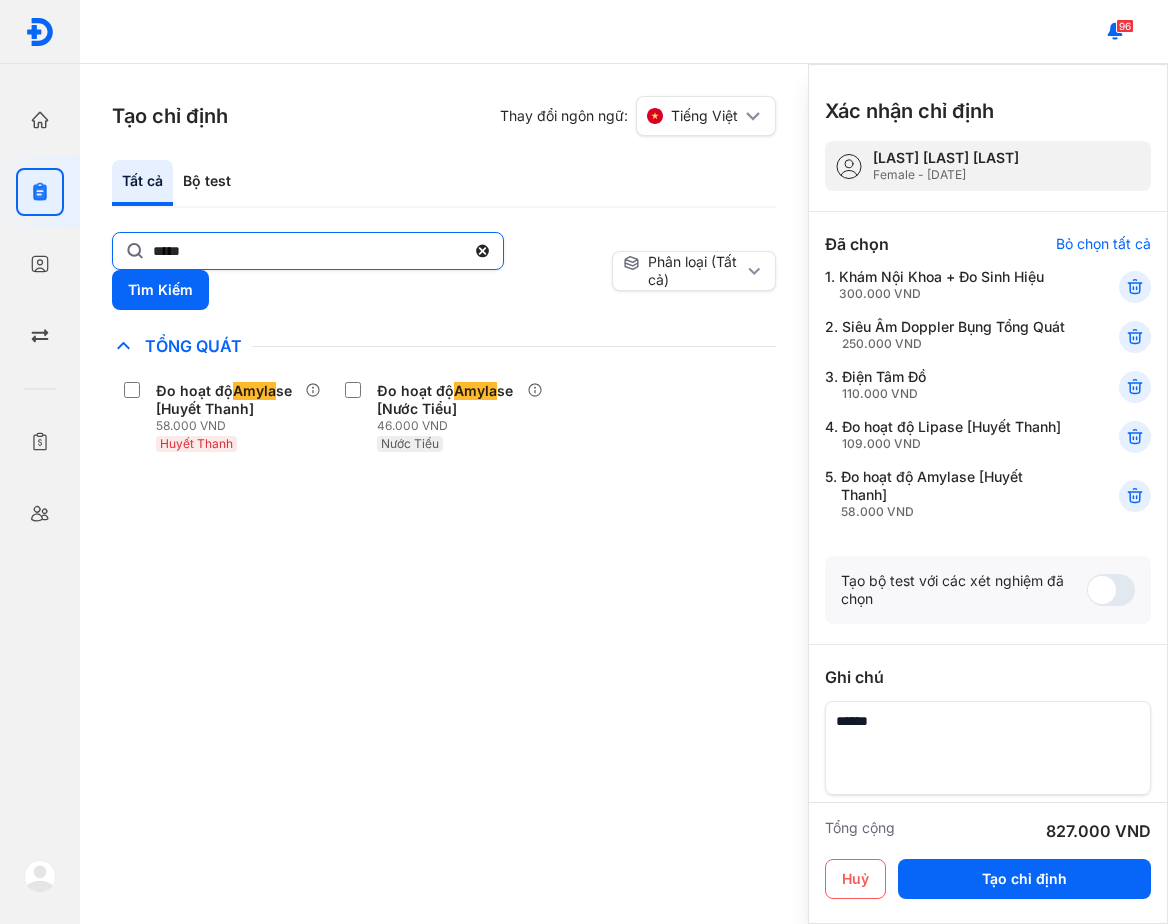click on "*****" 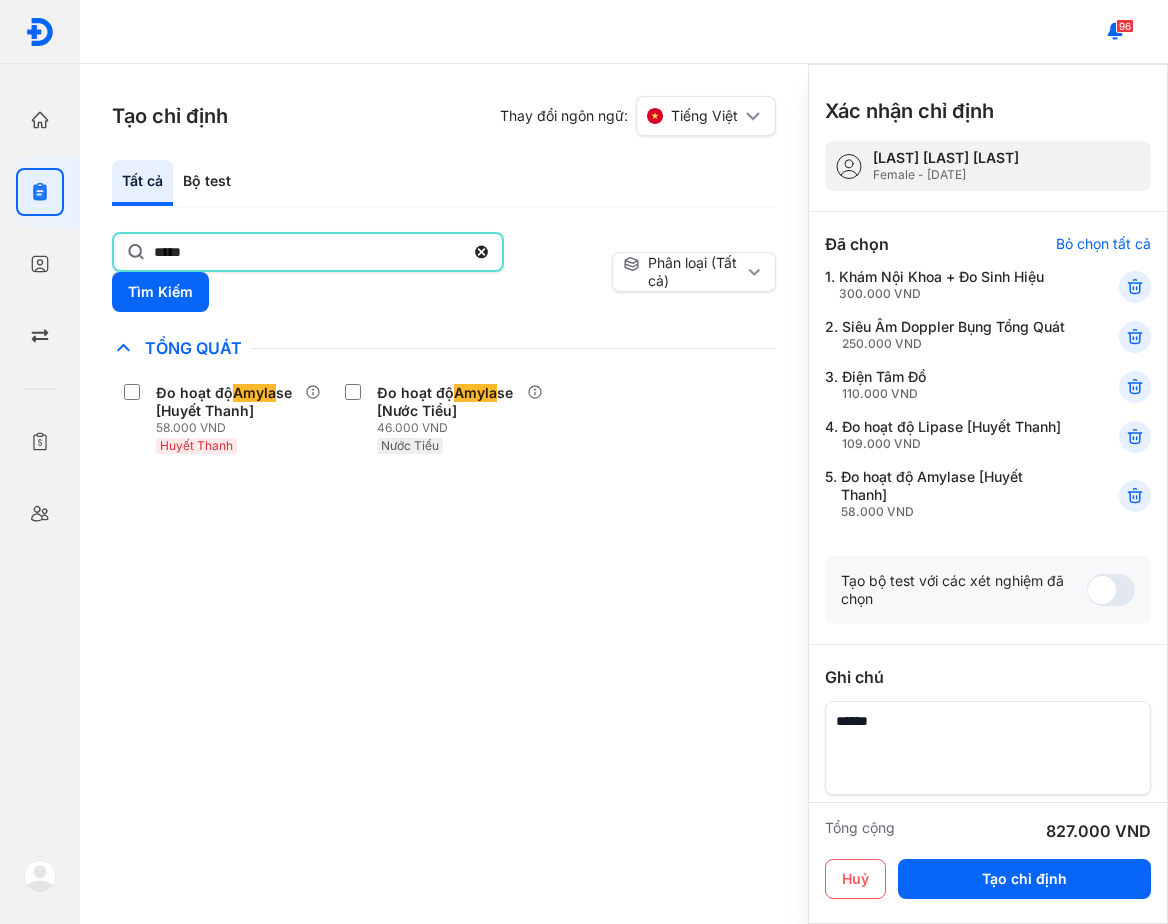 click on "*****" 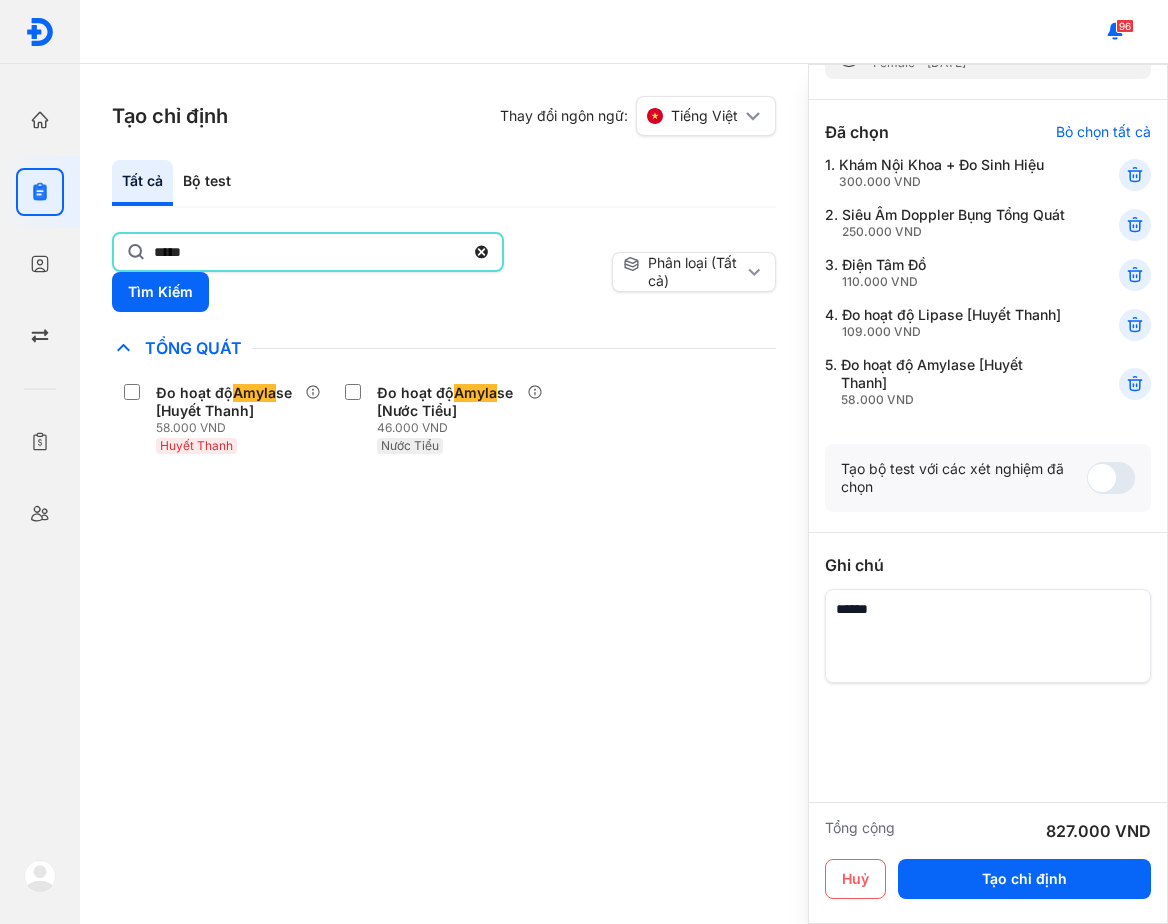 scroll, scrollTop: 112, scrollLeft: 0, axis: vertical 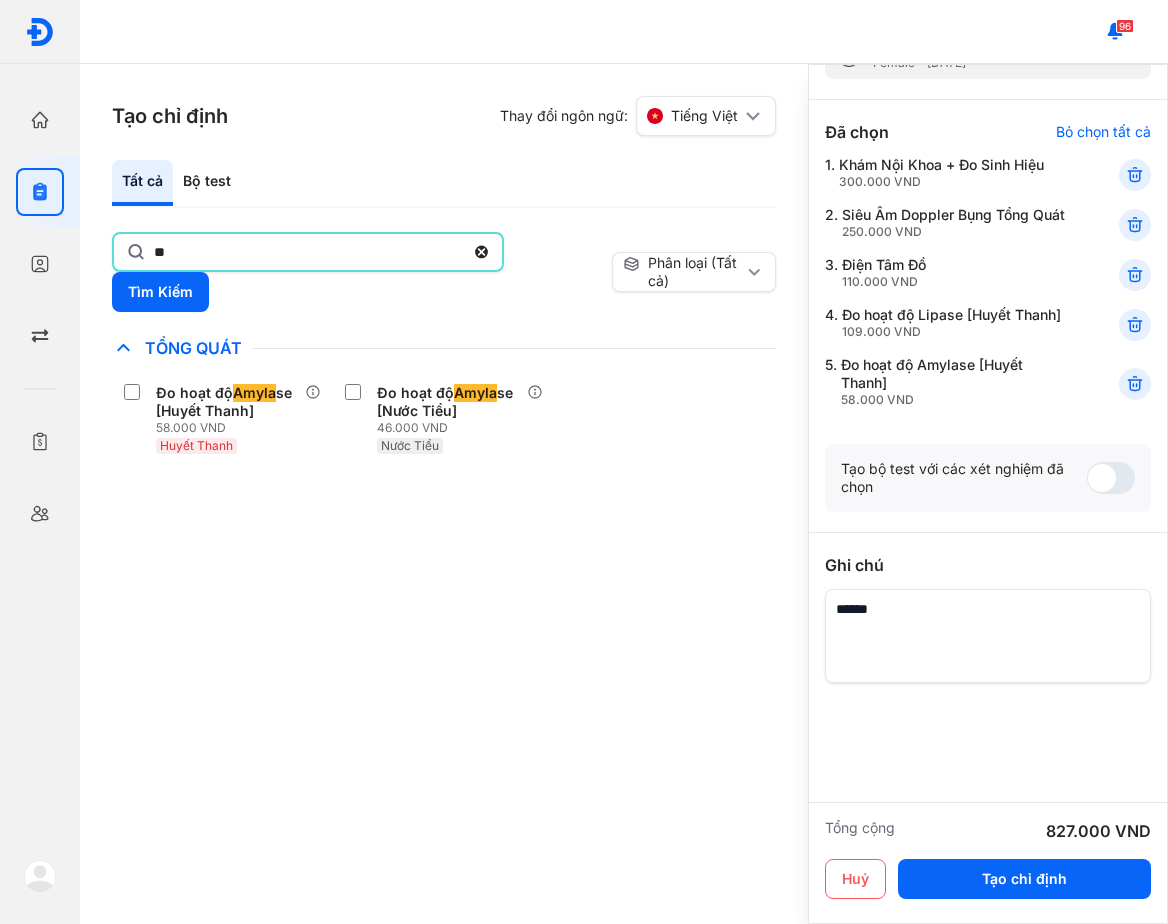 type on "*" 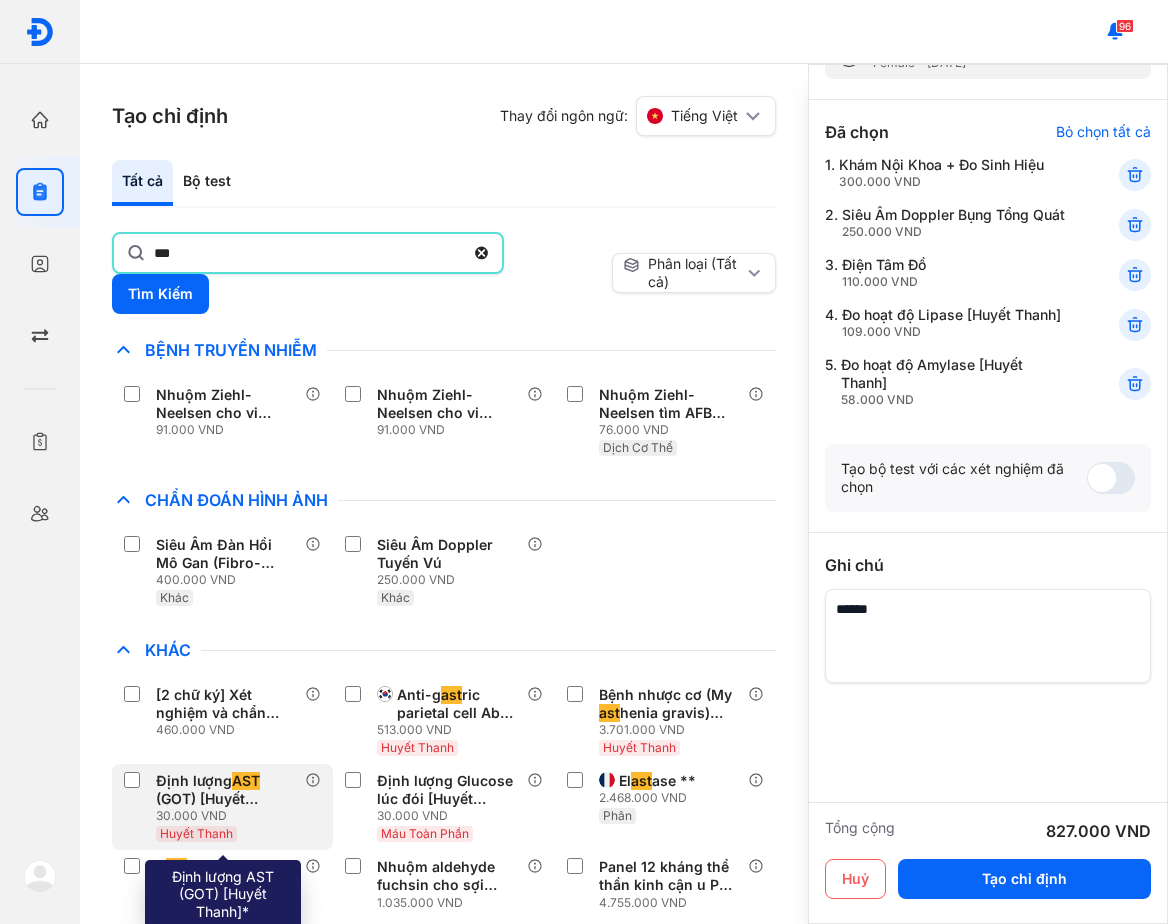 click on "30.000 VND" at bounding box center [230, 816] 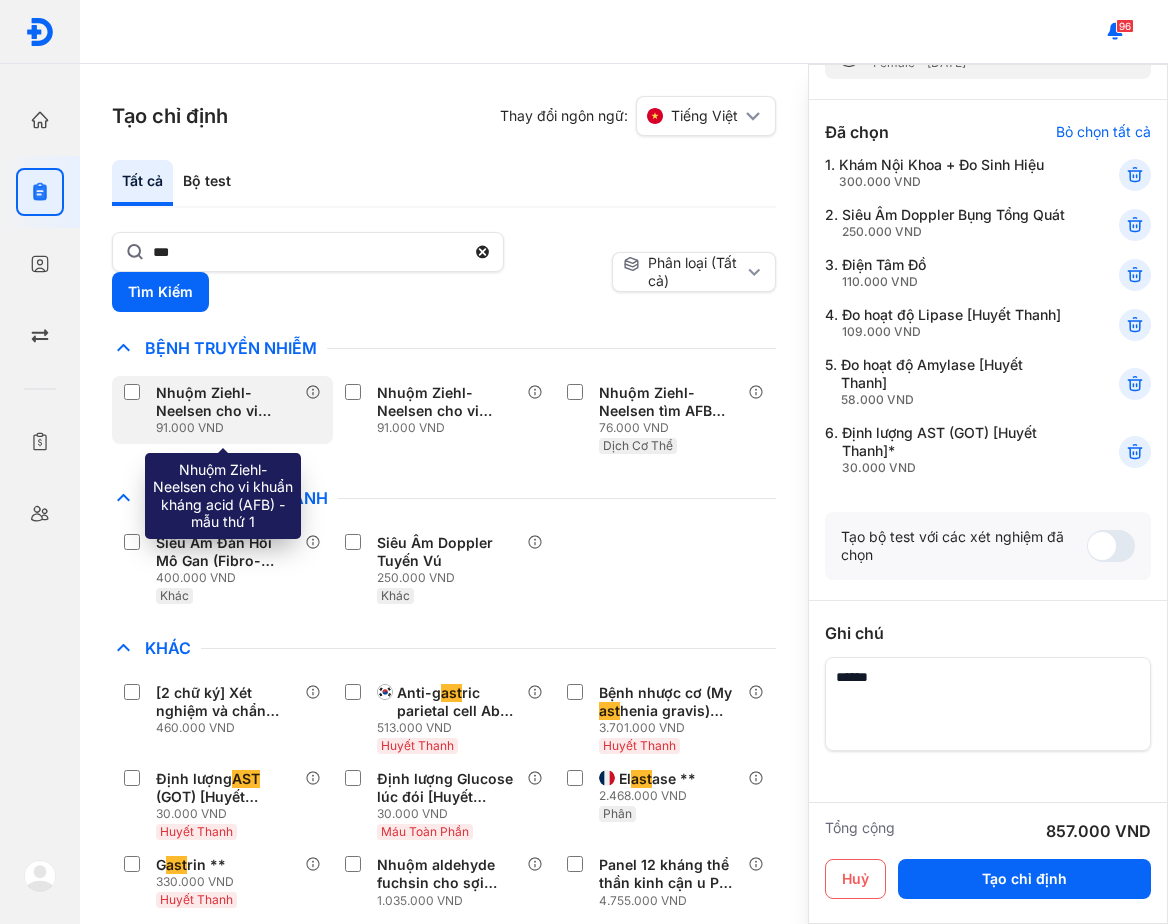scroll, scrollTop: 148, scrollLeft: 0, axis: vertical 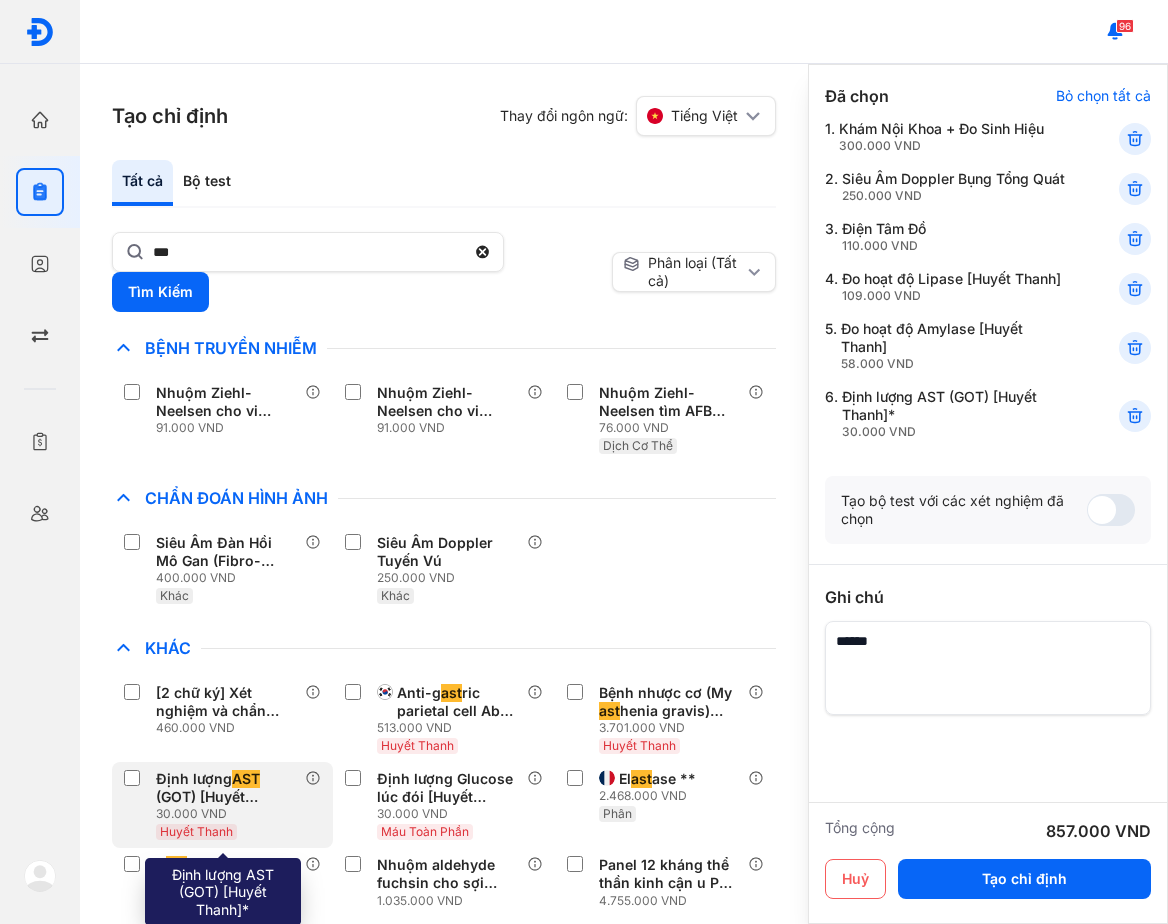 click on "Định lượng  AST  (GOT) [Huyết Thanh]*" at bounding box center [226, 788] 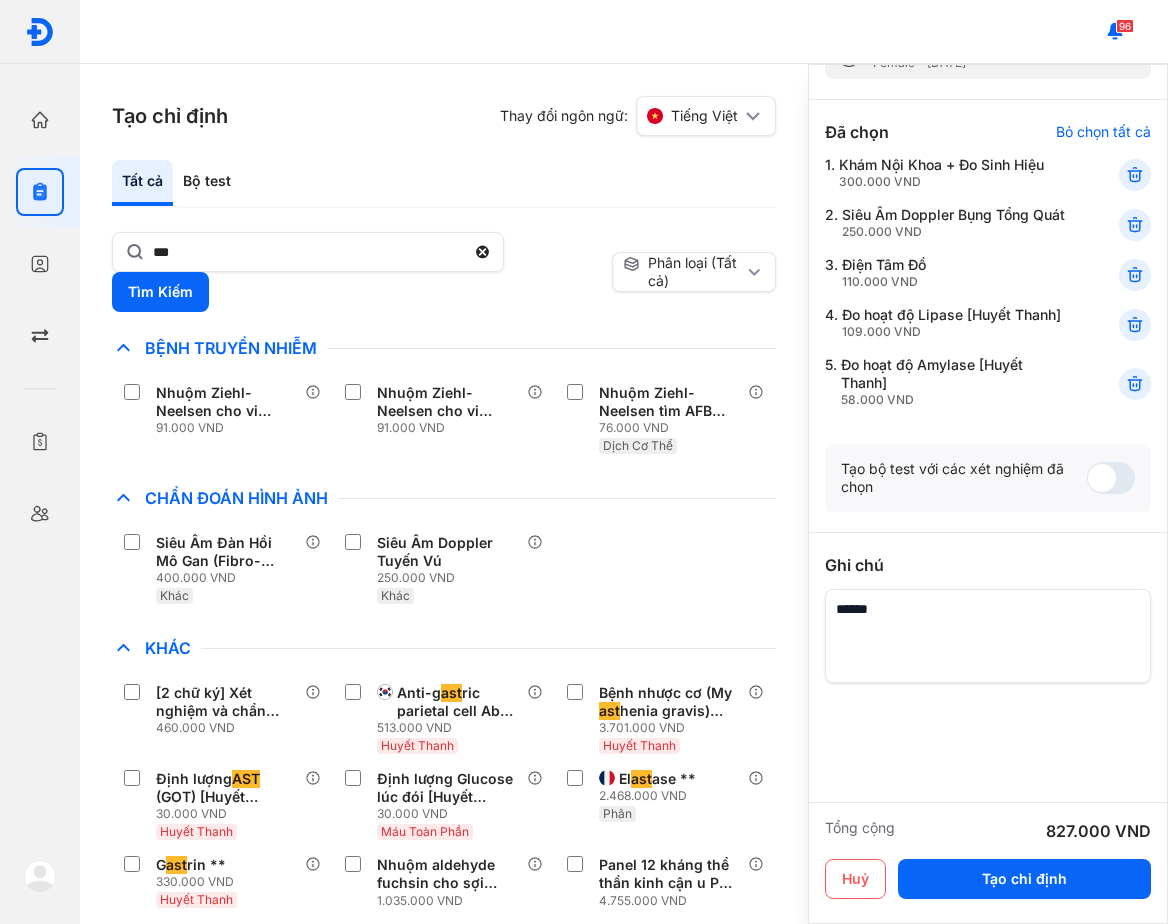 scroll, scrollTop: 112, scrollLeft: 0, axis: vertical 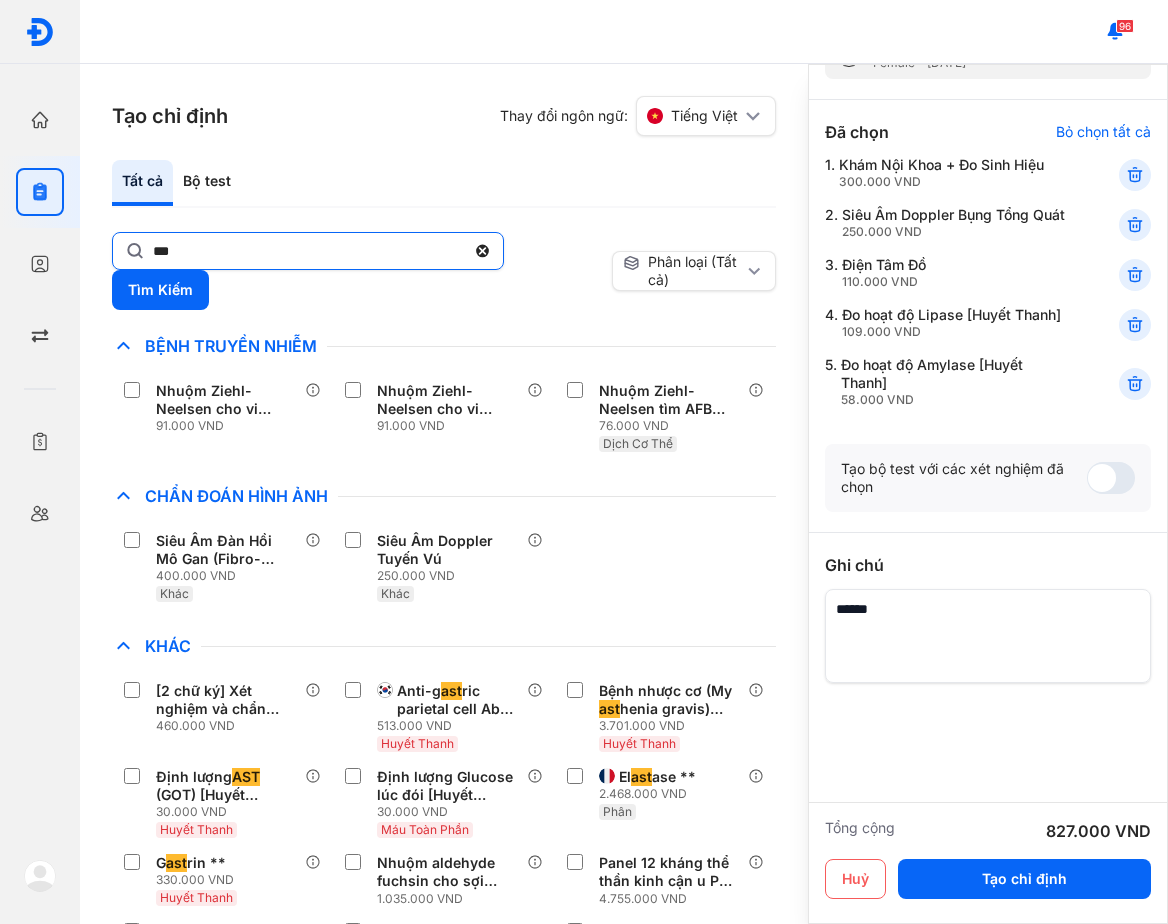 click on "***" 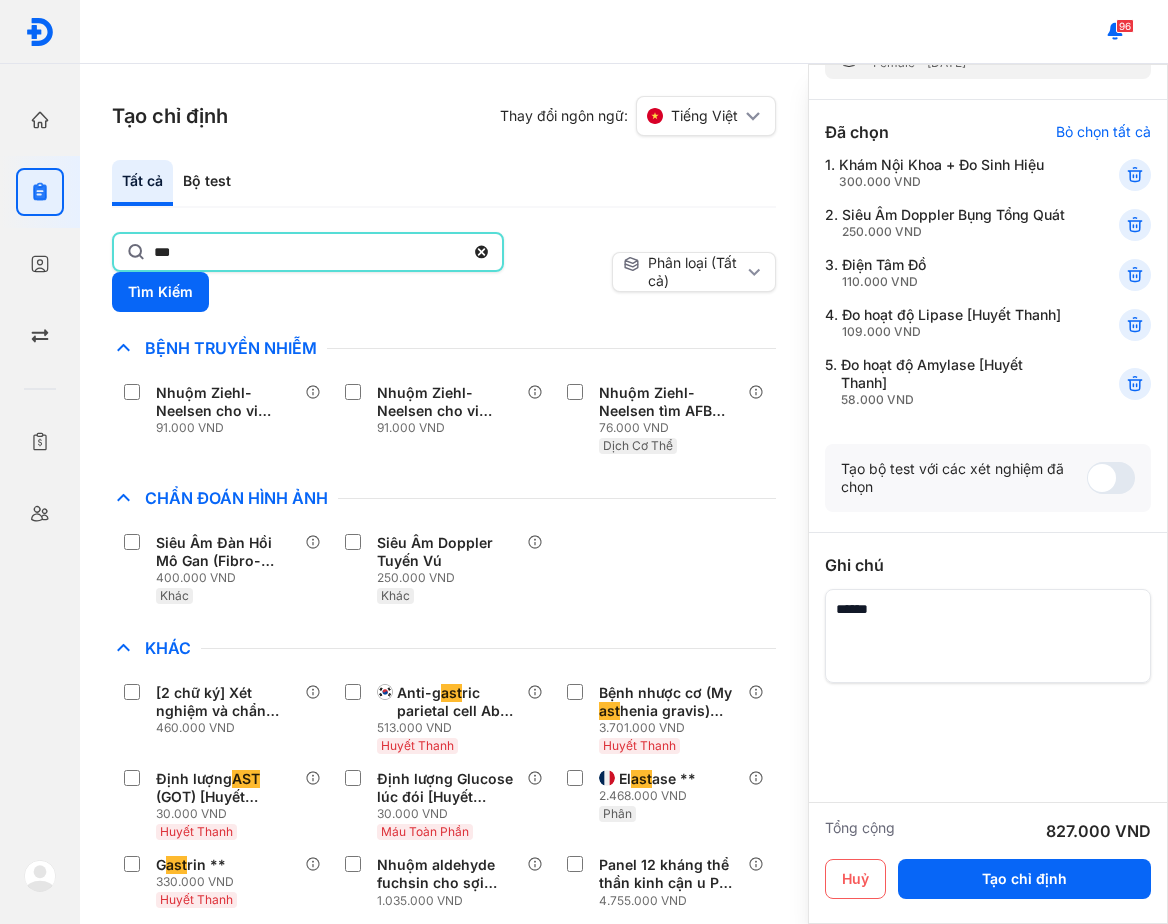 click on "***" 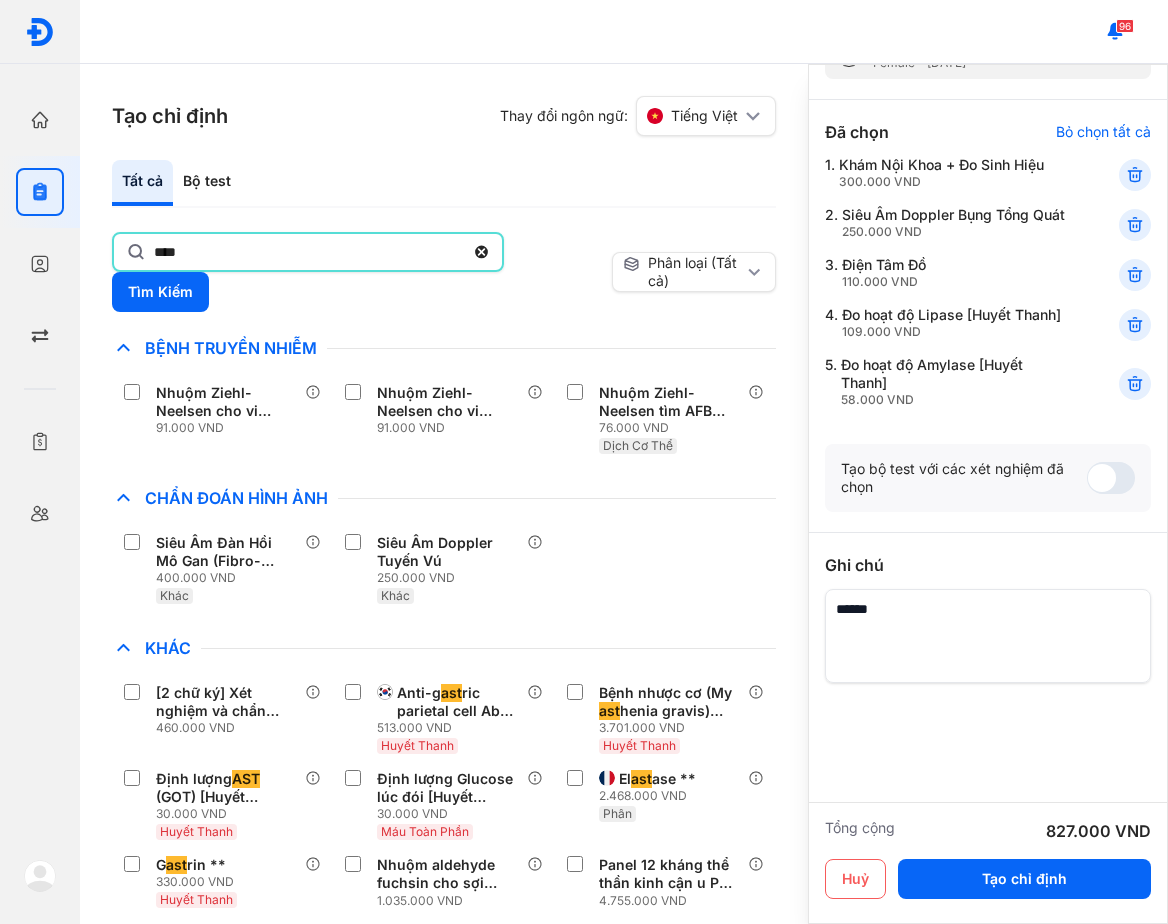 type on "****" 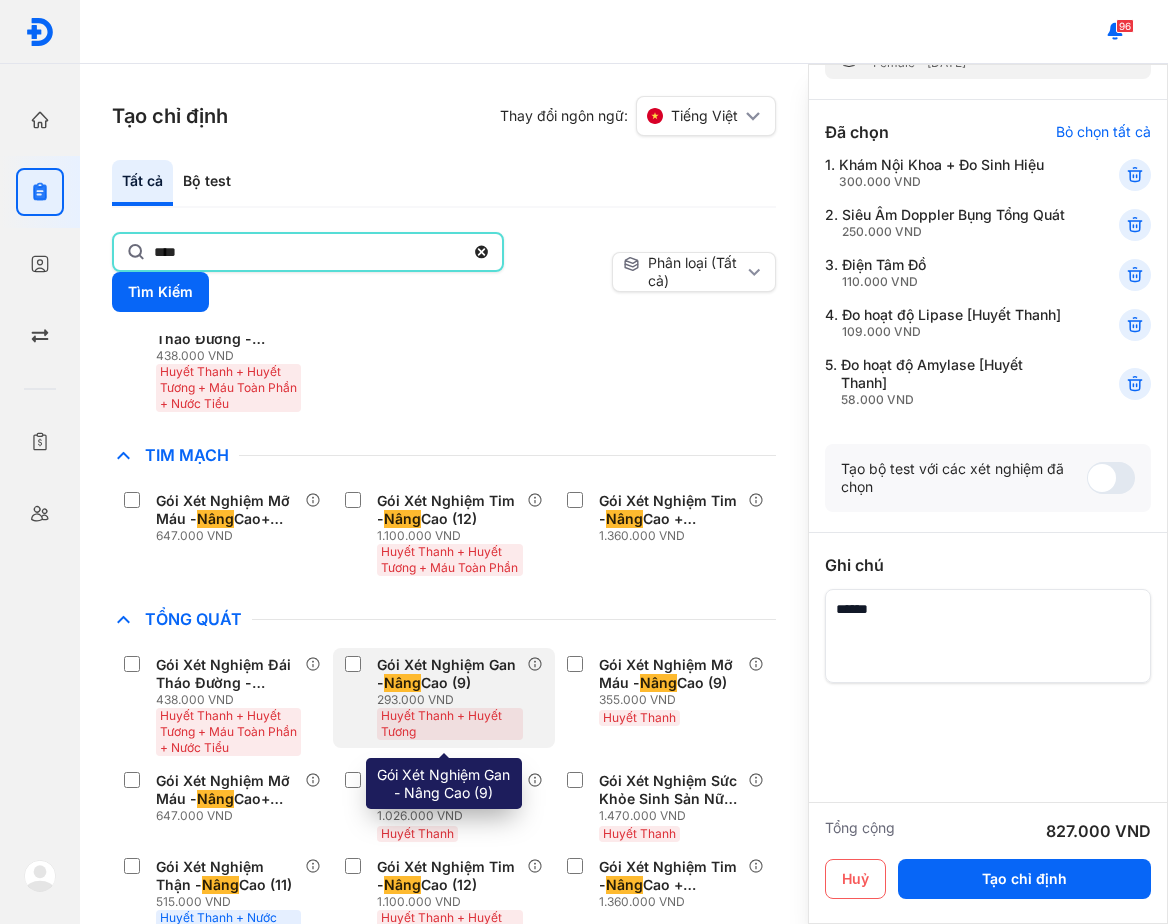 scroll, scrollTop: 1100, scrollLeft: 0, axis: vertical 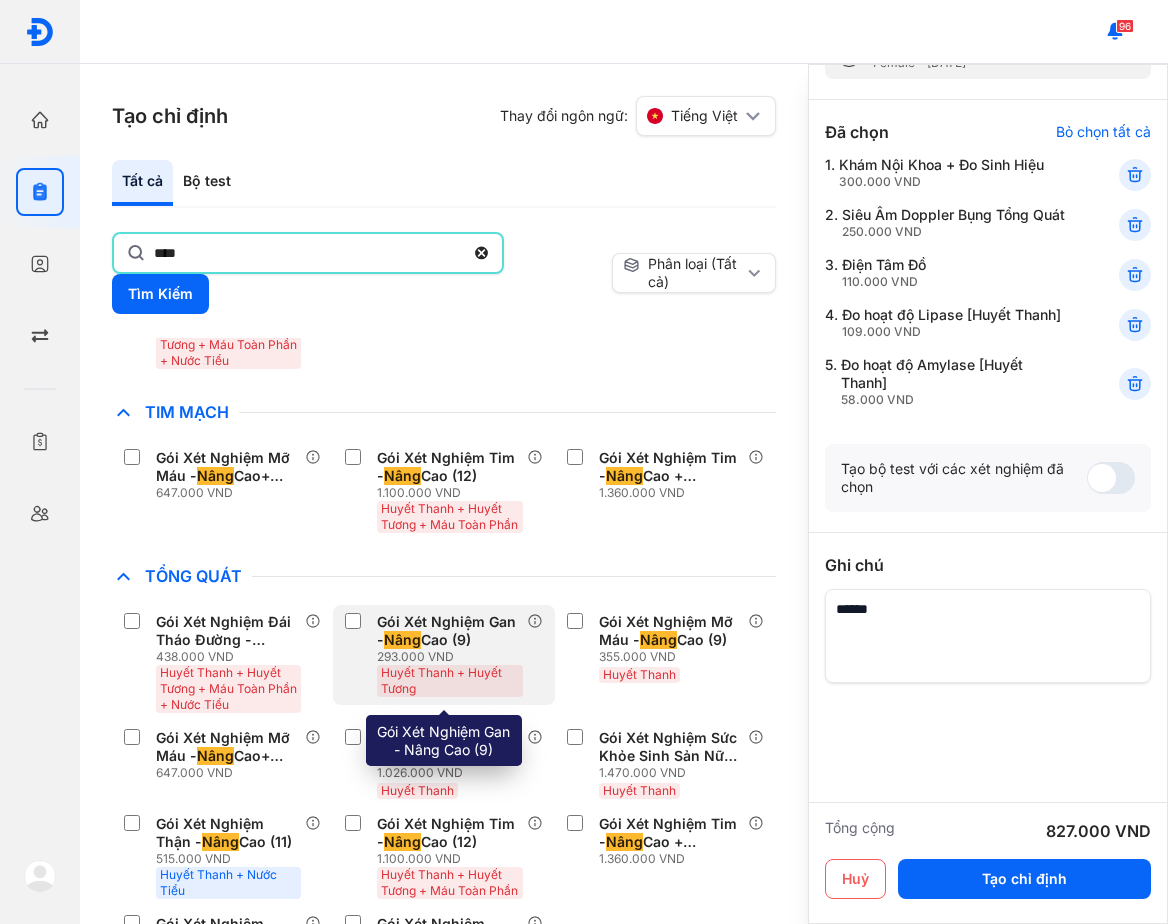 click on "293.000 VND" at bounding box center (451, 657) 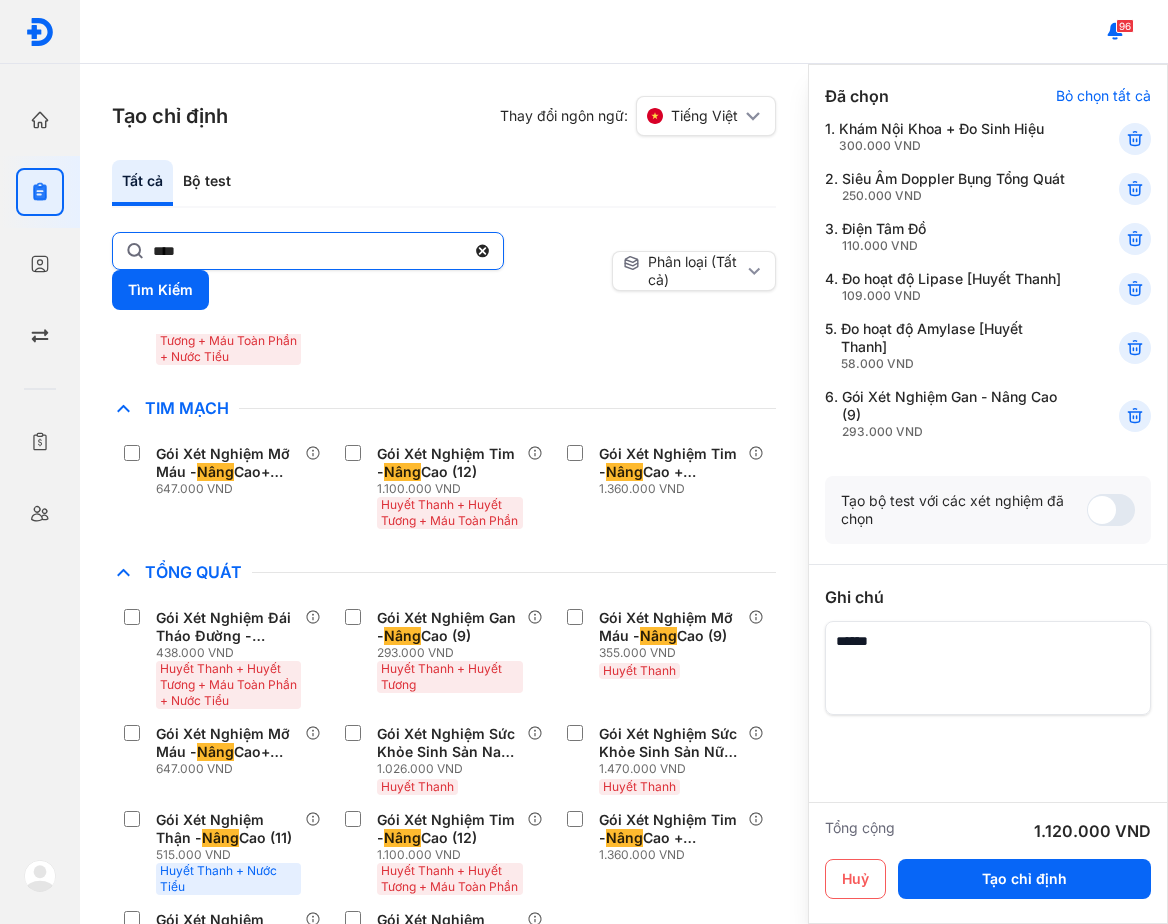 click on "****" 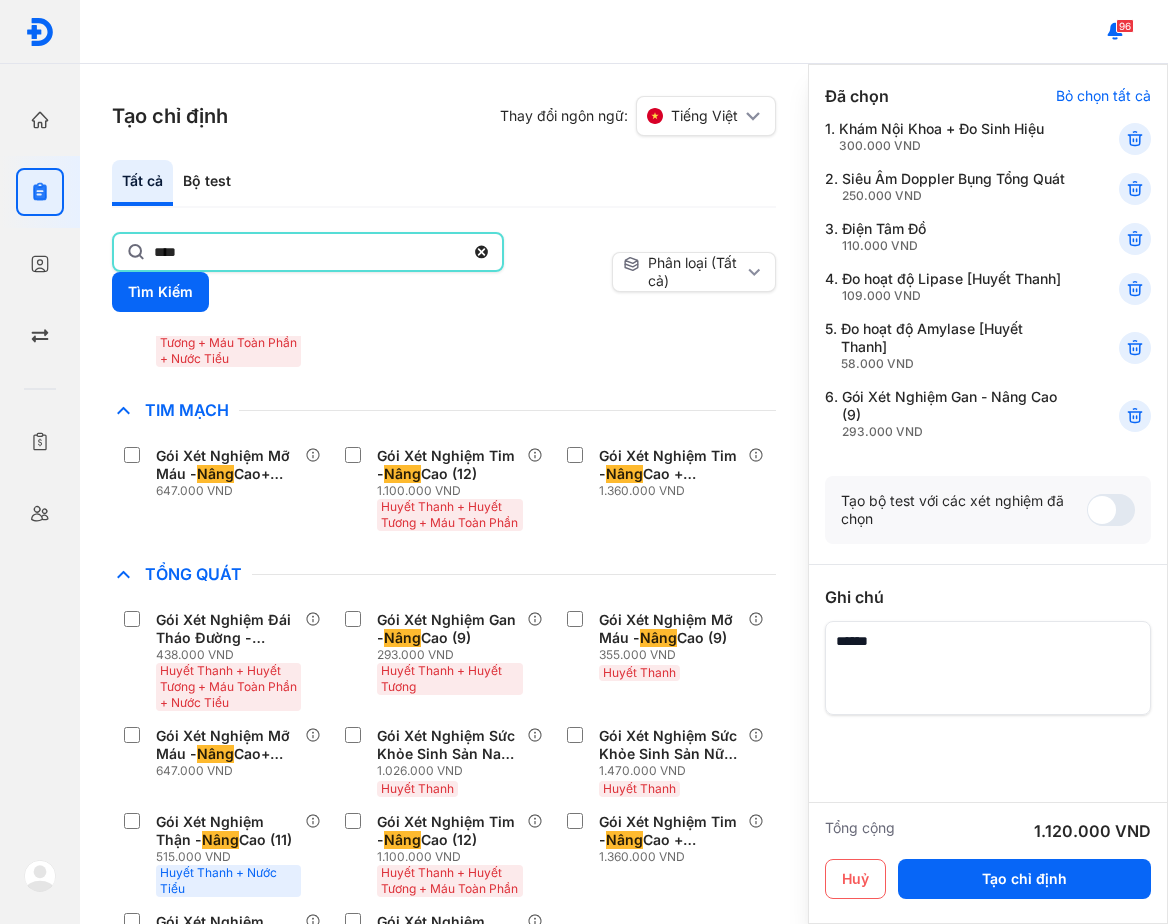 click on "****" 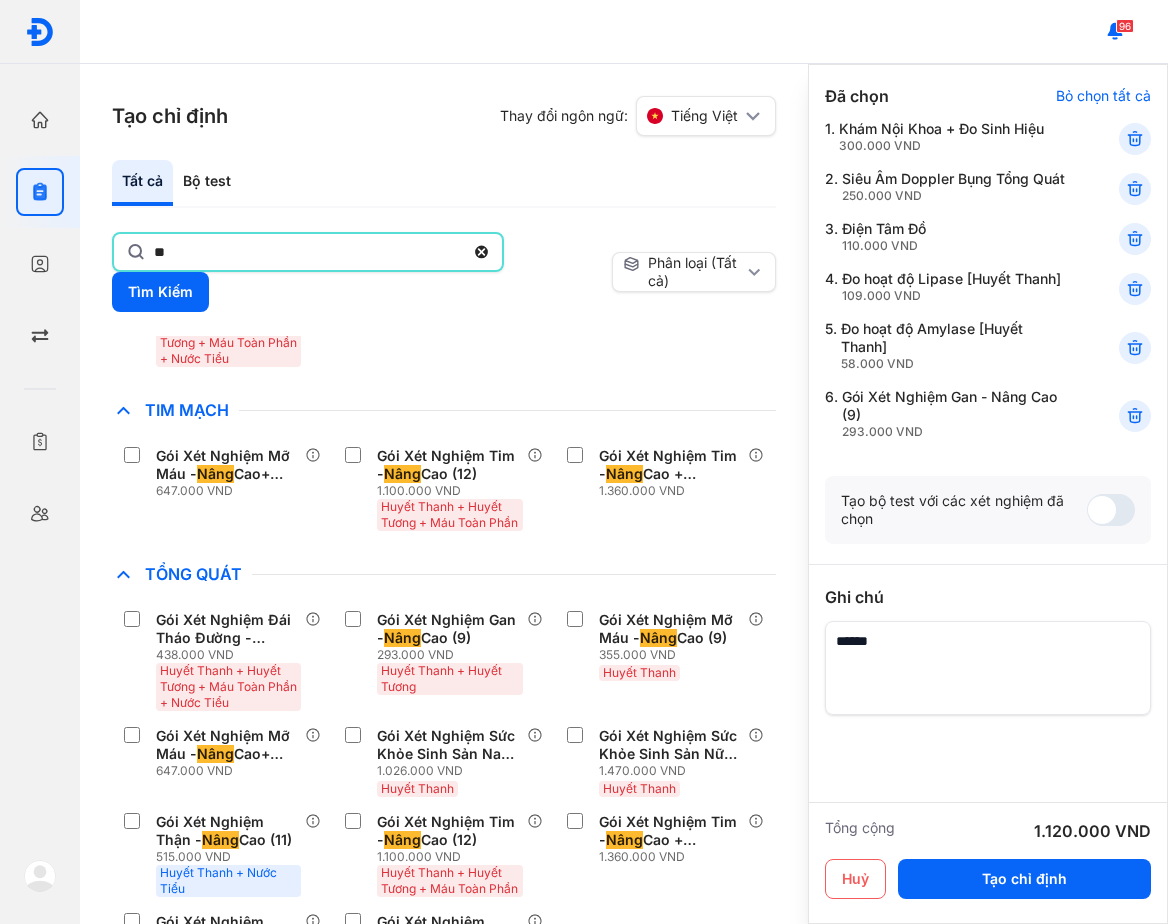 type on "*" 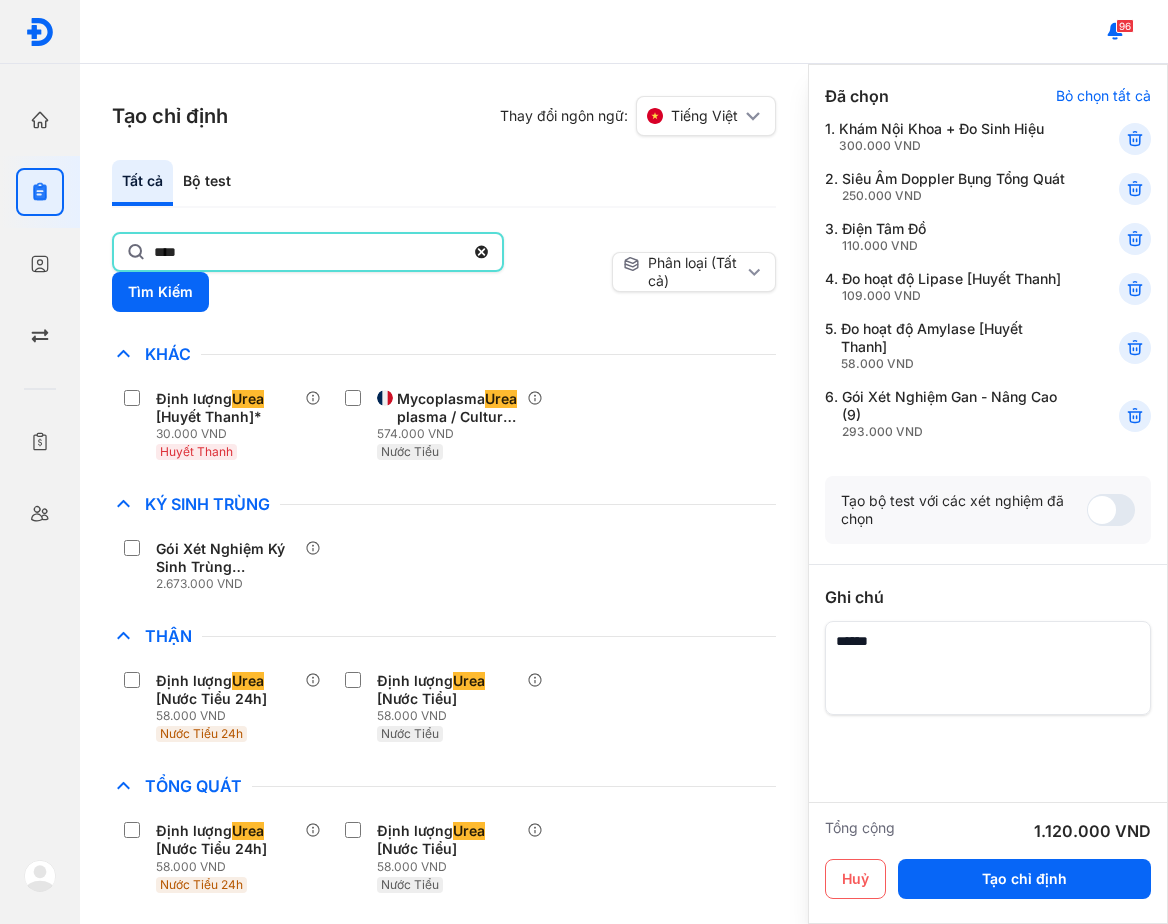 scroll, scrollTop: 144, scrollLeft: 0, axis: vertical 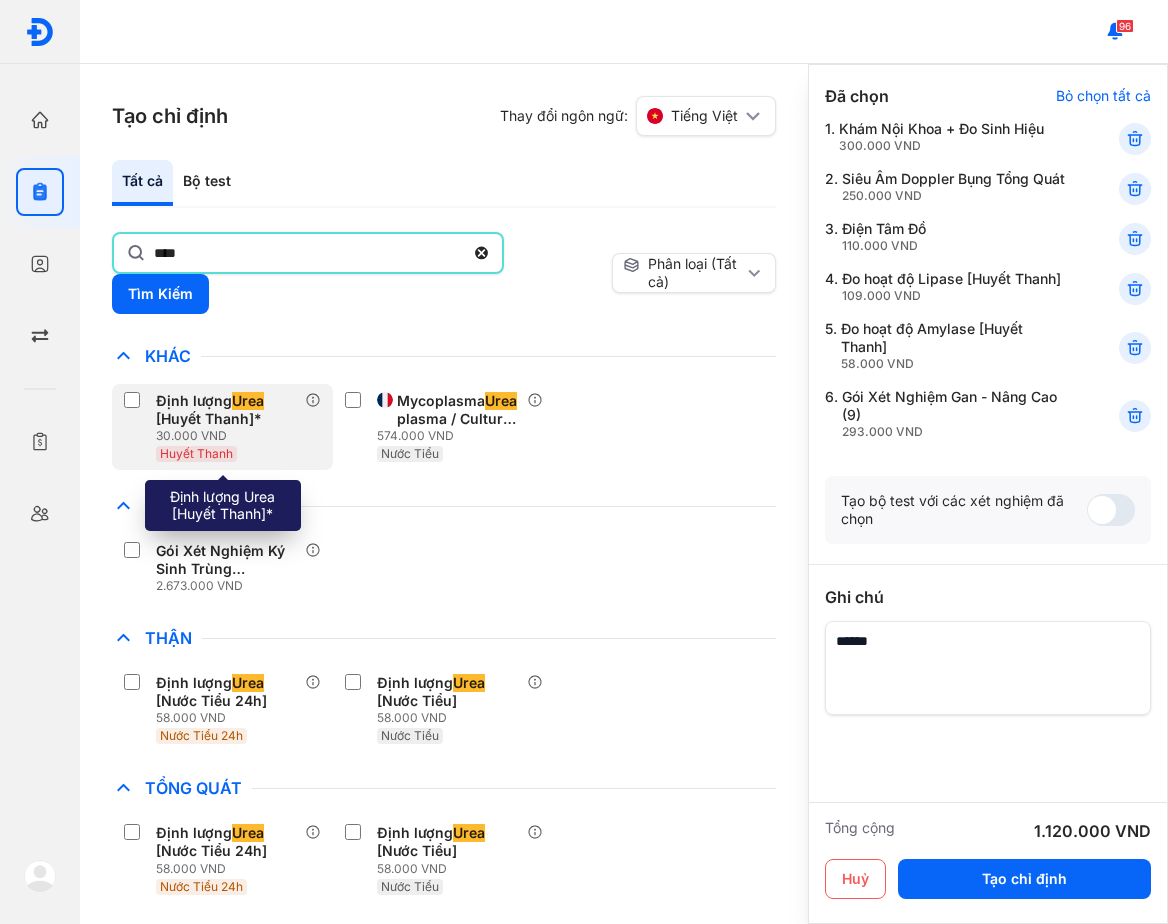 click on "Định lượng  Urea  [Huyết Thanh]*" at bounding box center (226, 410) 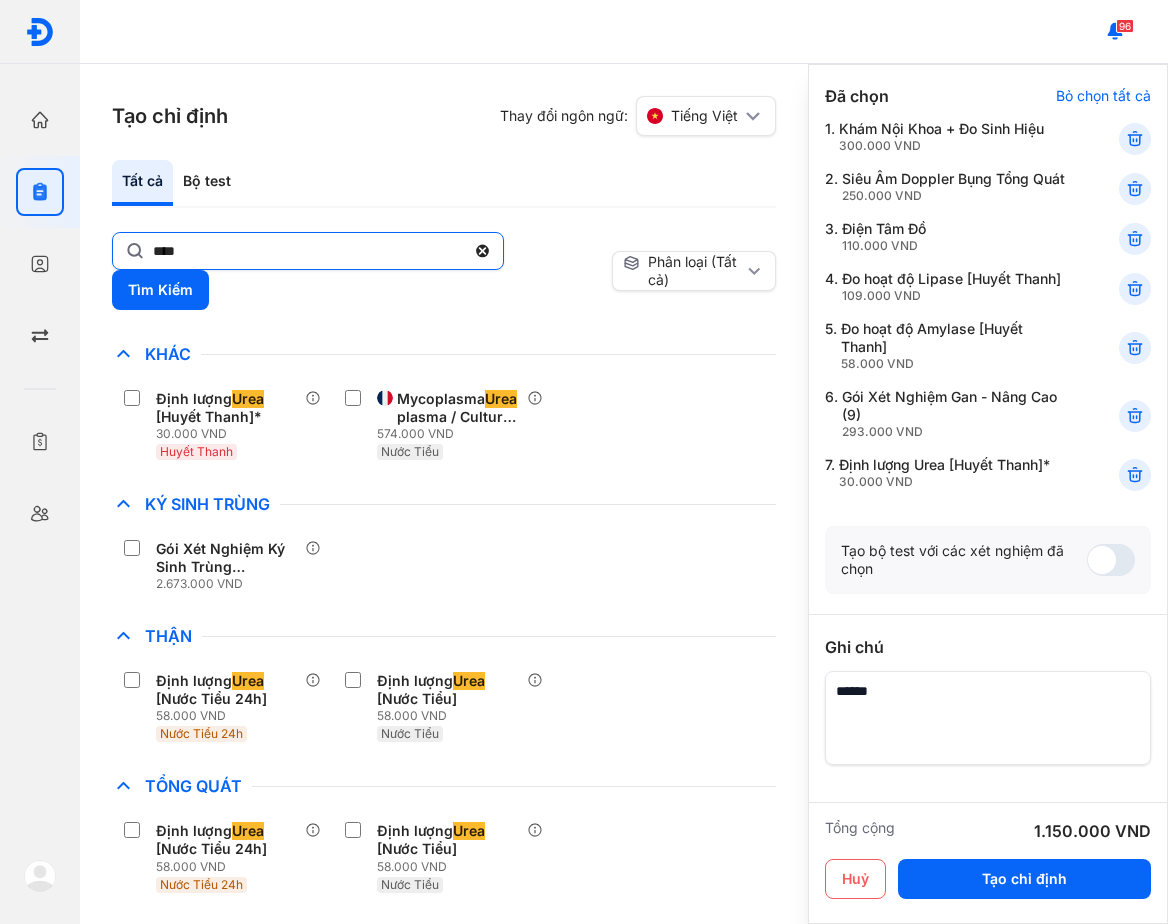 click on "****" 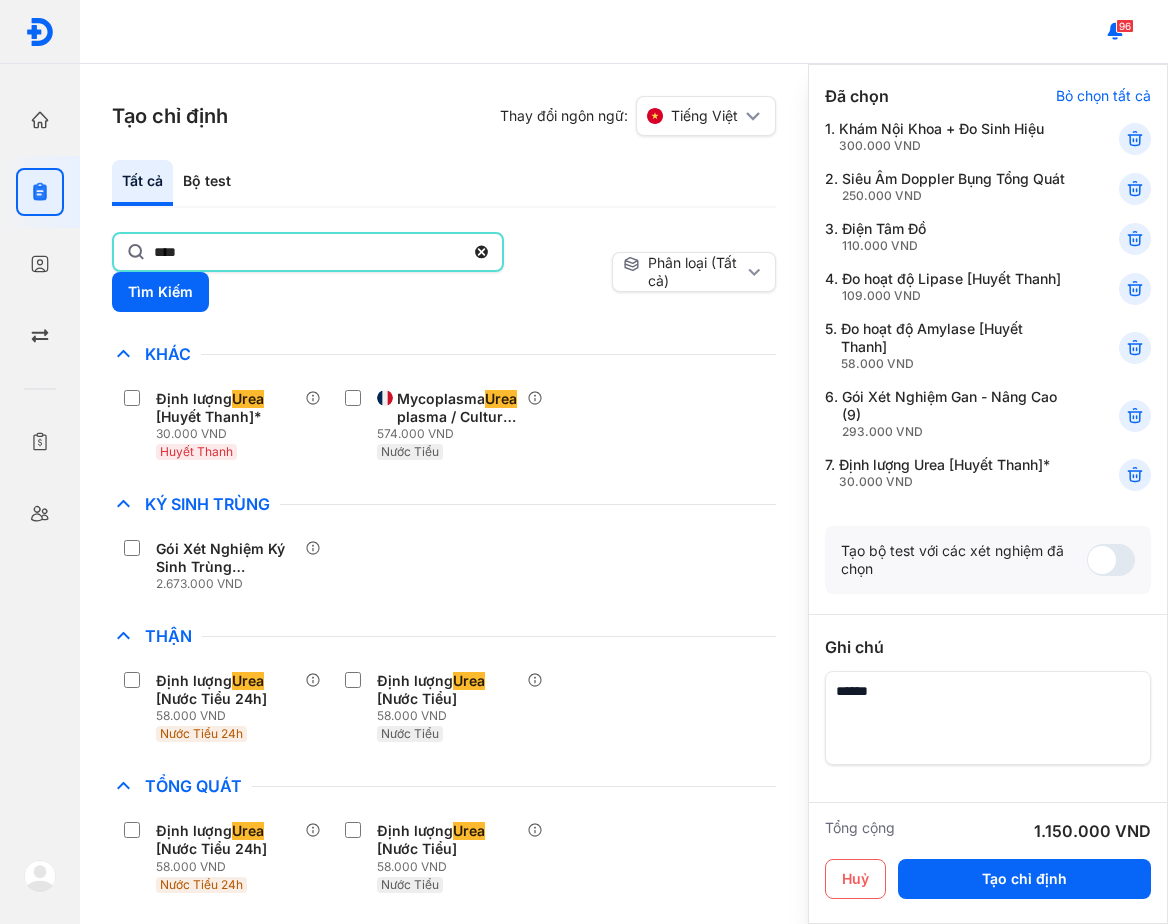 click on "****" 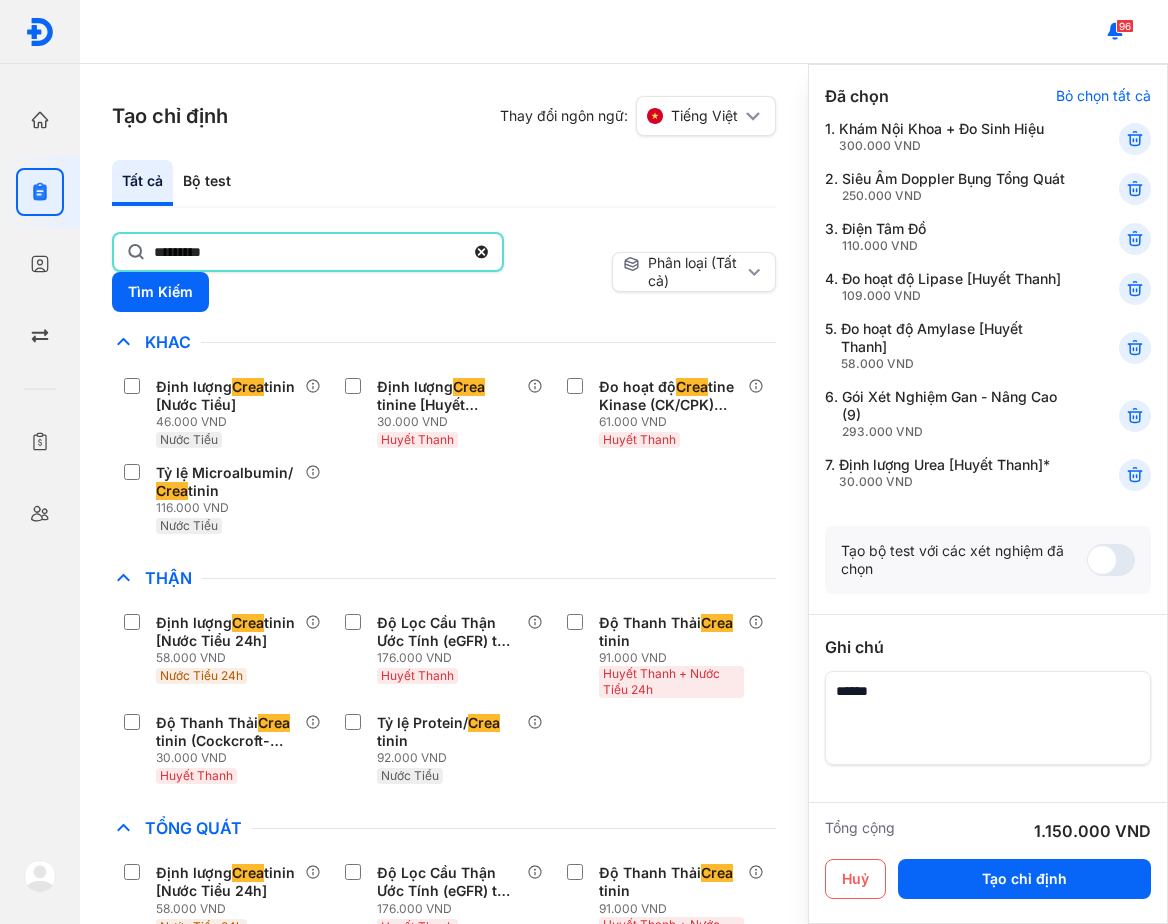 scroll, scrollTop: 0, scrollLeft: 0, axis: both 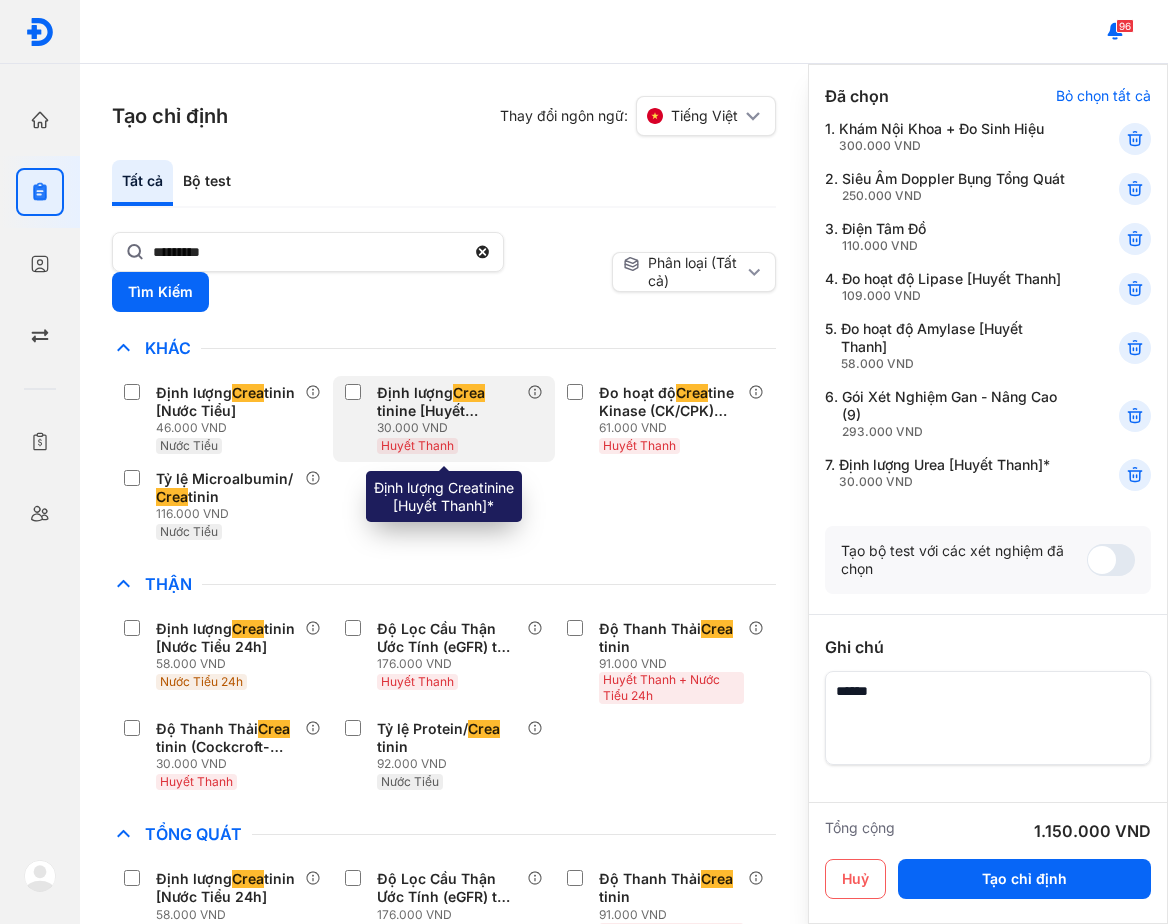 drag, startPoint x: 259, startPoint y: 412, endPoint x: 532, endPoint y: 442, distance: 274.6434 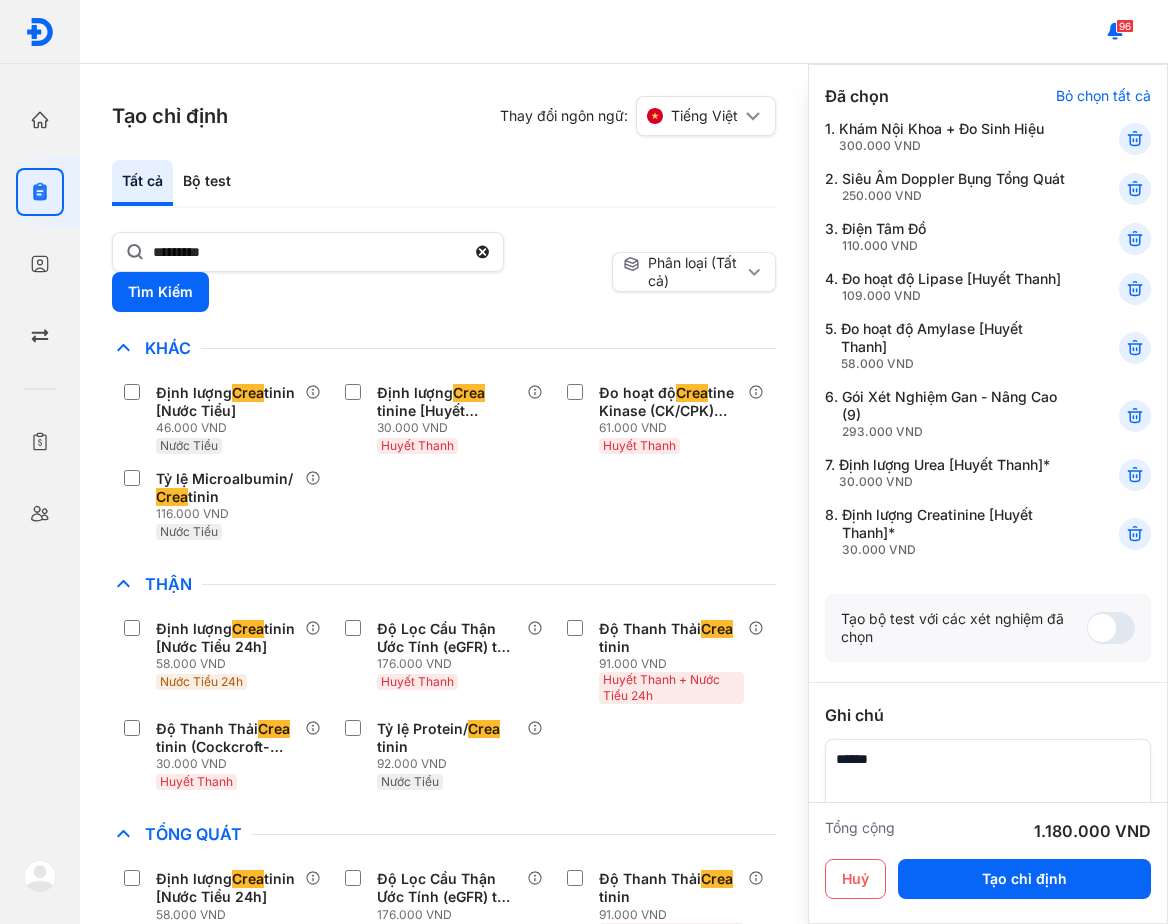 click on "********* Tìm Kiếm" at bounding box center [358, 272] 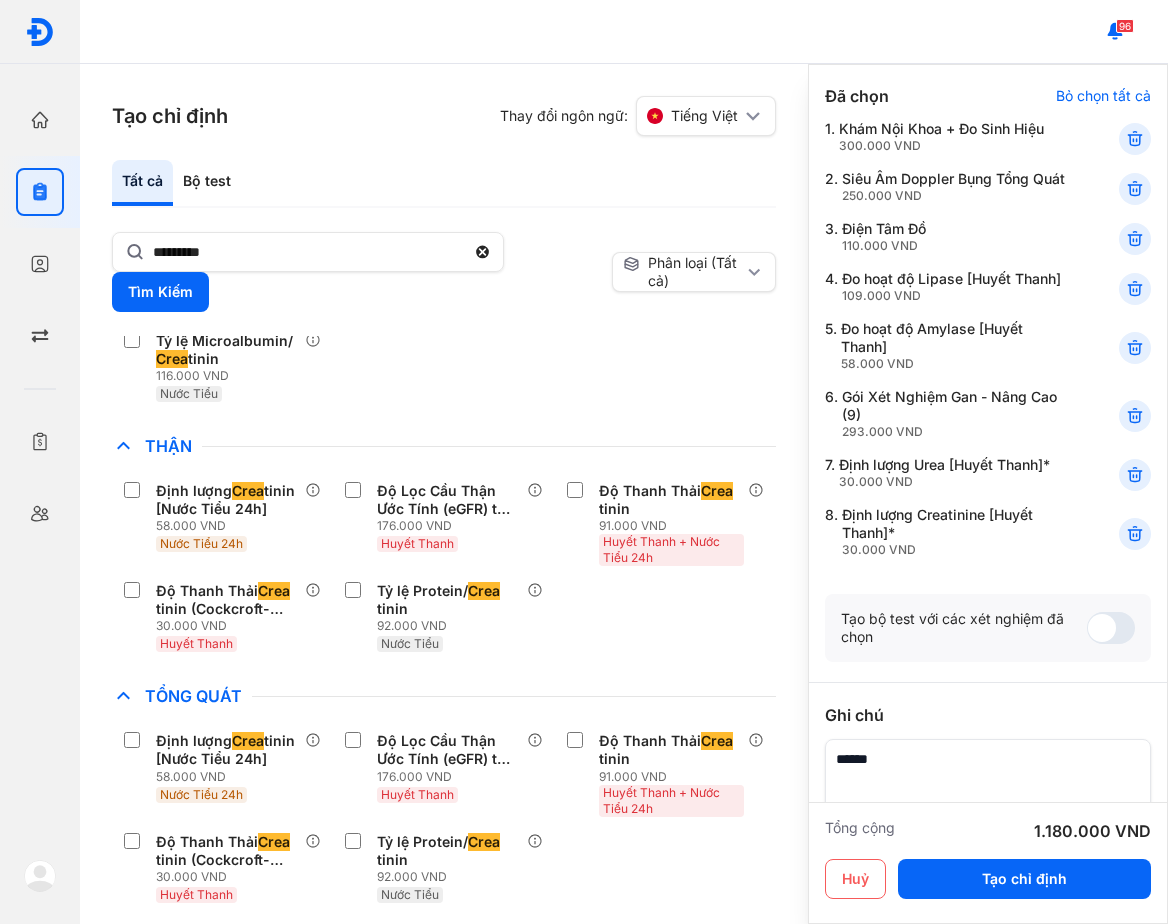 scroll, scrollTop: 149, scrollLeft: 0, axis: vertical 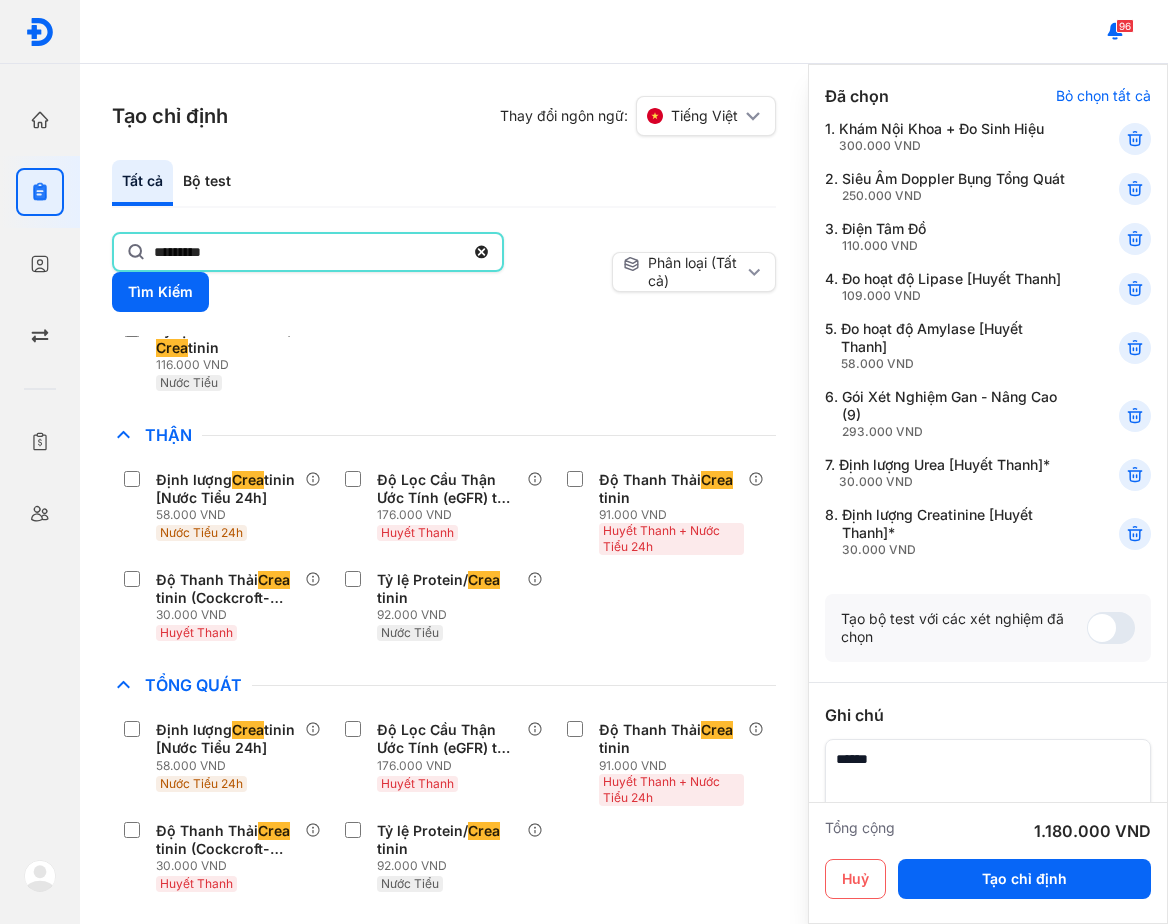 click on "*********" 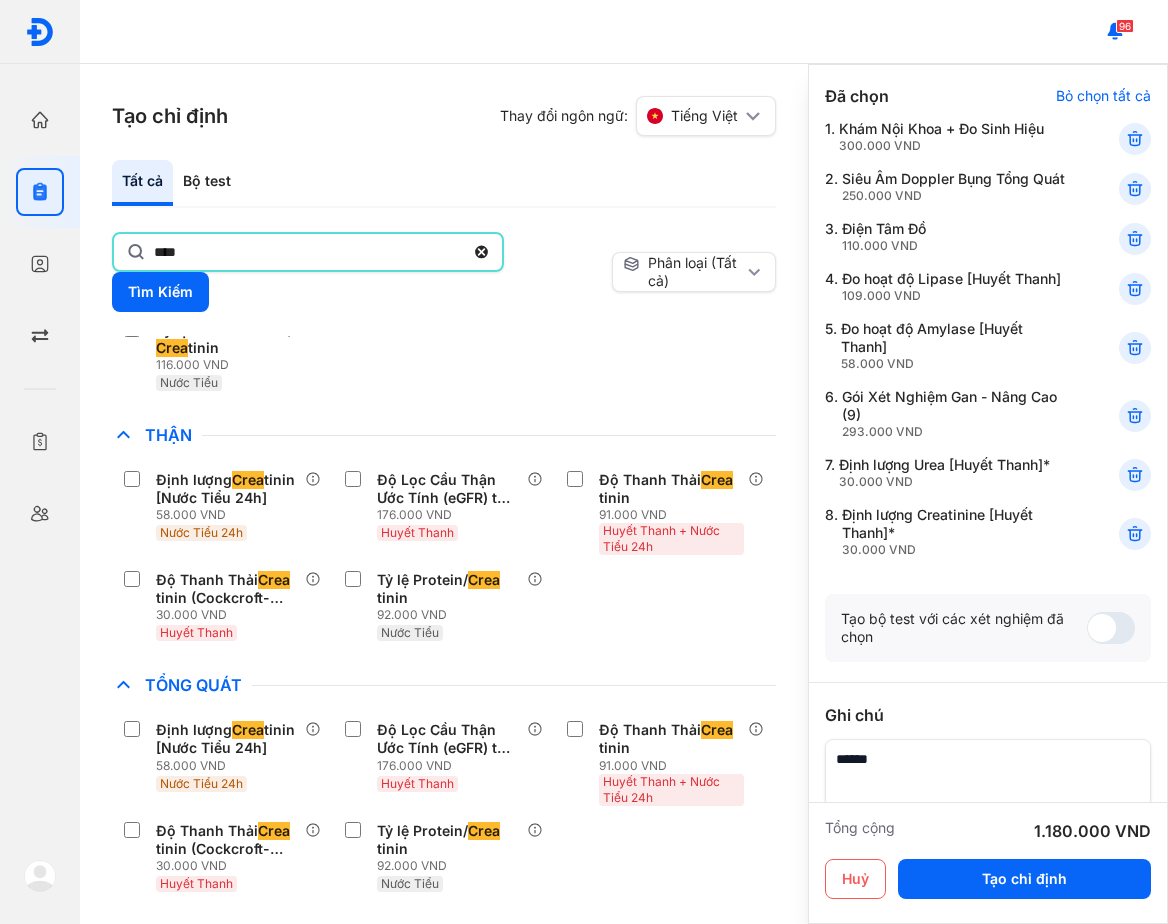 type on "****" 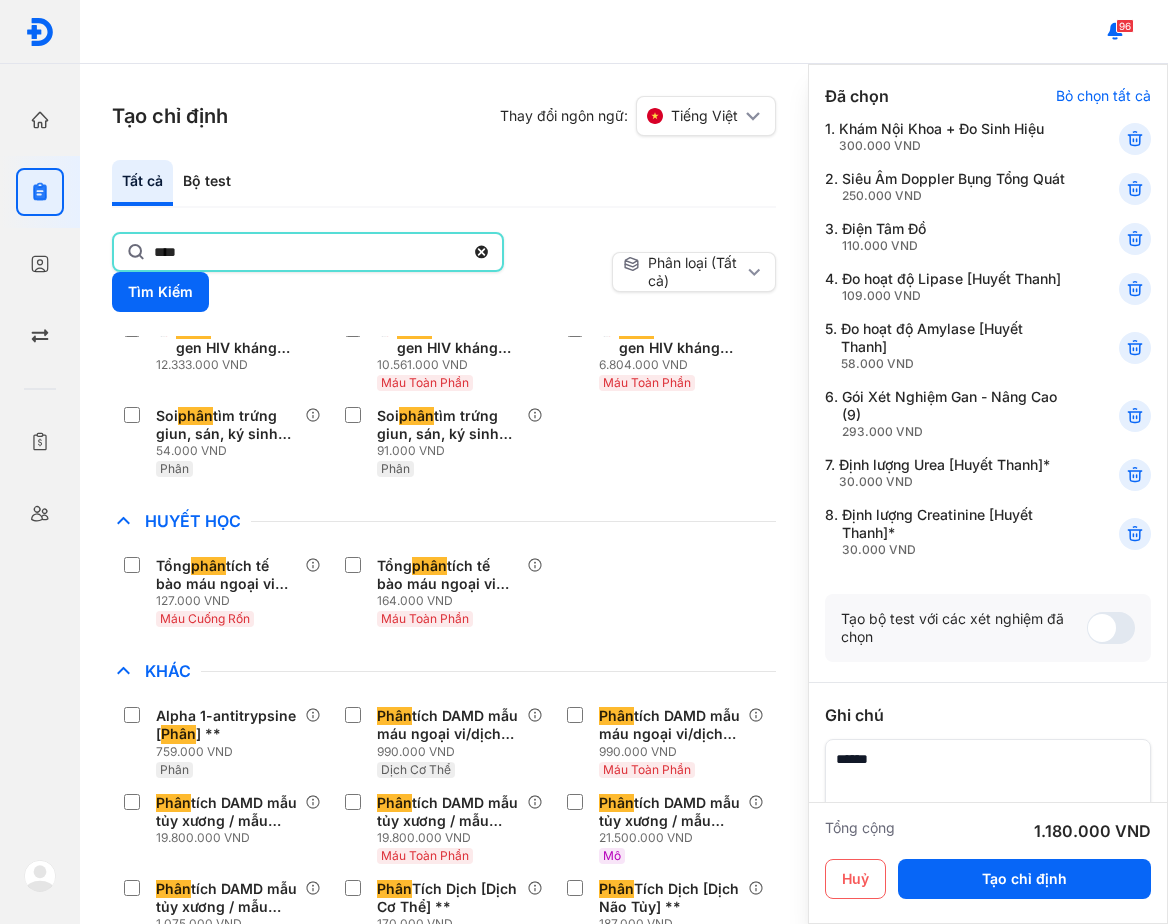 scroll, scrollTop: 621, scrollLeft: 0, axis: vertical 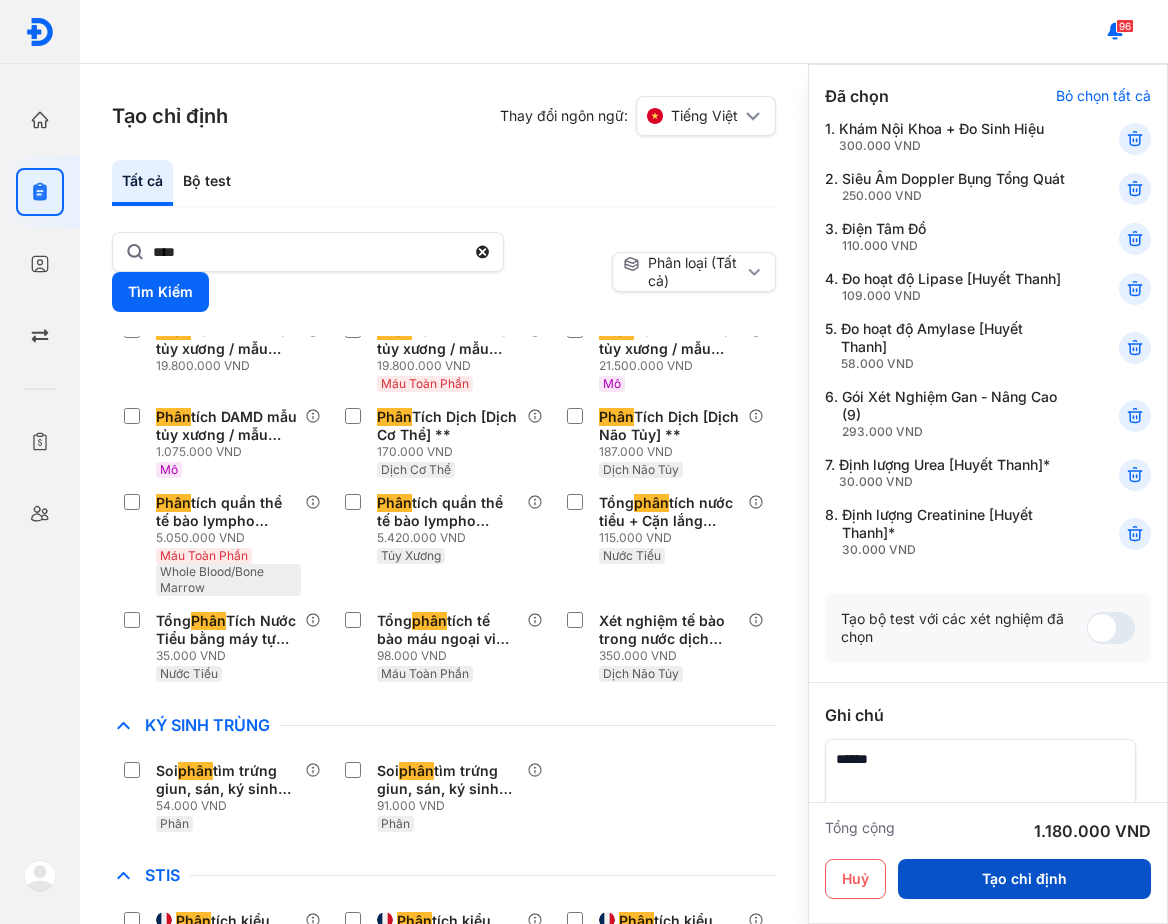click on "Tạo chỉ định" at bounding box center (1024, 879) 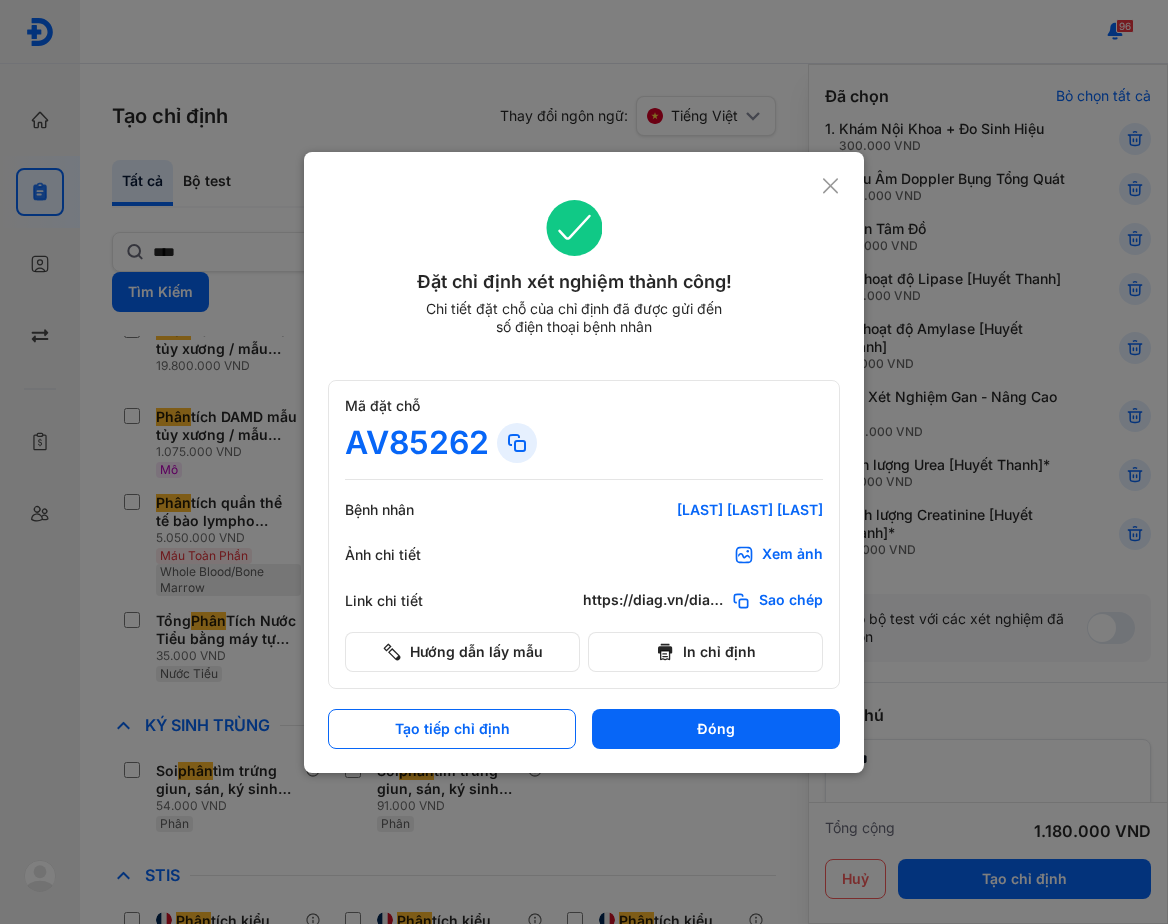 click on "AV85262" at bounding box center [584, 443] 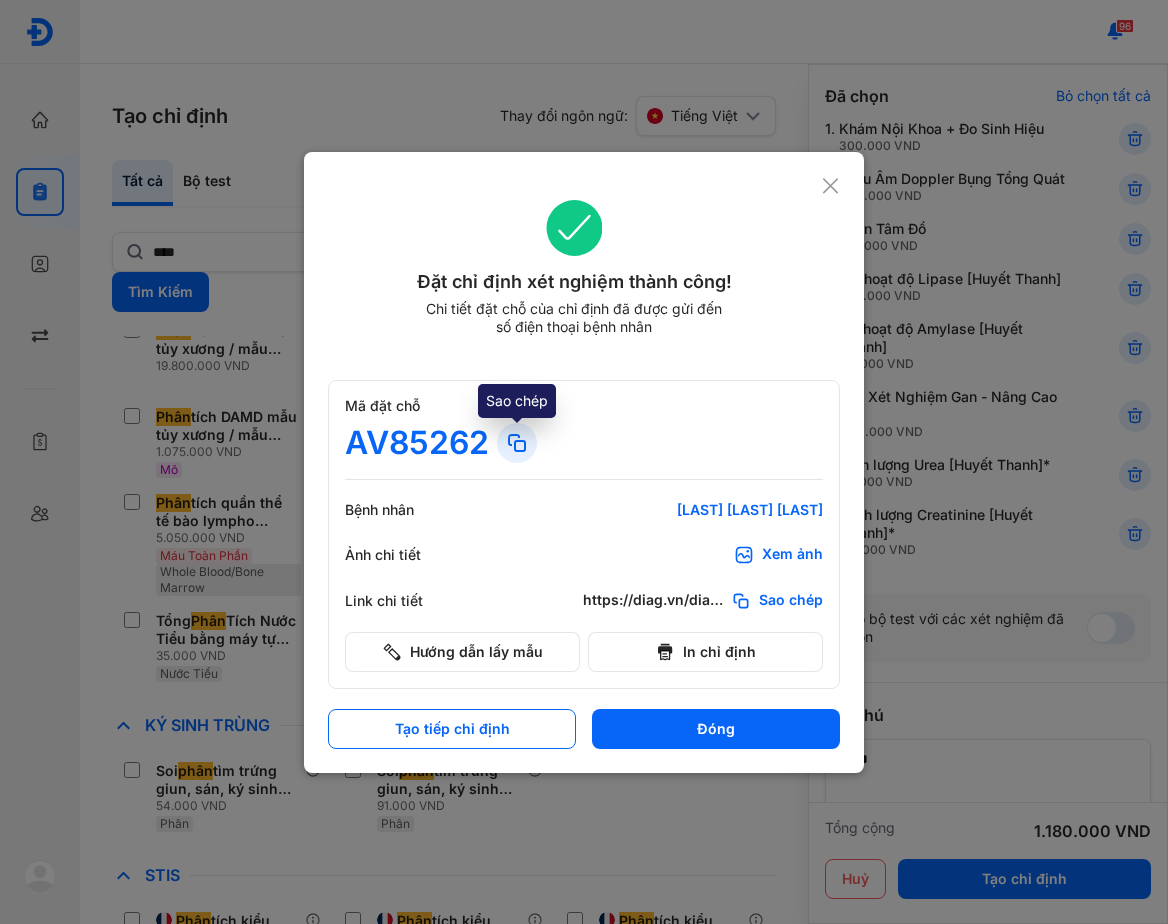 click 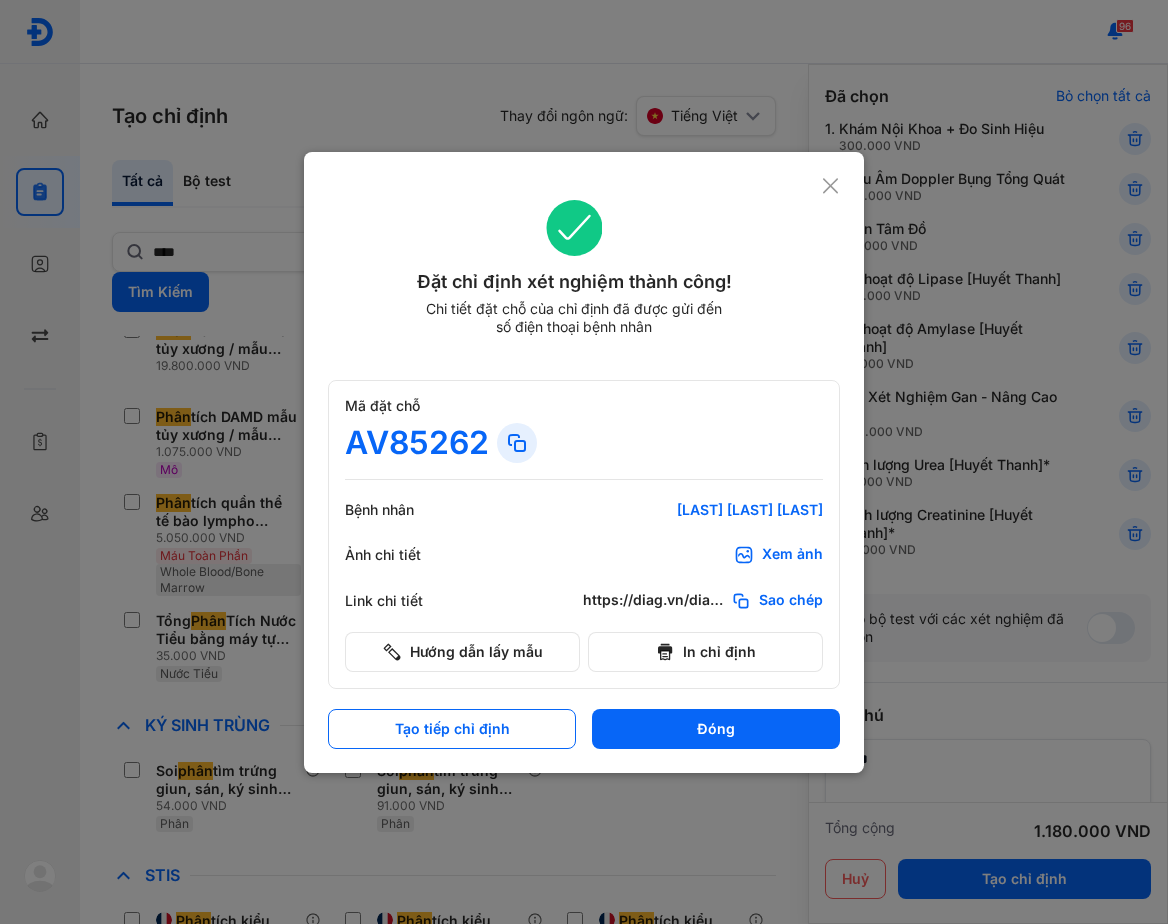 drag, startPoint x: 789, startPoint y: 435, endPoint x: 767, endPoint y: 430, distance: 22.561028 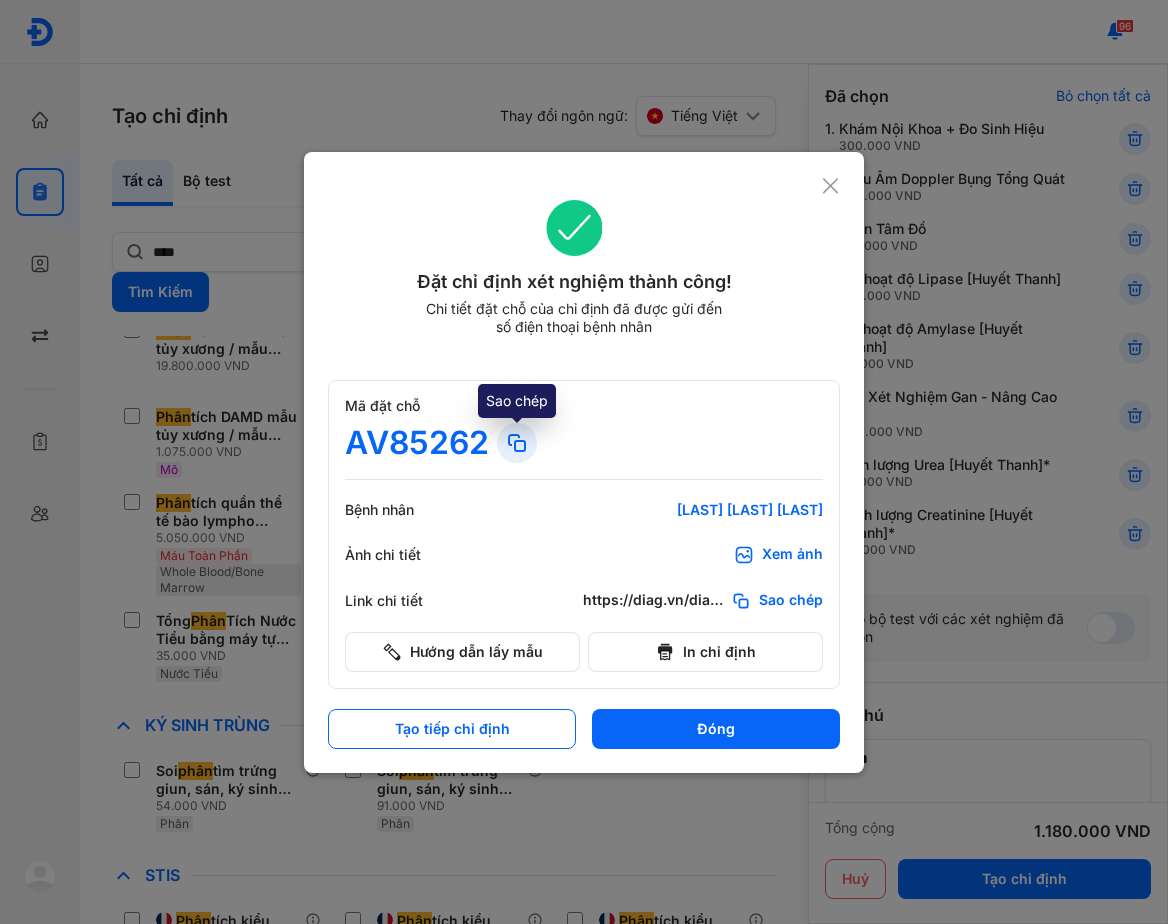 click 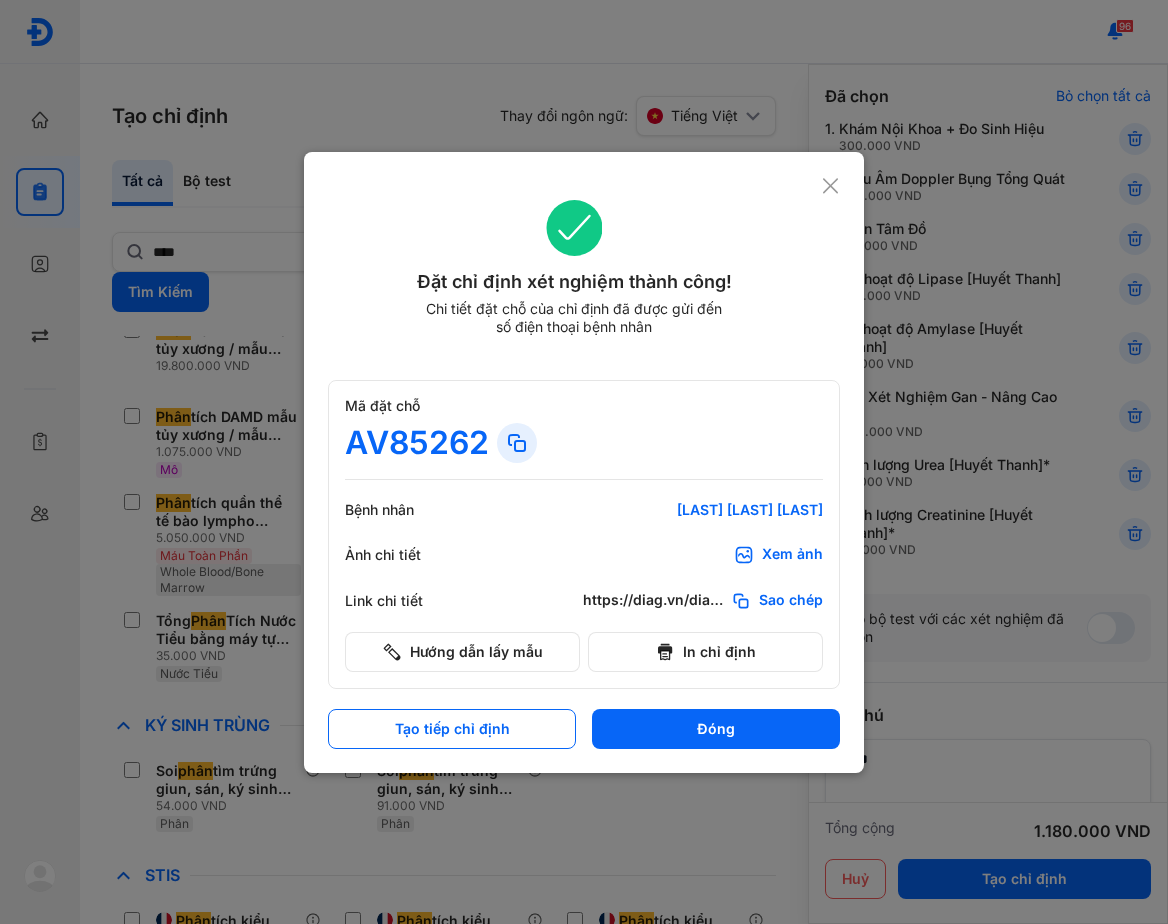 drag, startPoint x: 690, startPoint y: 430, endPoint x: 534, endPoint y: 408, distance: 157.54364 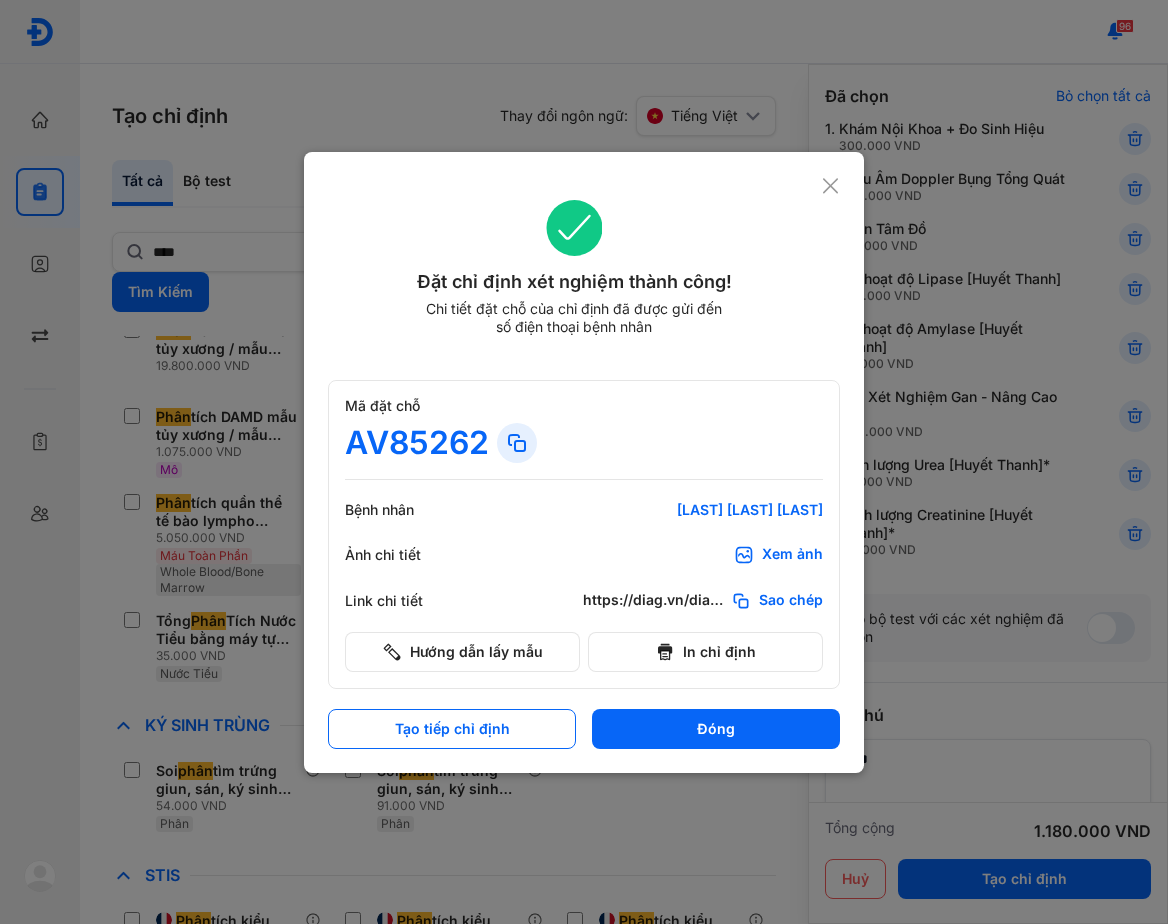 click on "AV85262" at bounding box center (584, 443) 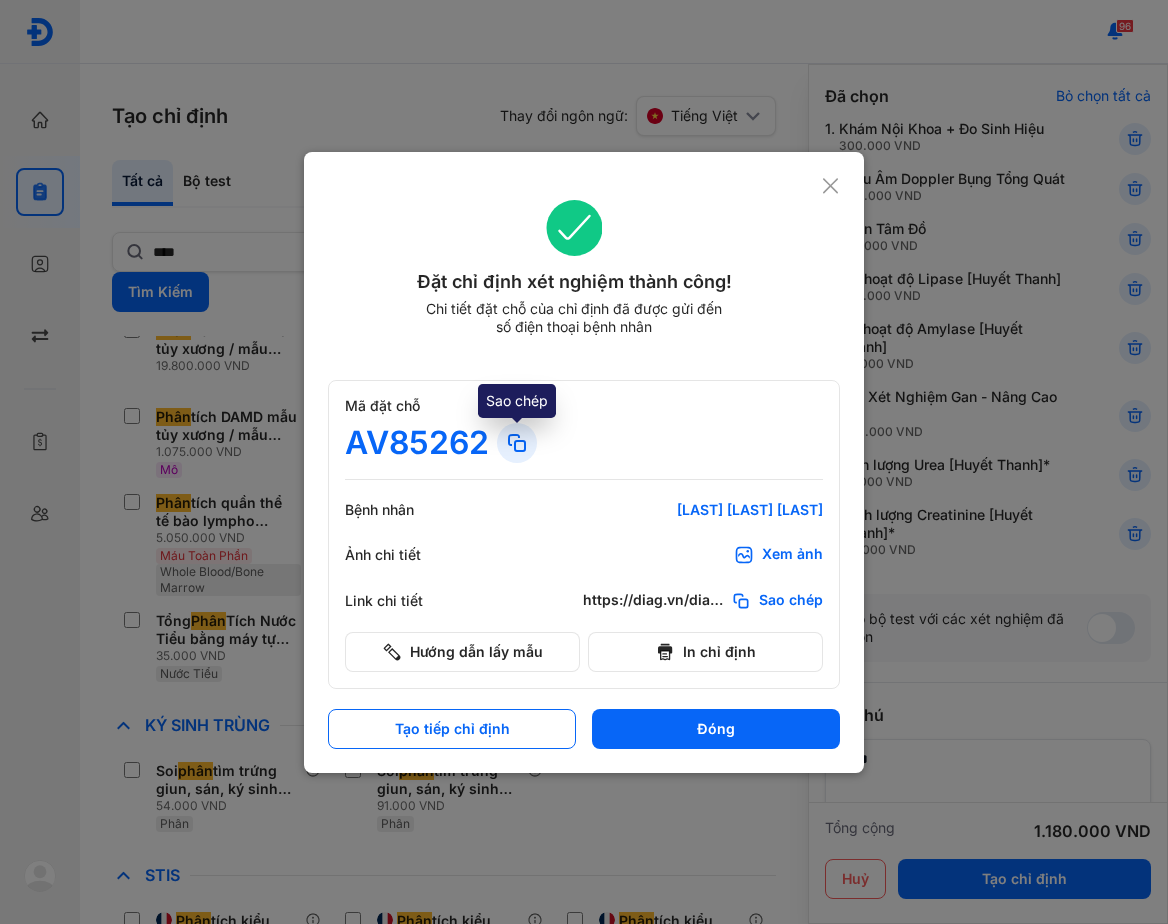 click 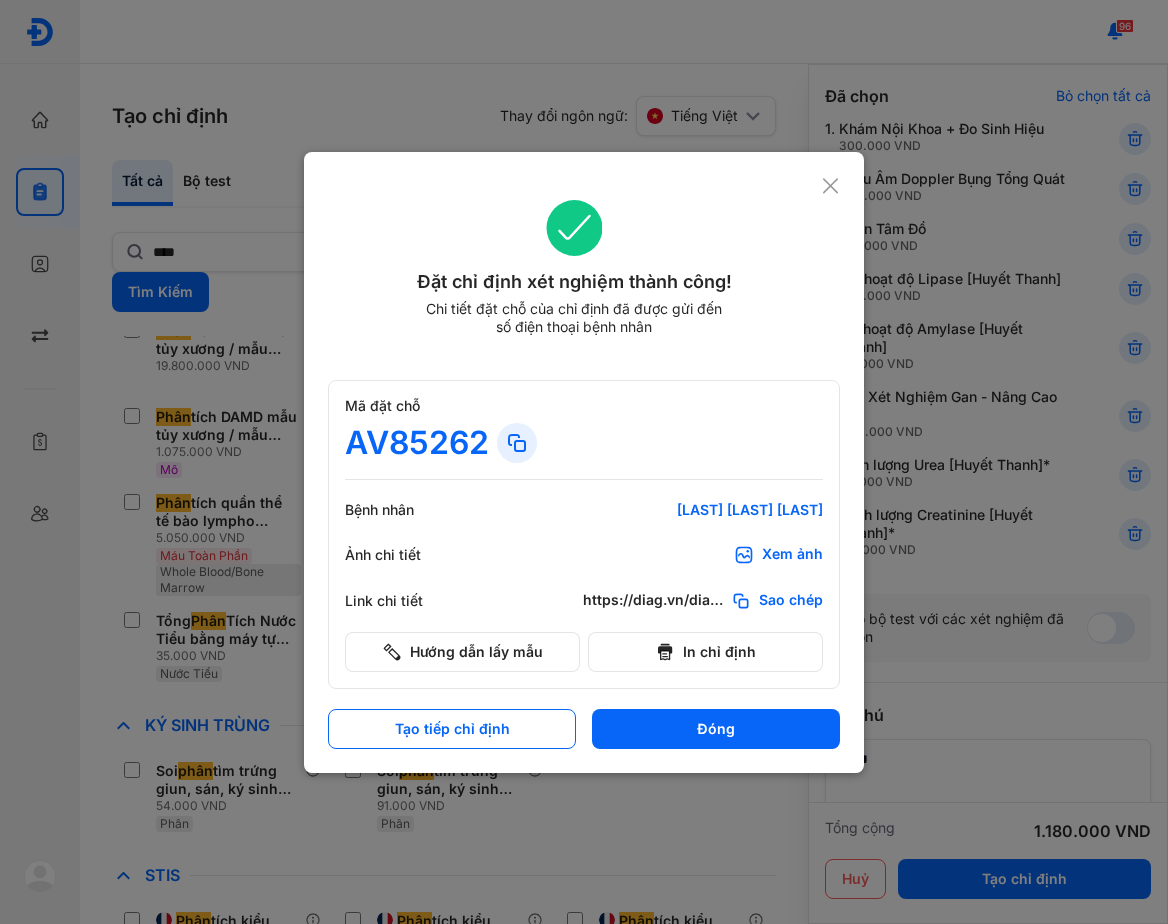 click 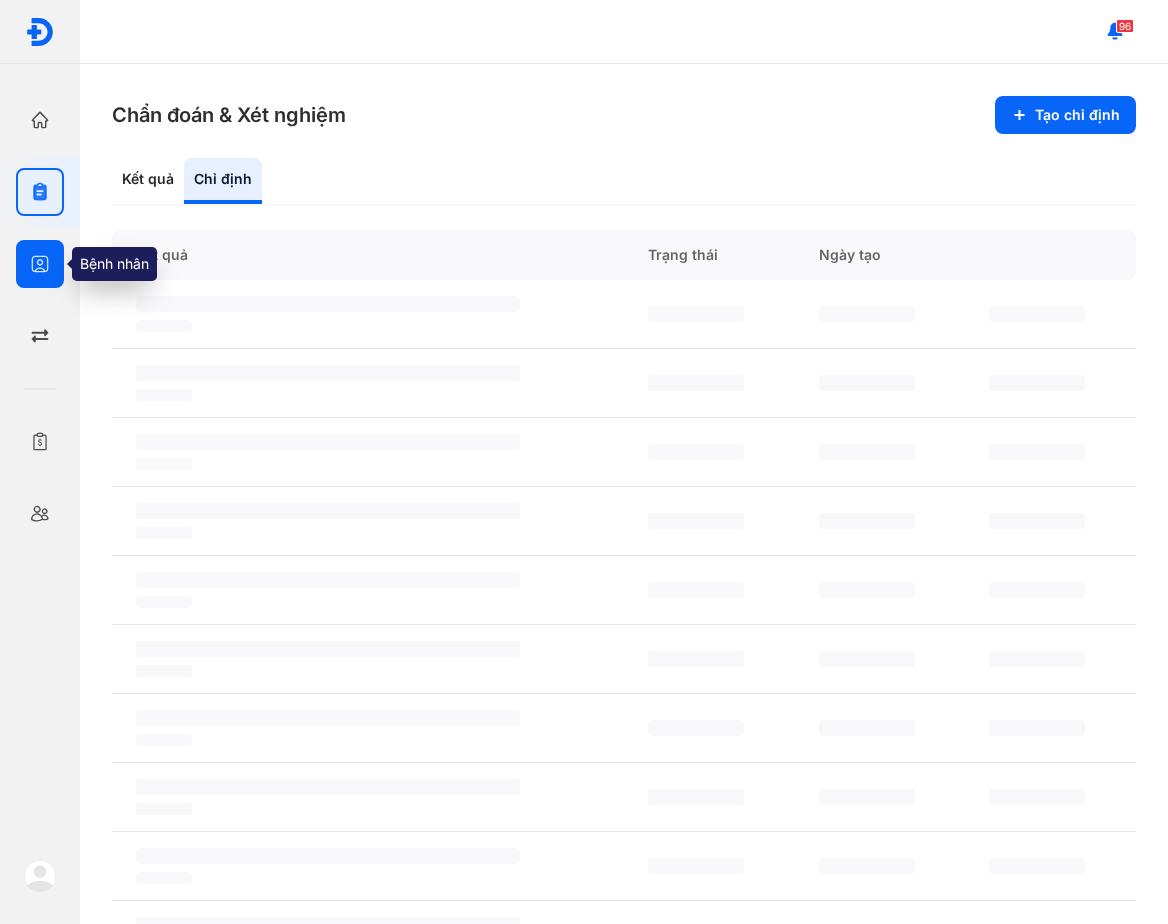 click 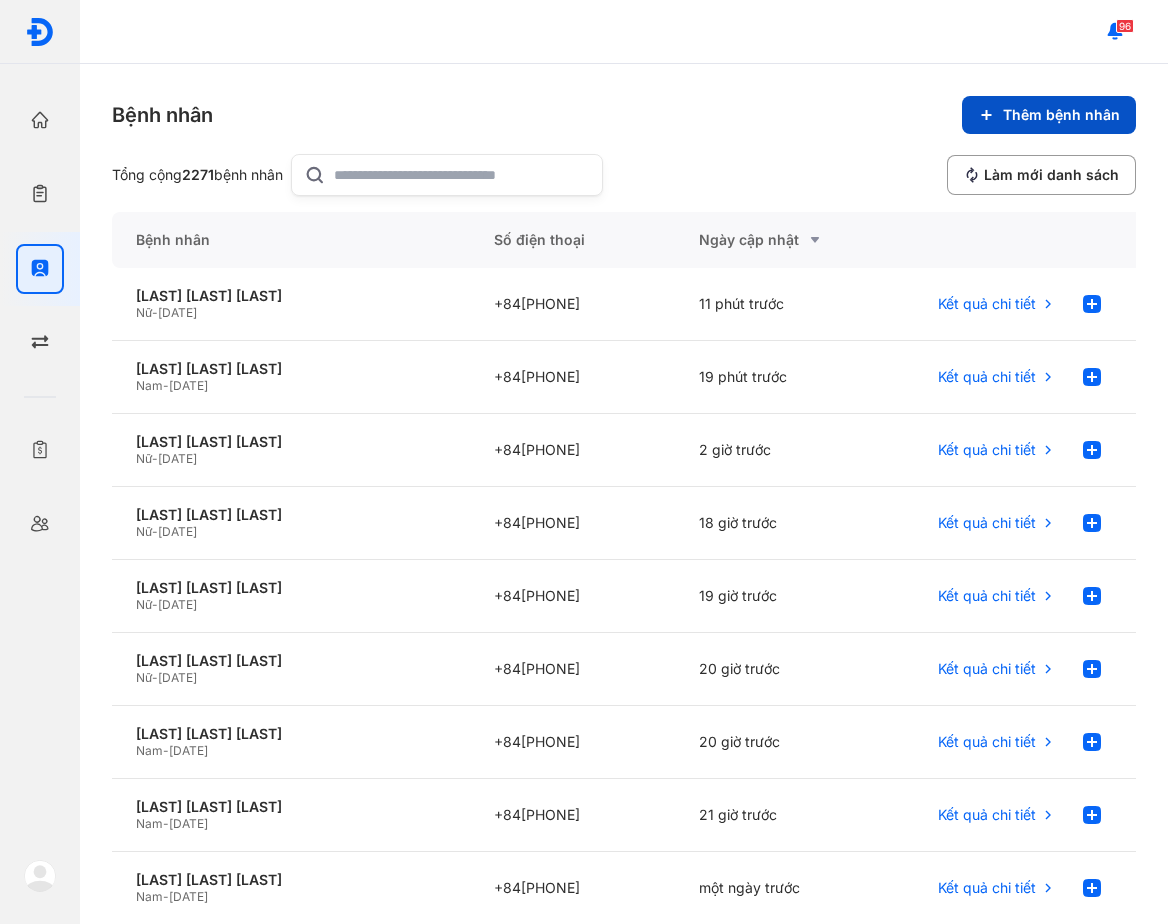 click on "Thêm bệnh nhân" 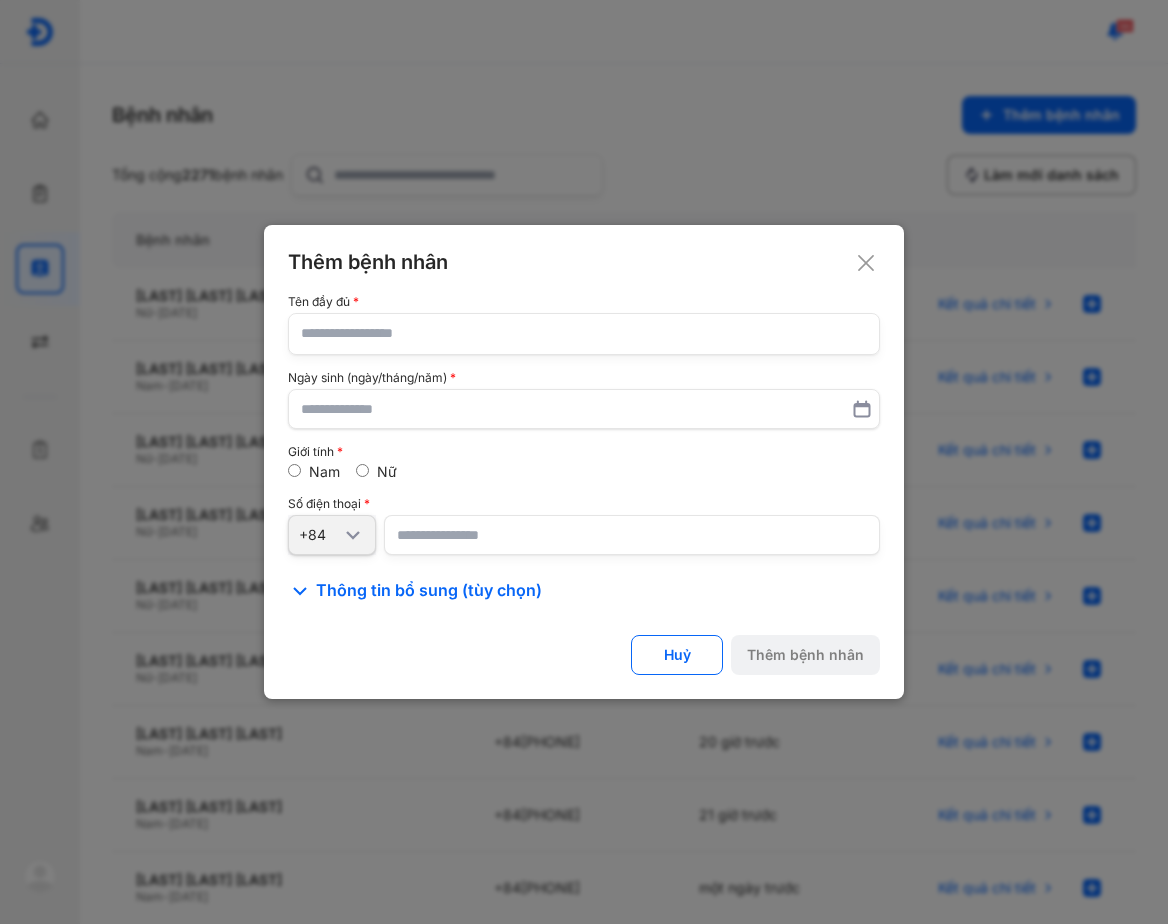 click 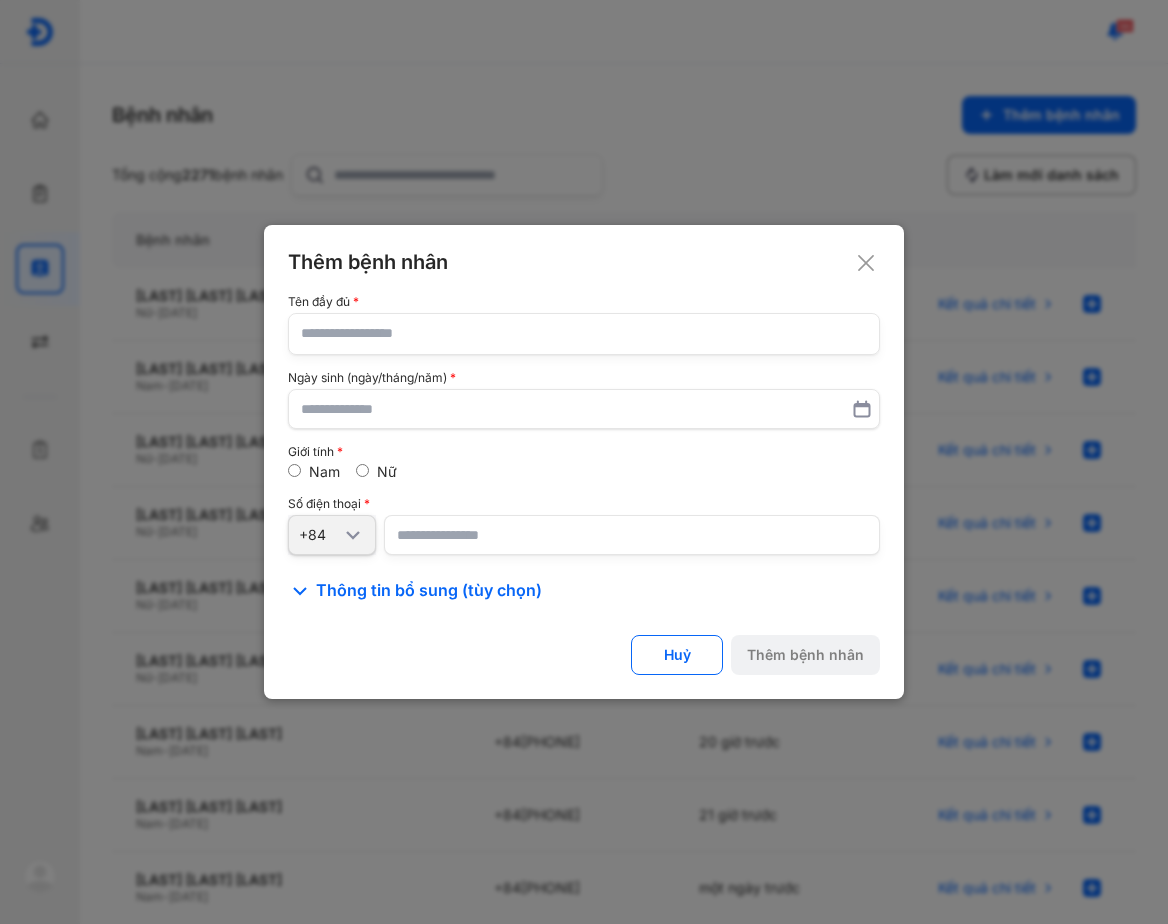 click 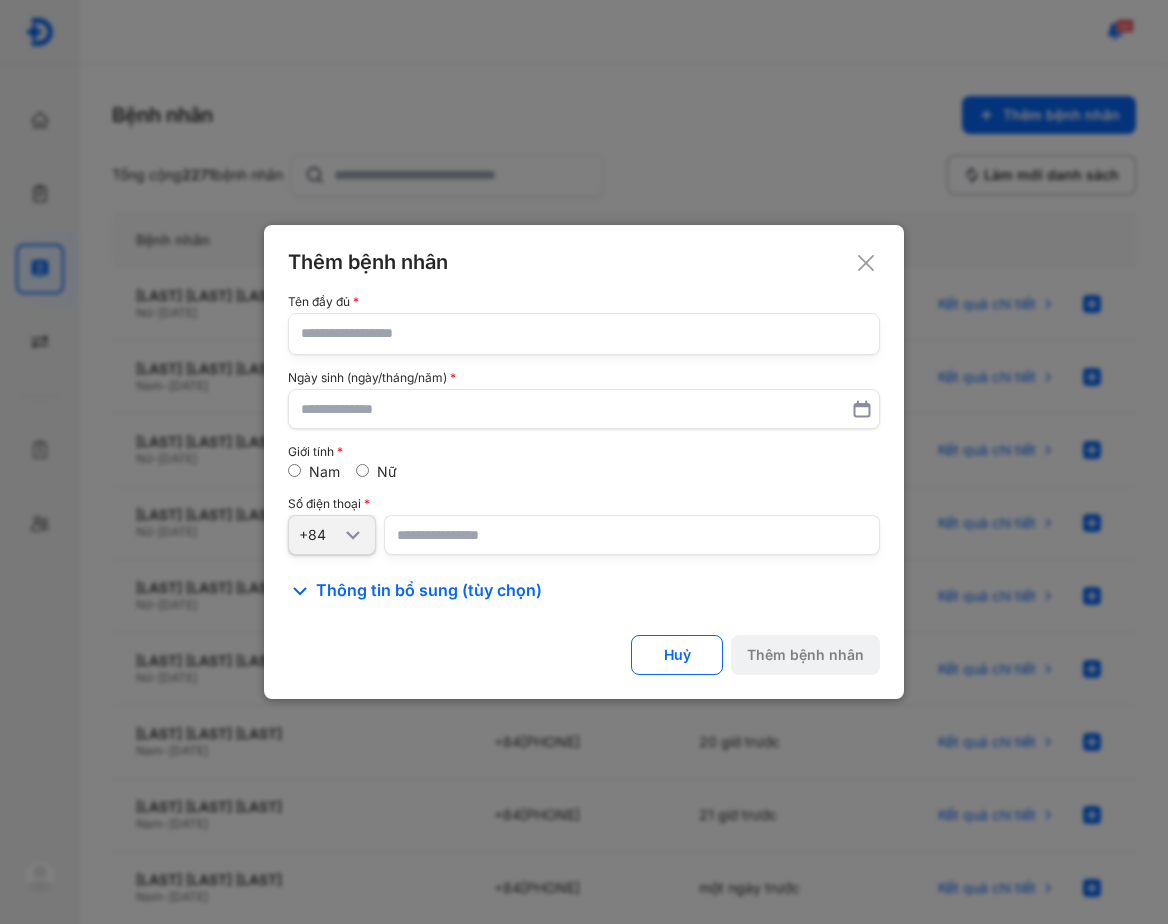 click 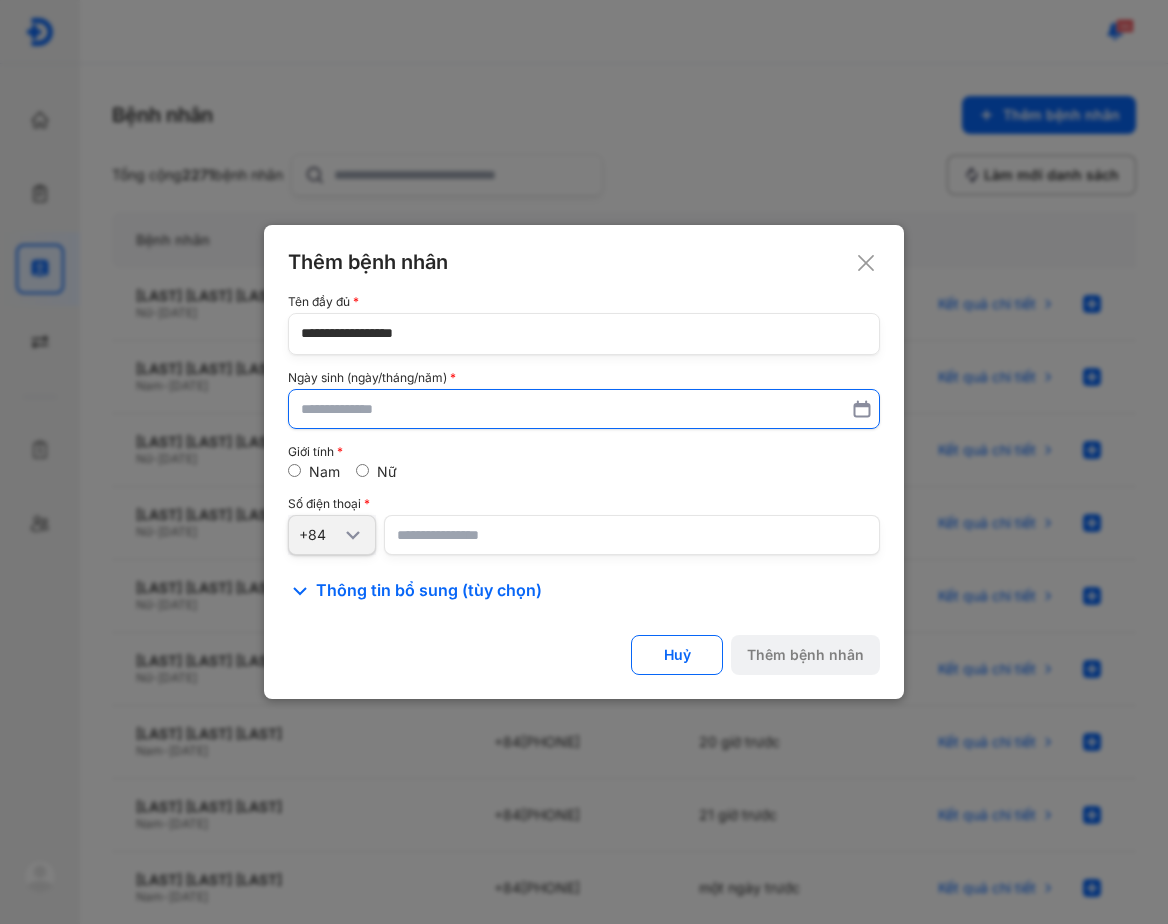 type on "**********" 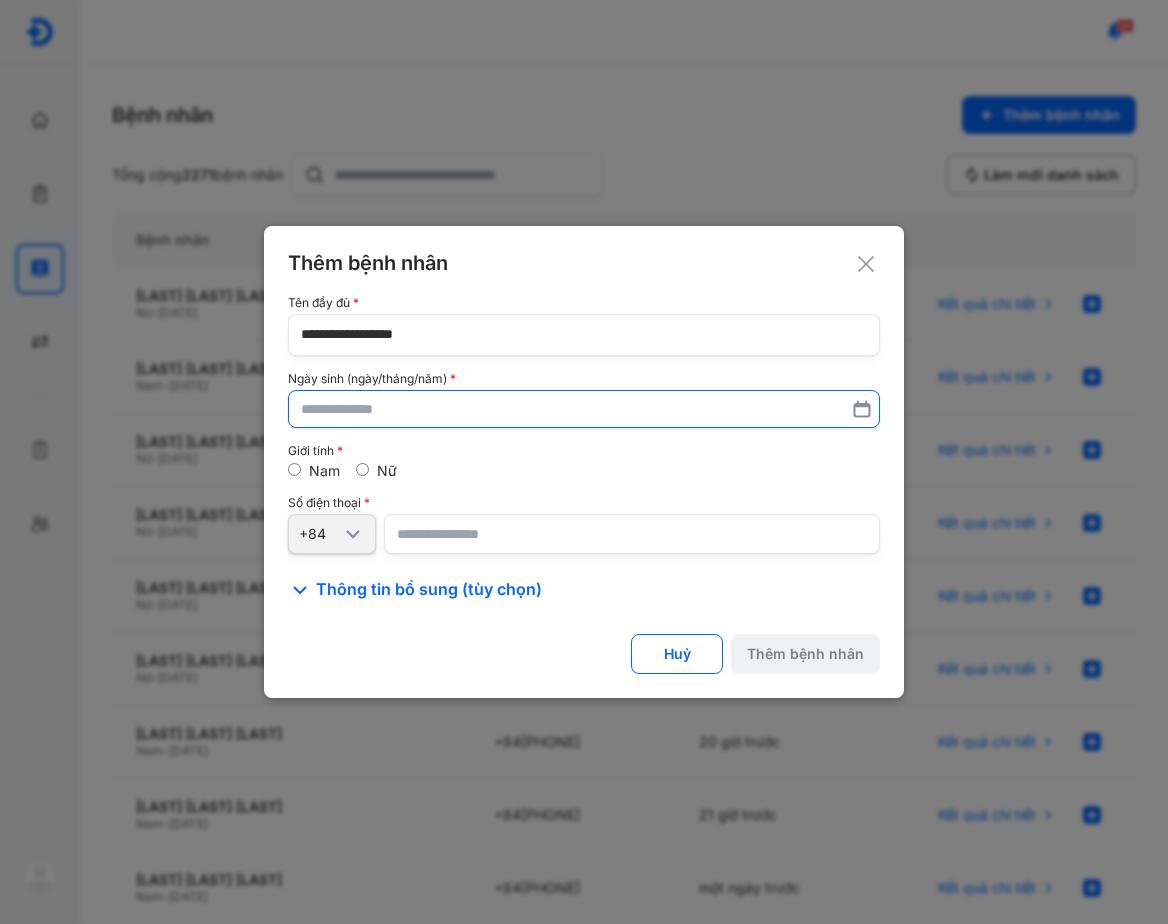 click at bounding box center [584, 409] 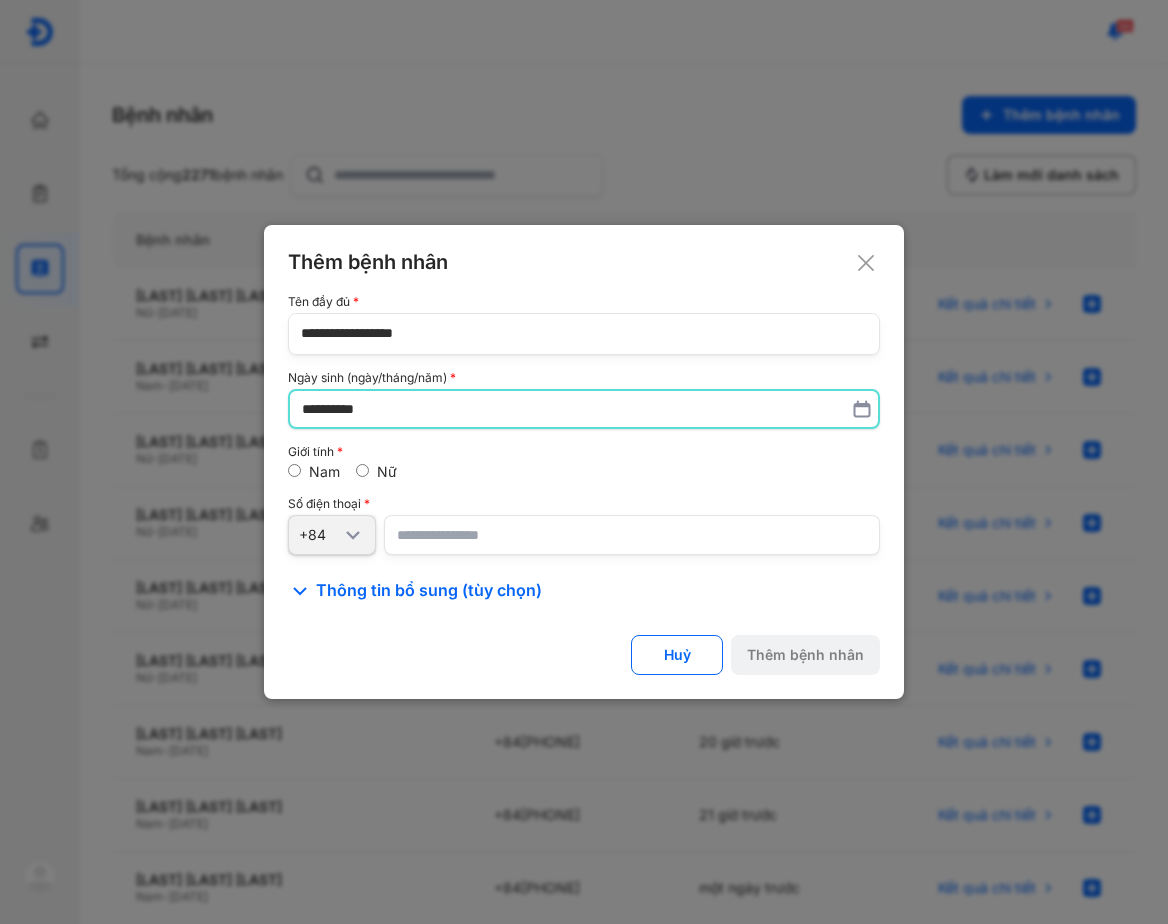 type on "**********" 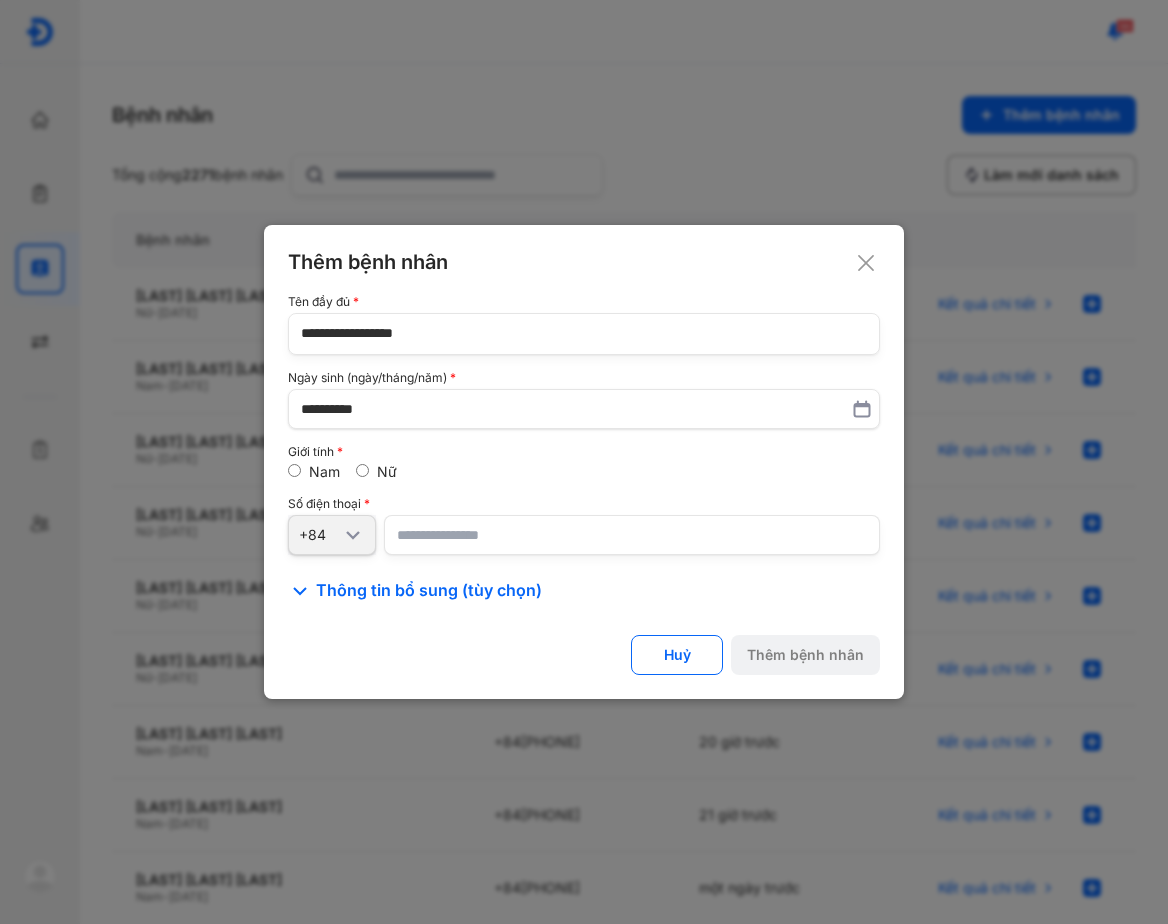 click on "**********" 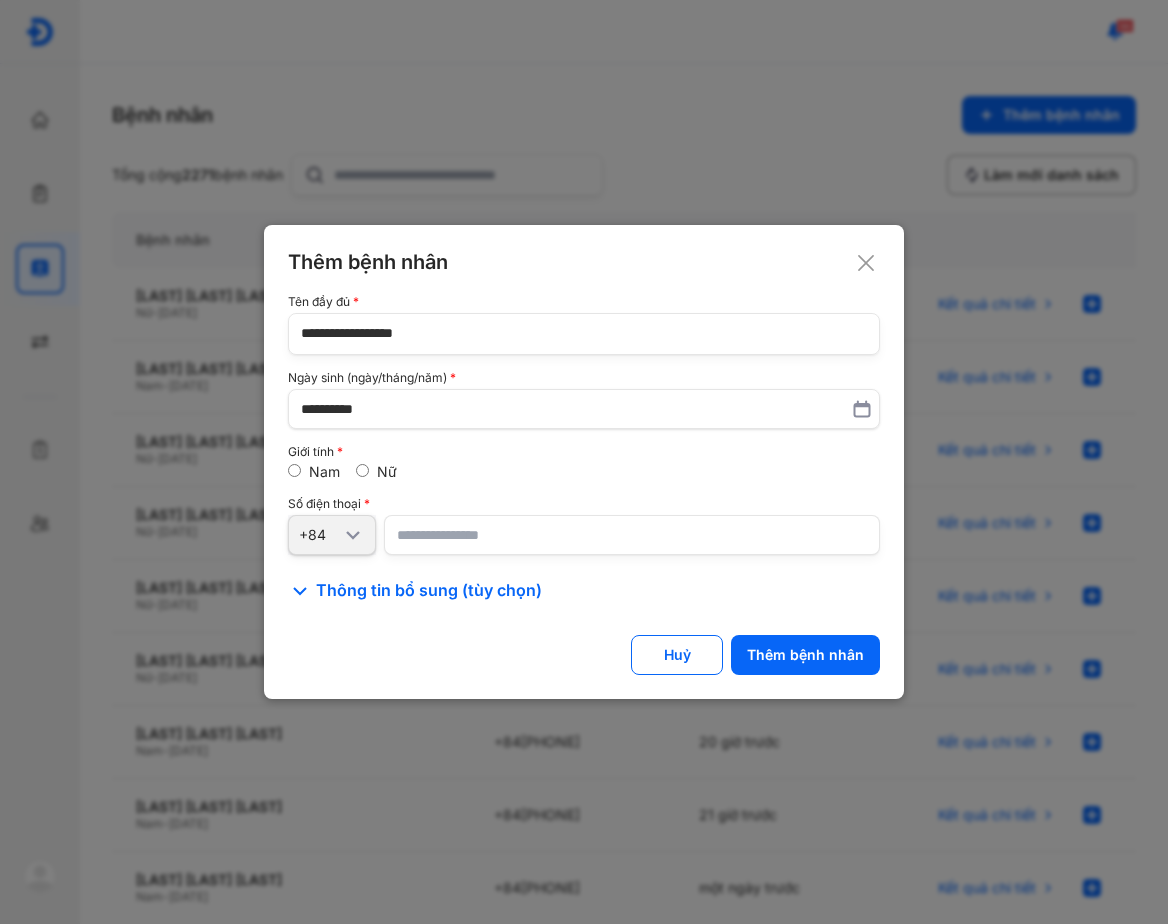 type on "**********" 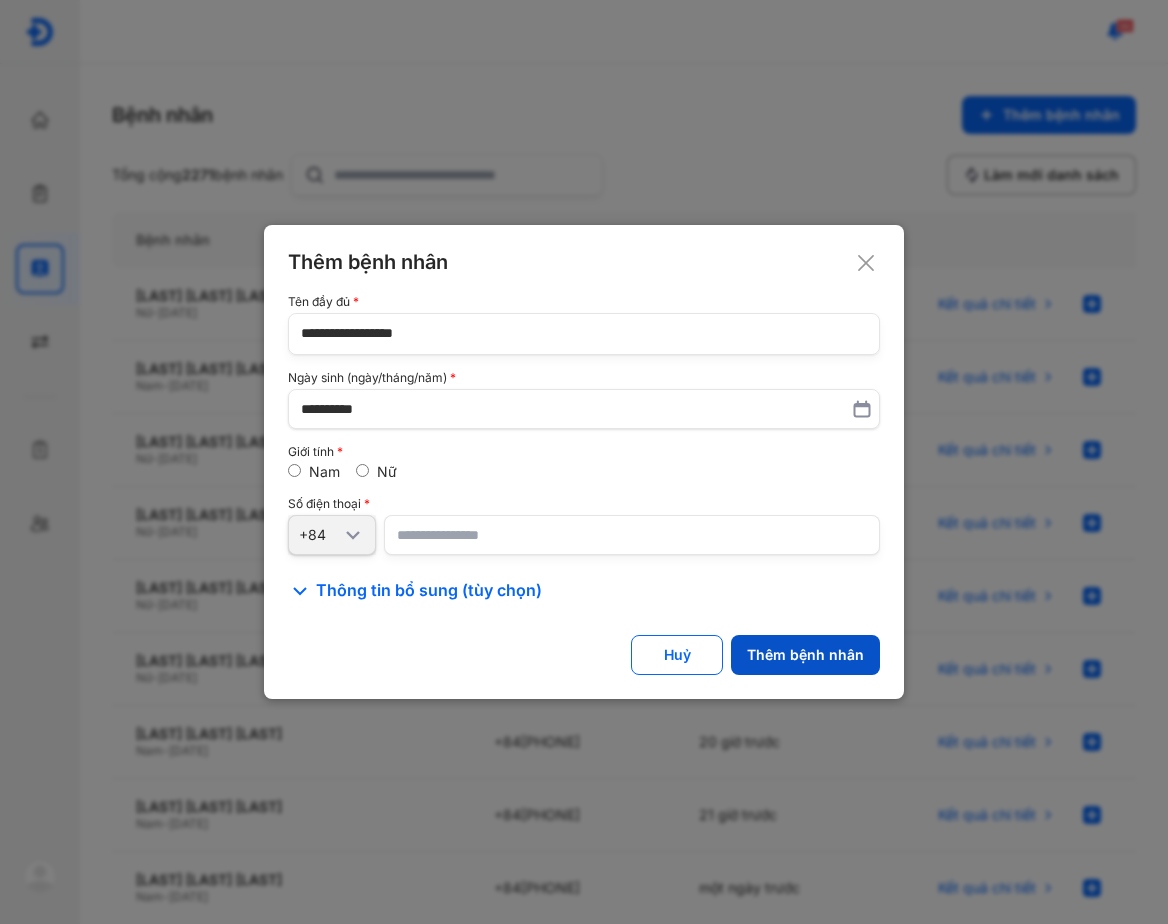 click on "Thêm bệnh nhân" 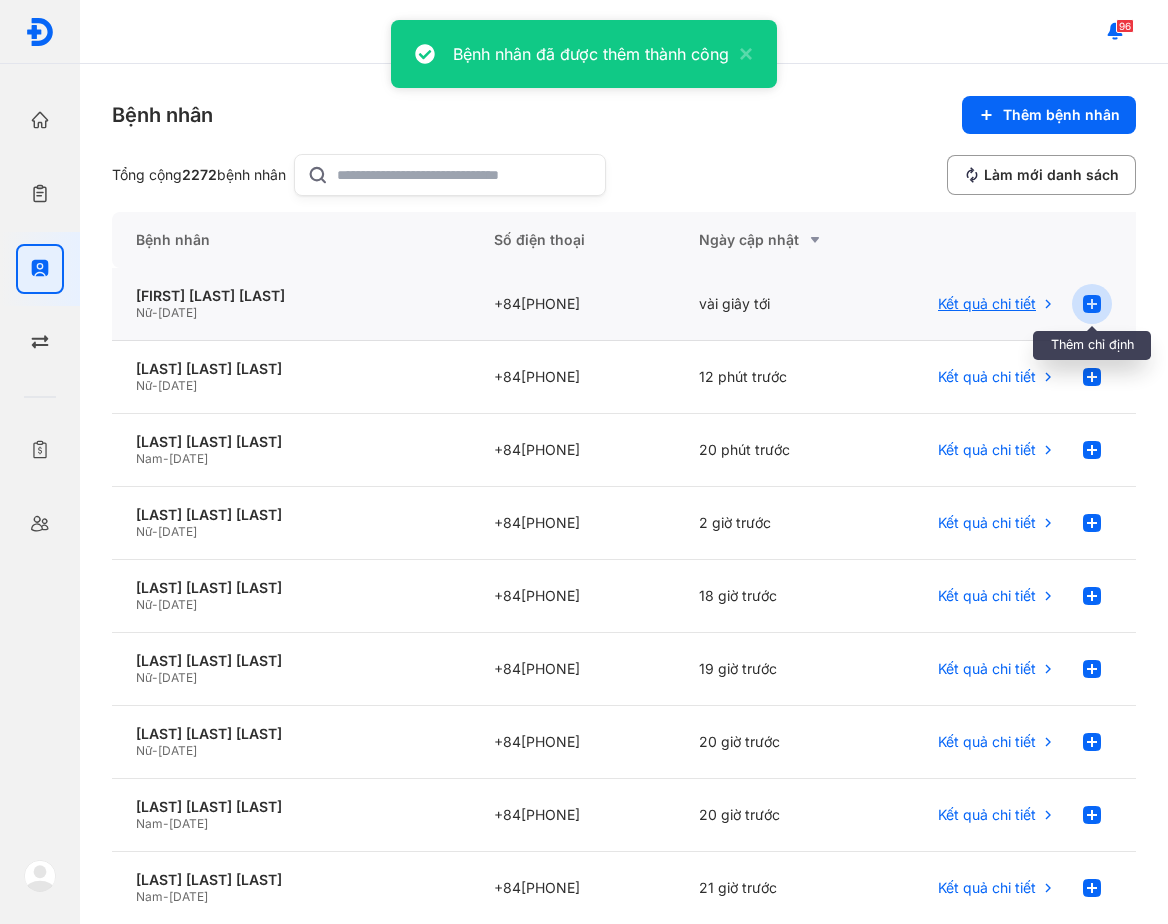 click 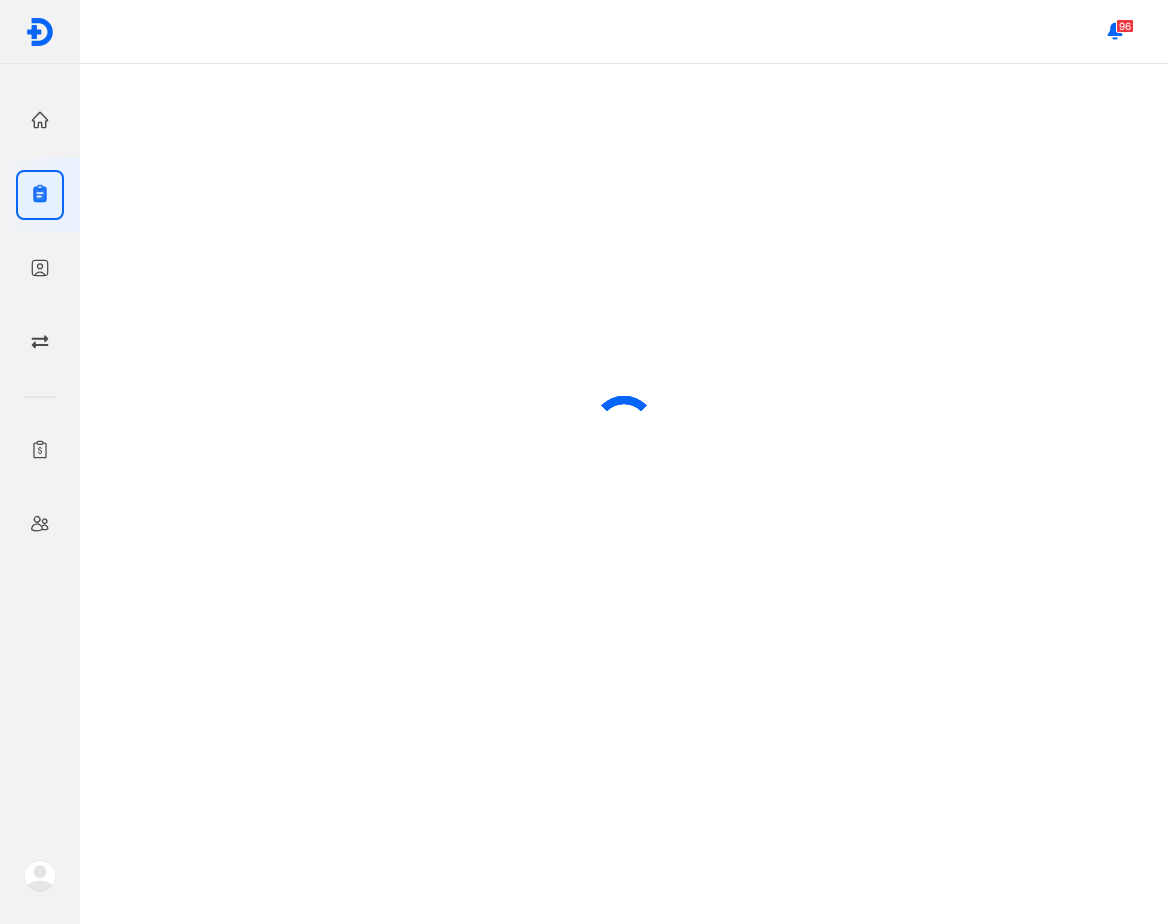 scroll, scrollTop: 0, scrollLeft: 0, axis: both 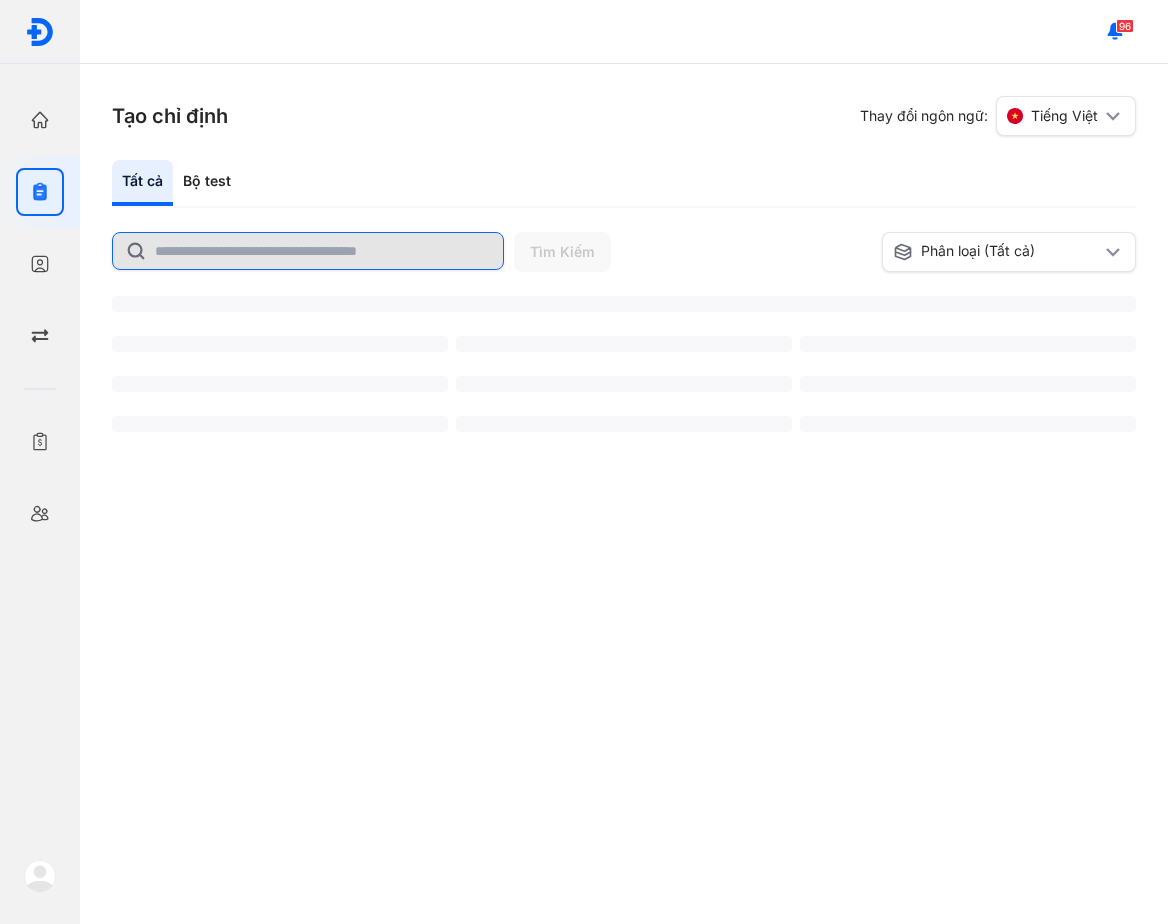click 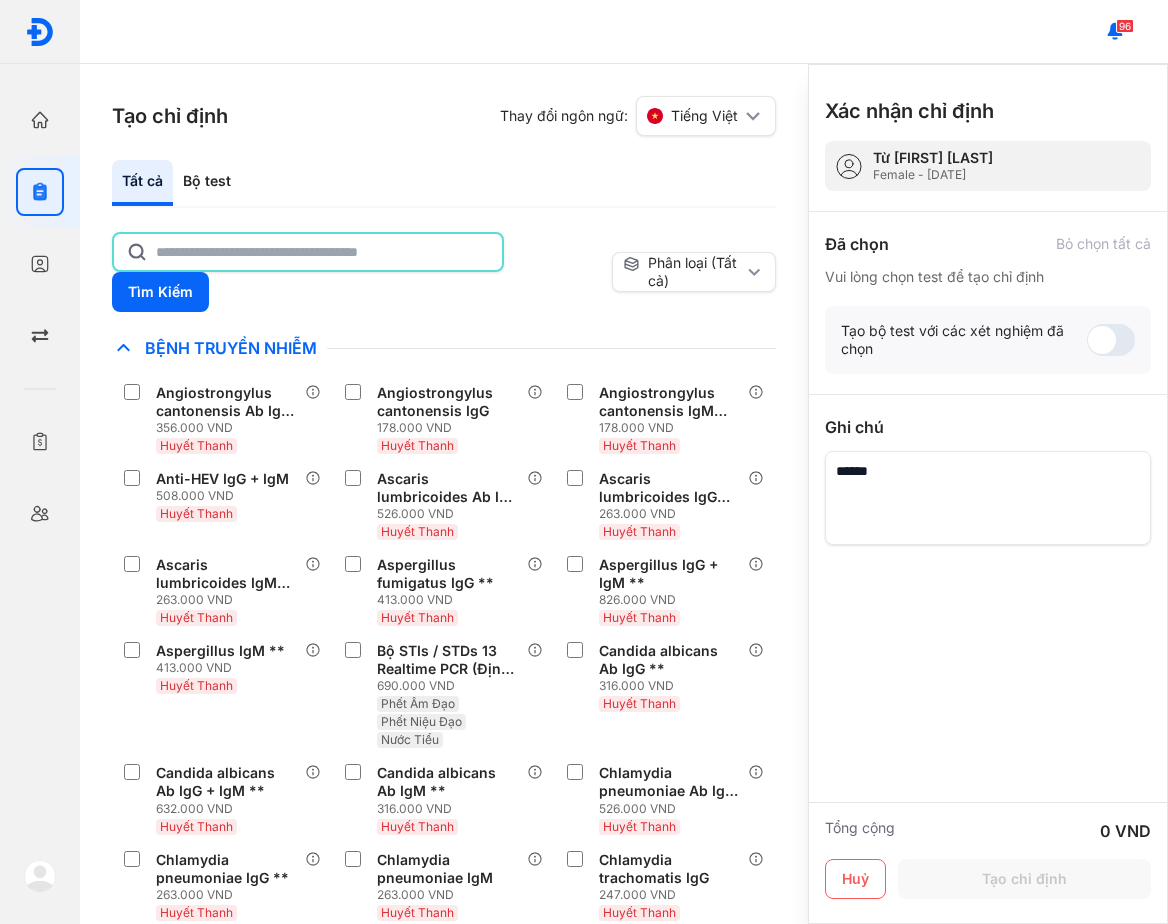 click 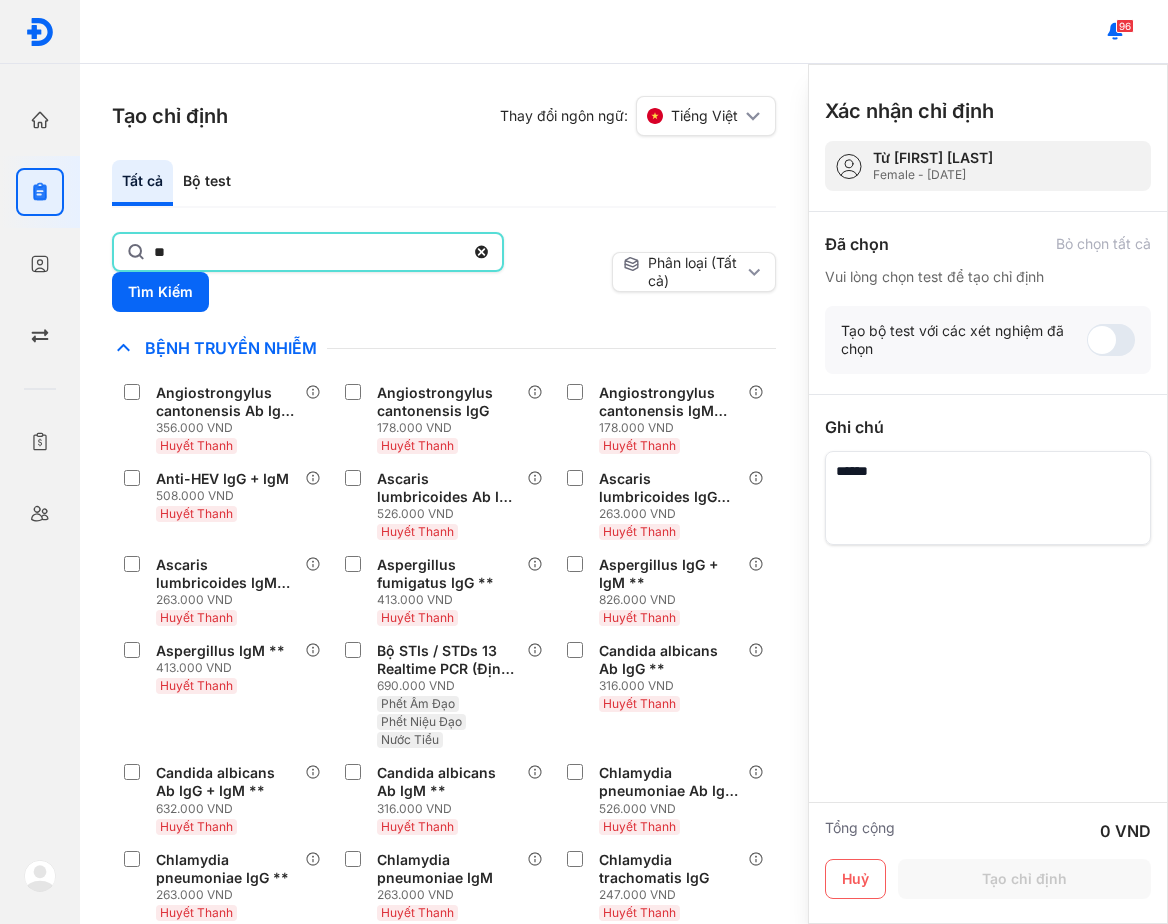 type on "*" 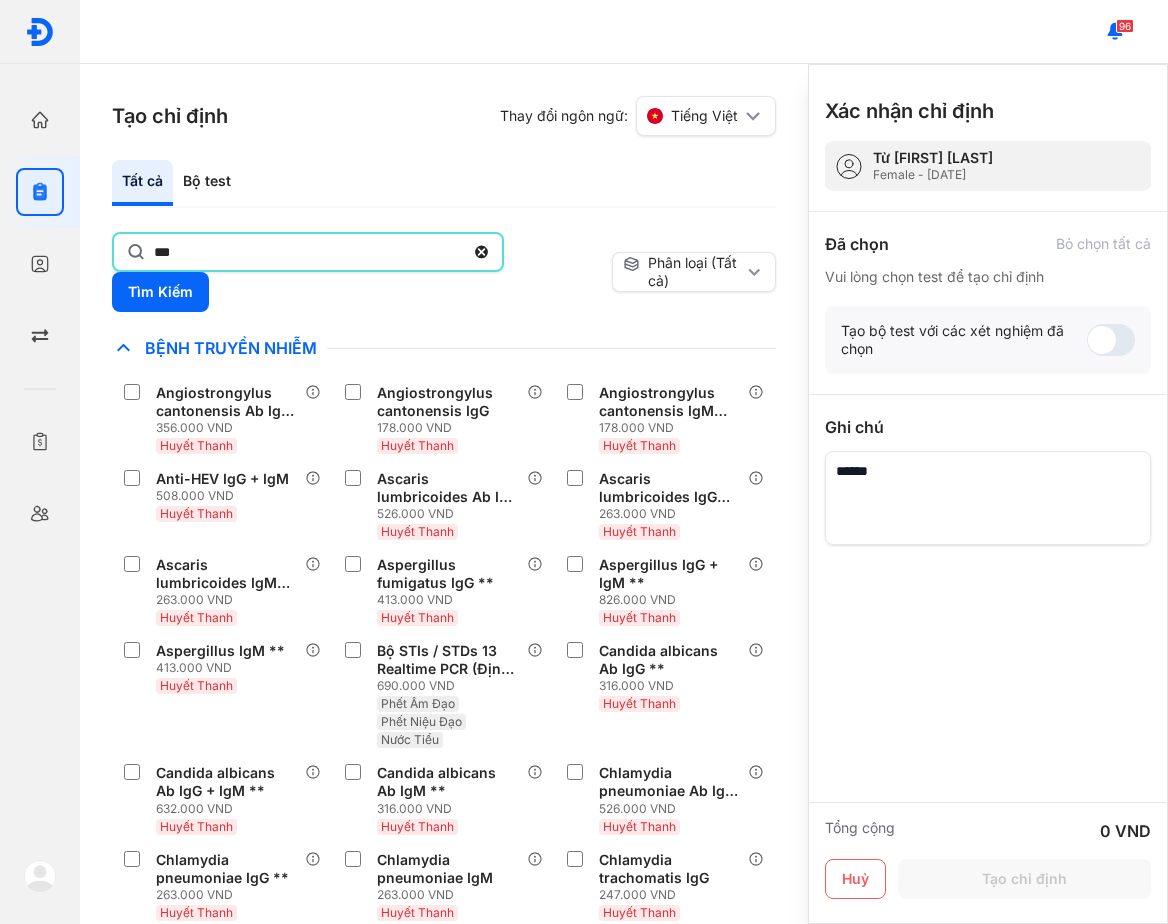 type on "***" 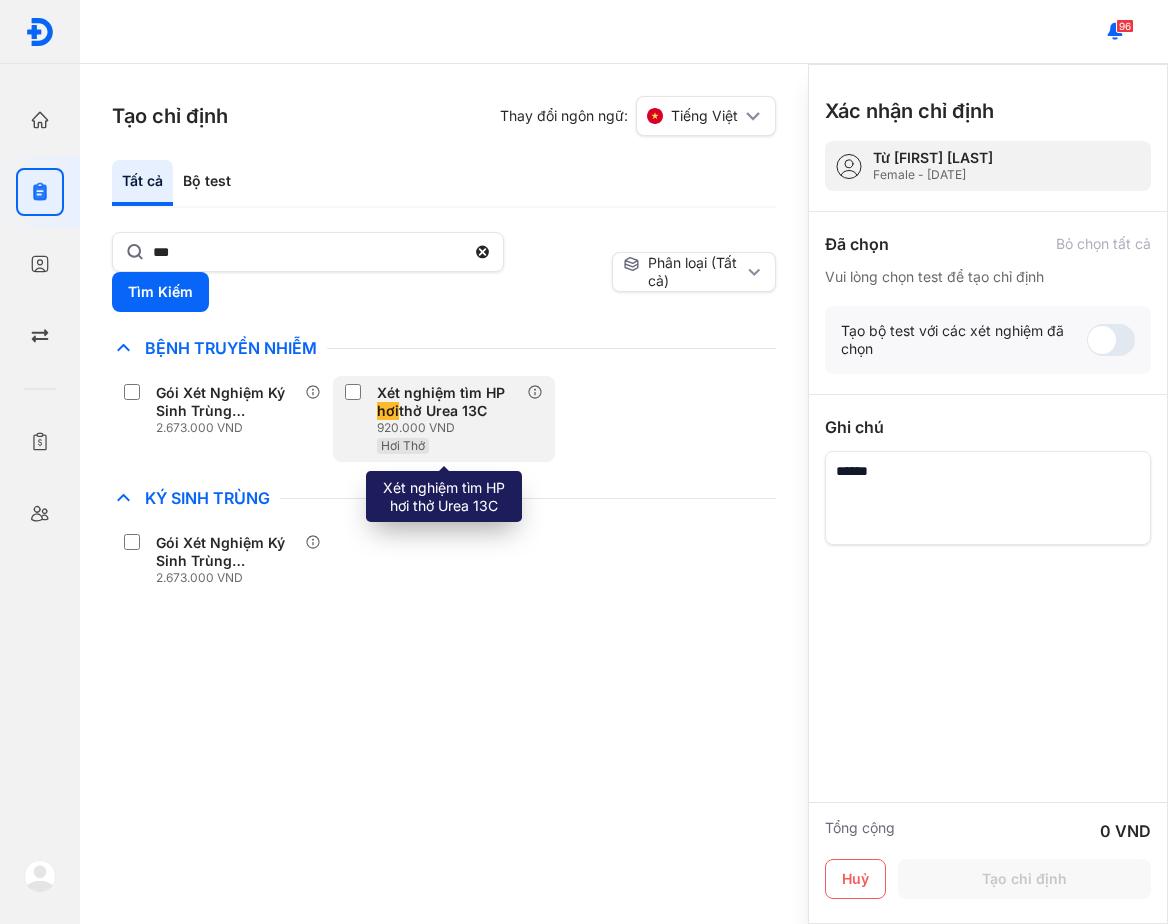 click on "Xét nghiệm tìm HP  hơi  thở Urea 13C" at bounding box center [447, 402] 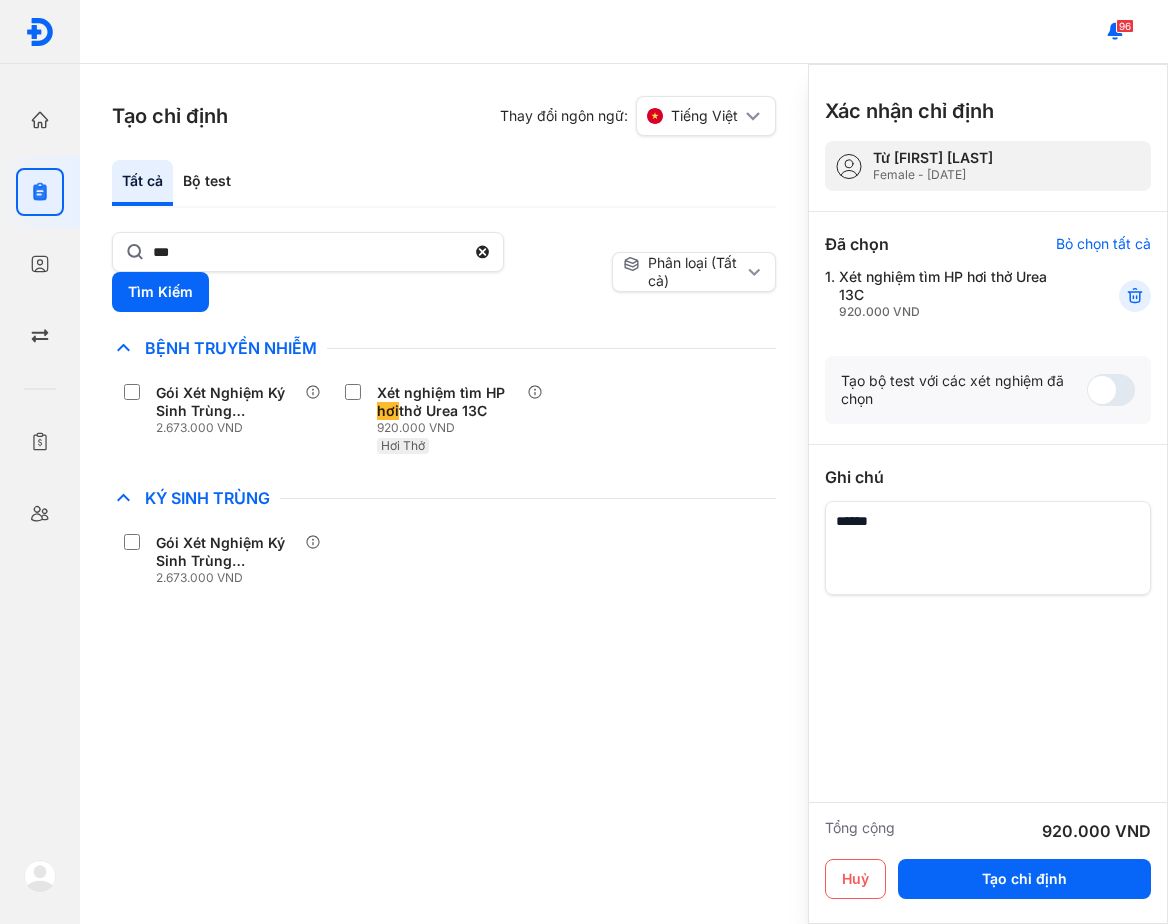 click at bounding box center [988, 548] 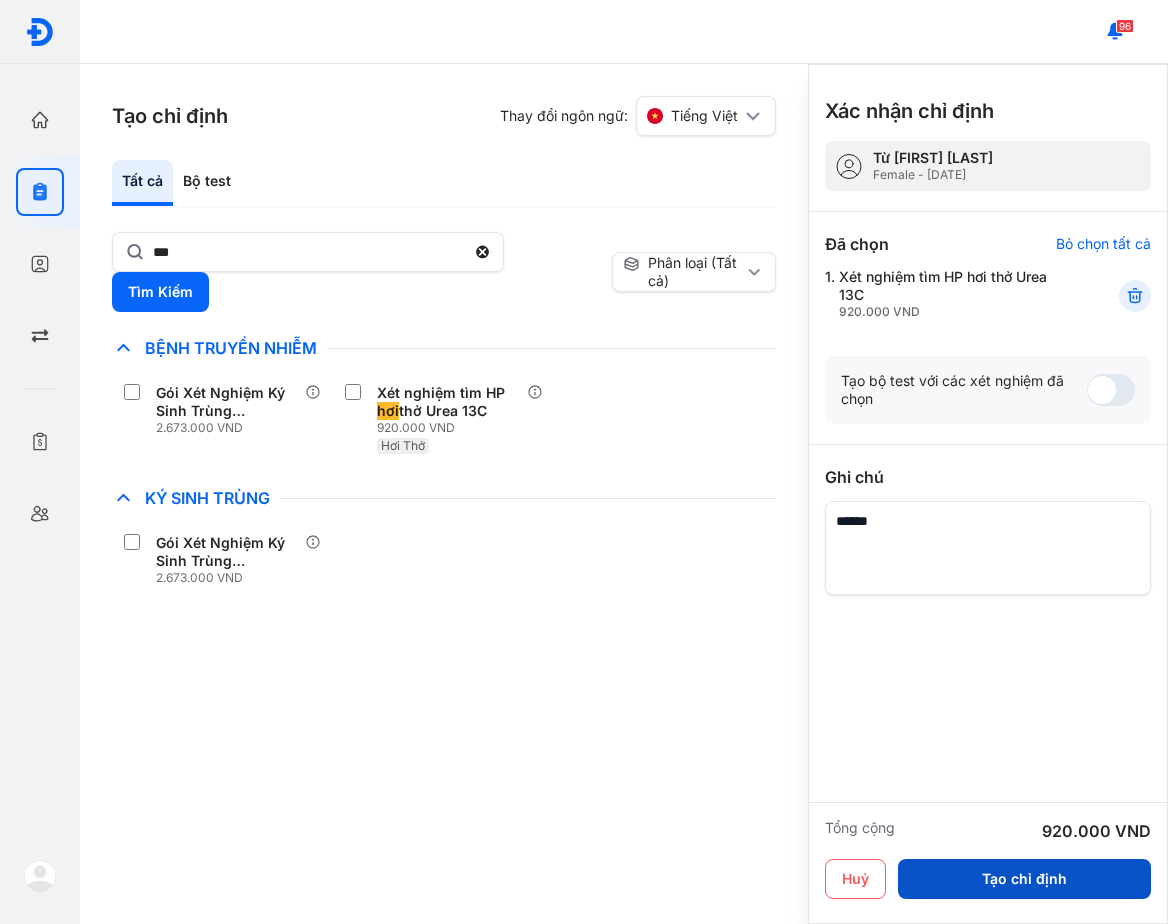 click on "Tạo chỉ định" at bounding box center (1024, 879) 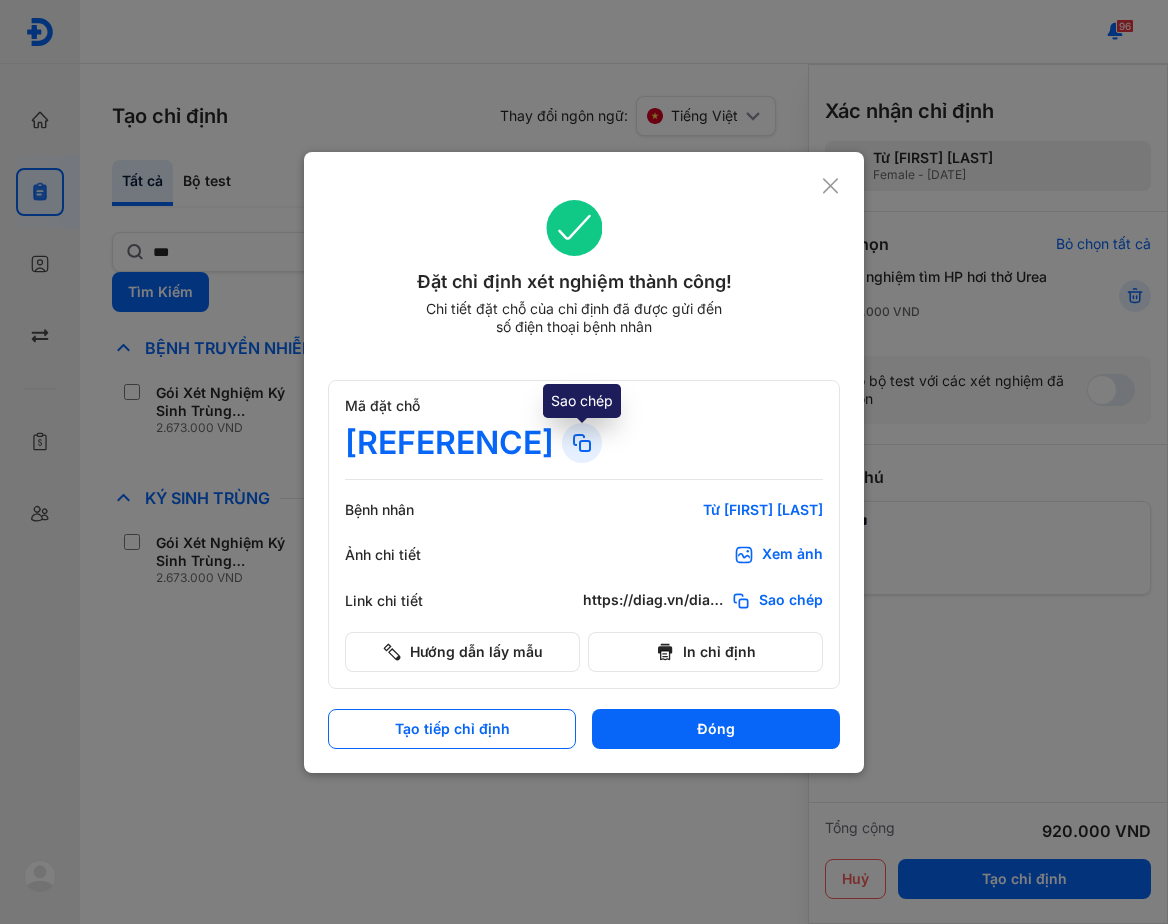 click 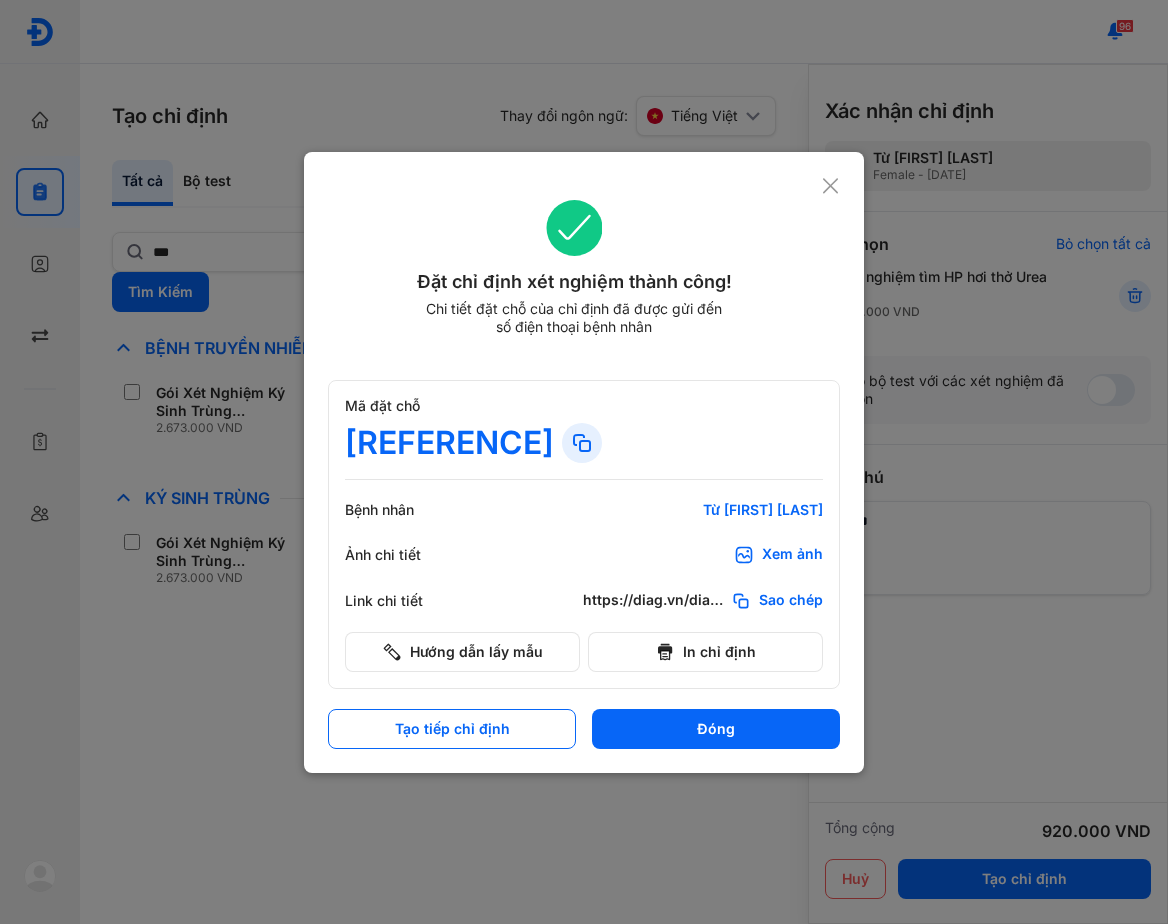 click 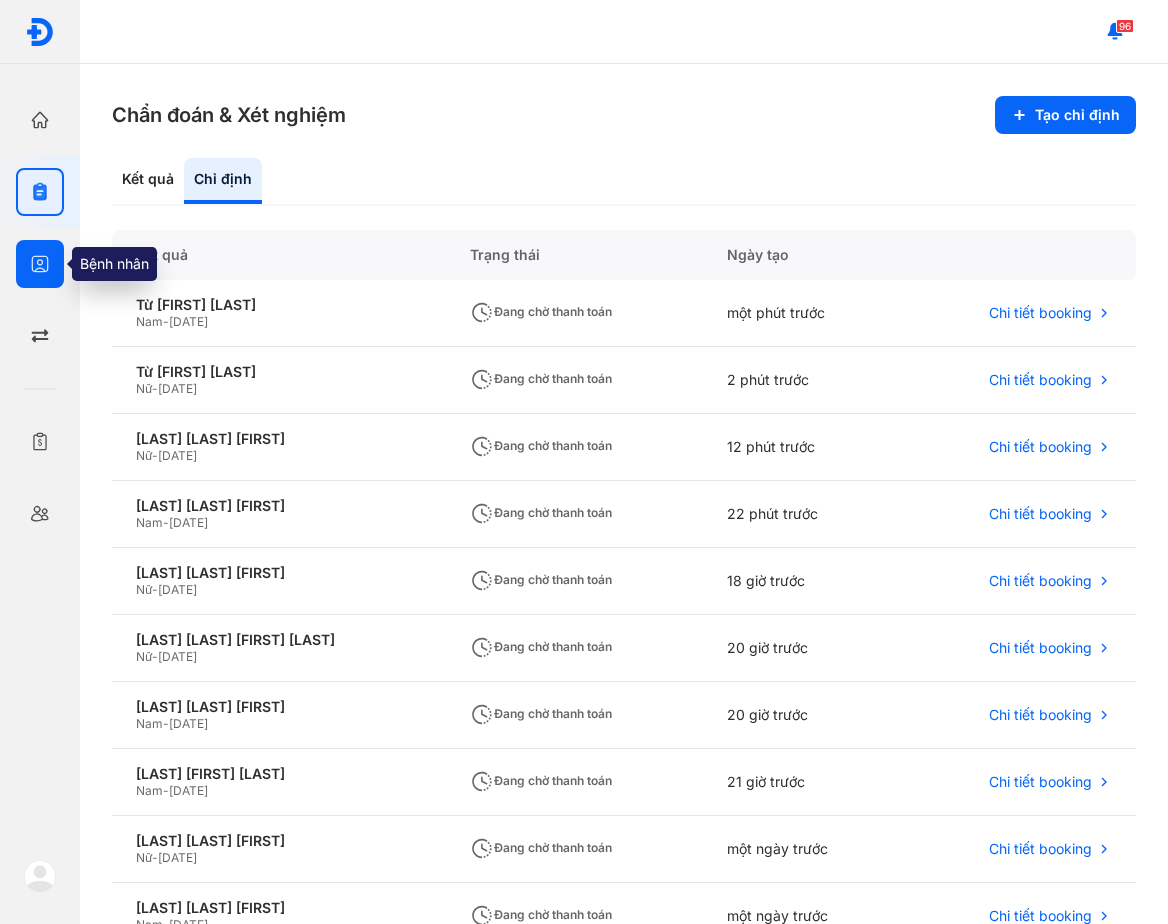 click at bounding box center (40, 264) 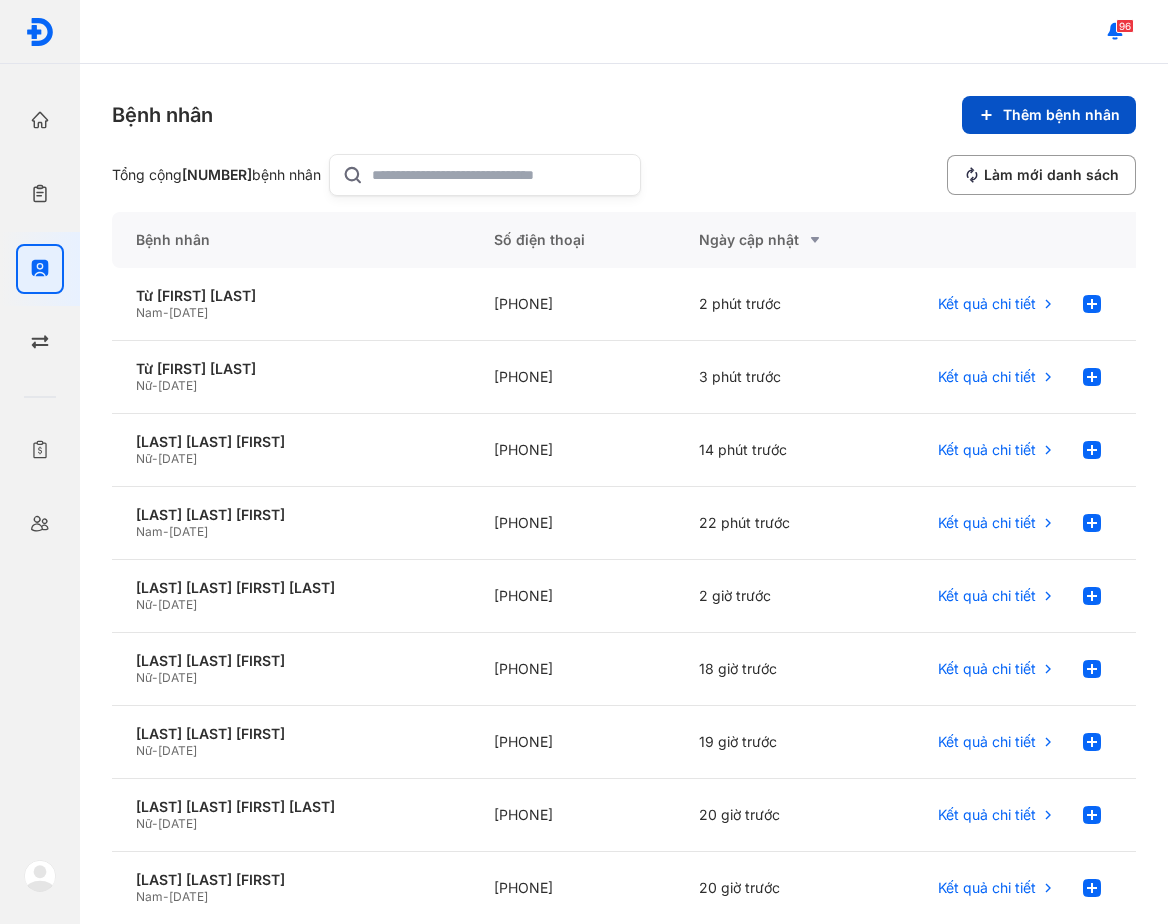 click on "Thêm bệnh nhân" 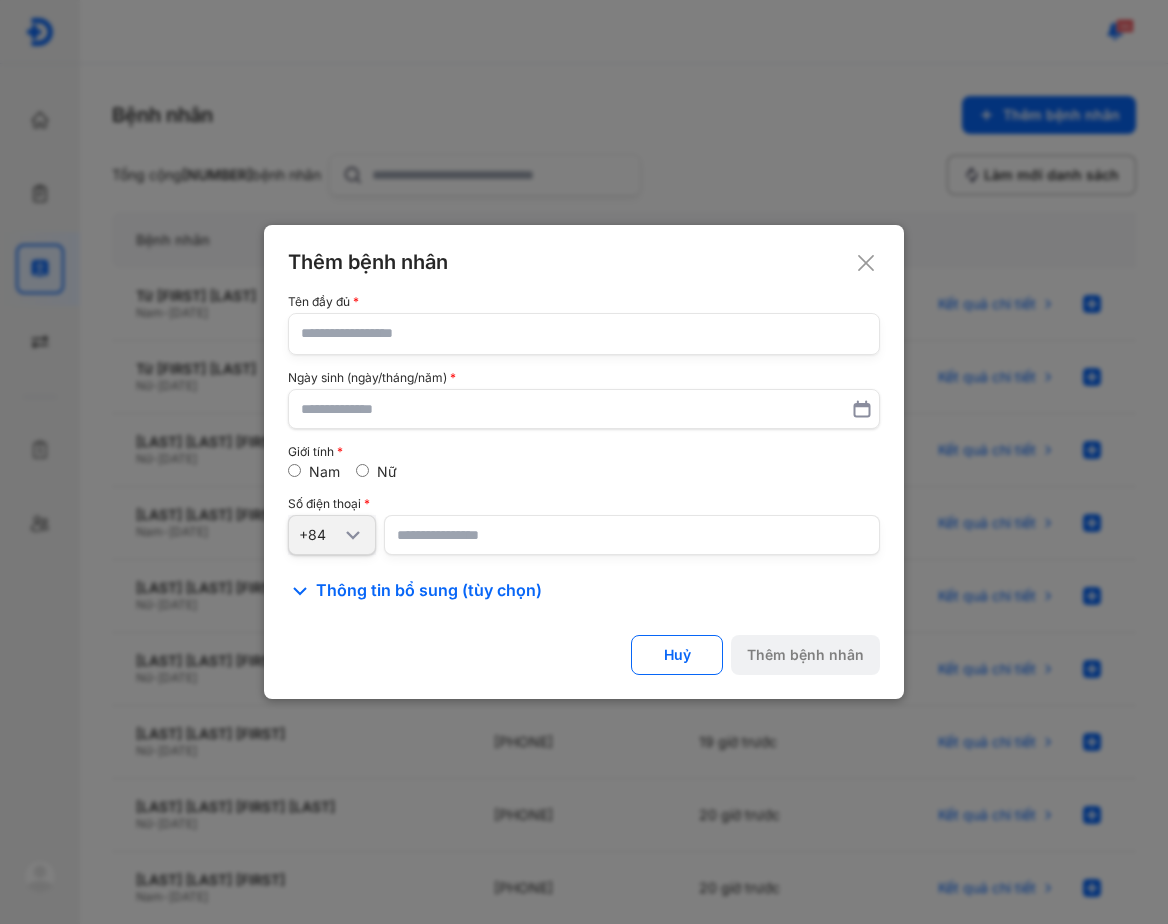 click 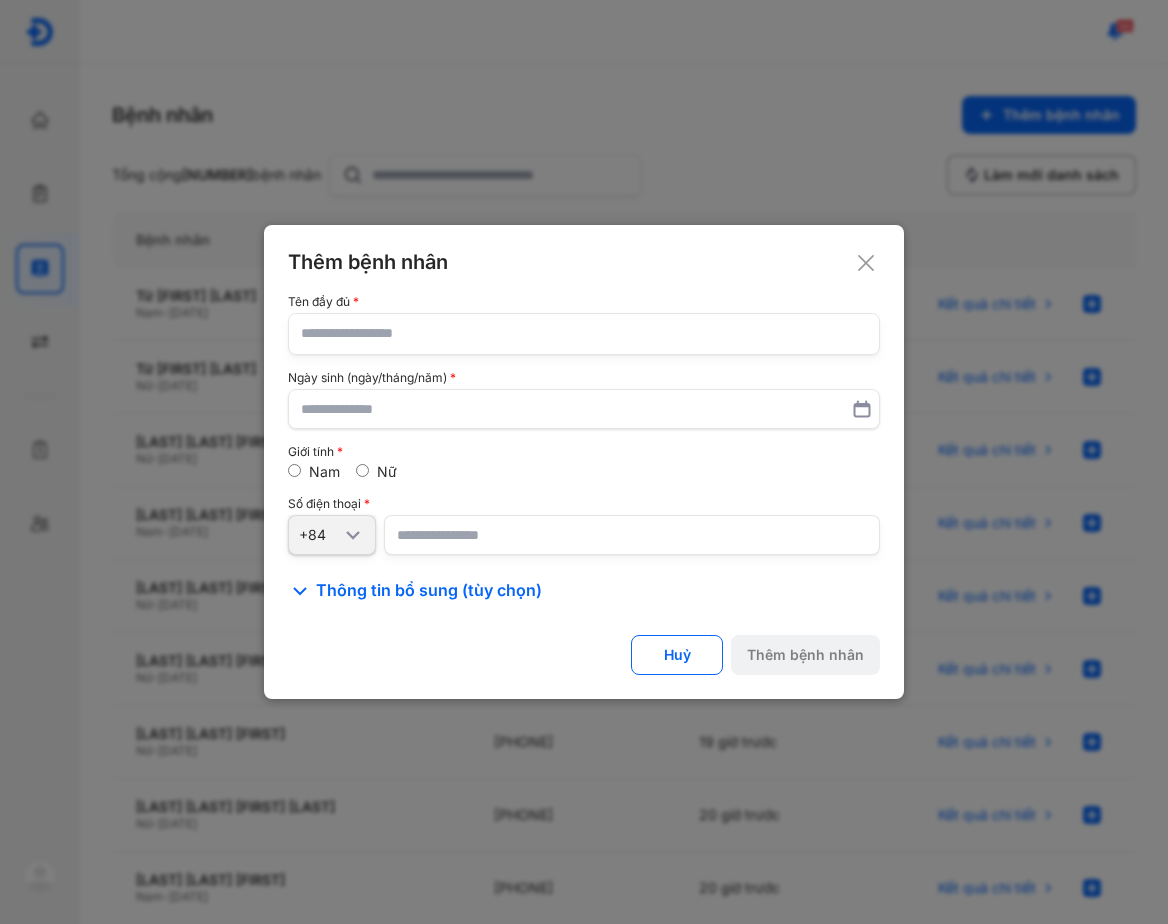 click 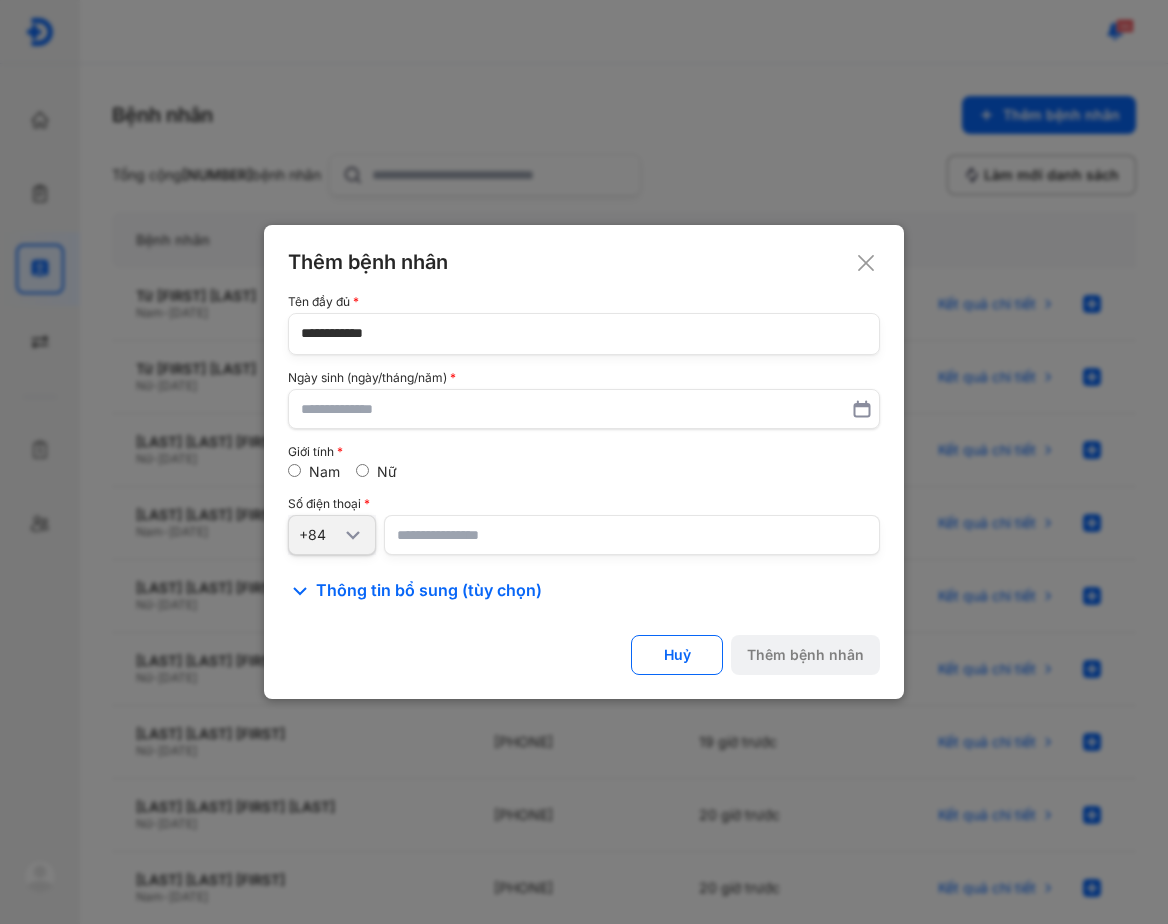 type on "**********" 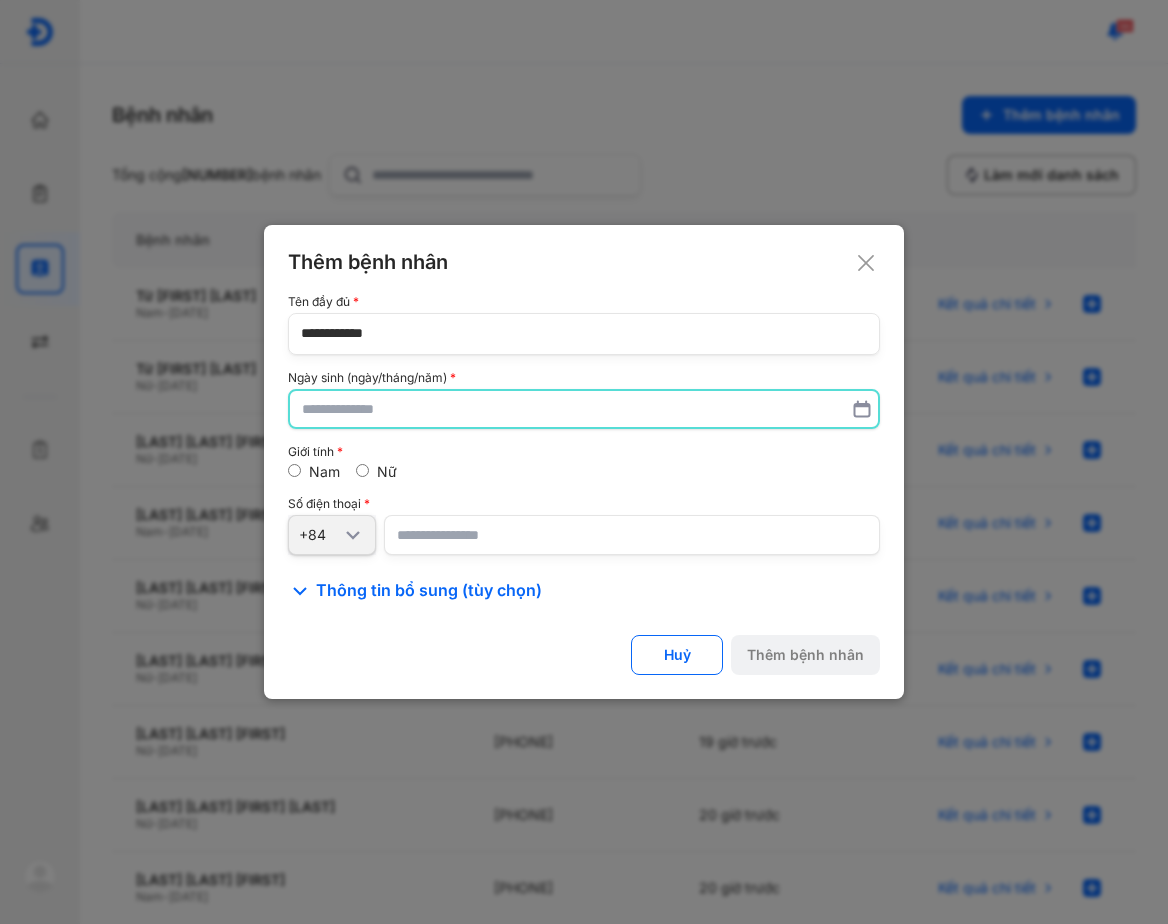 click at bounding box center (584, 409) 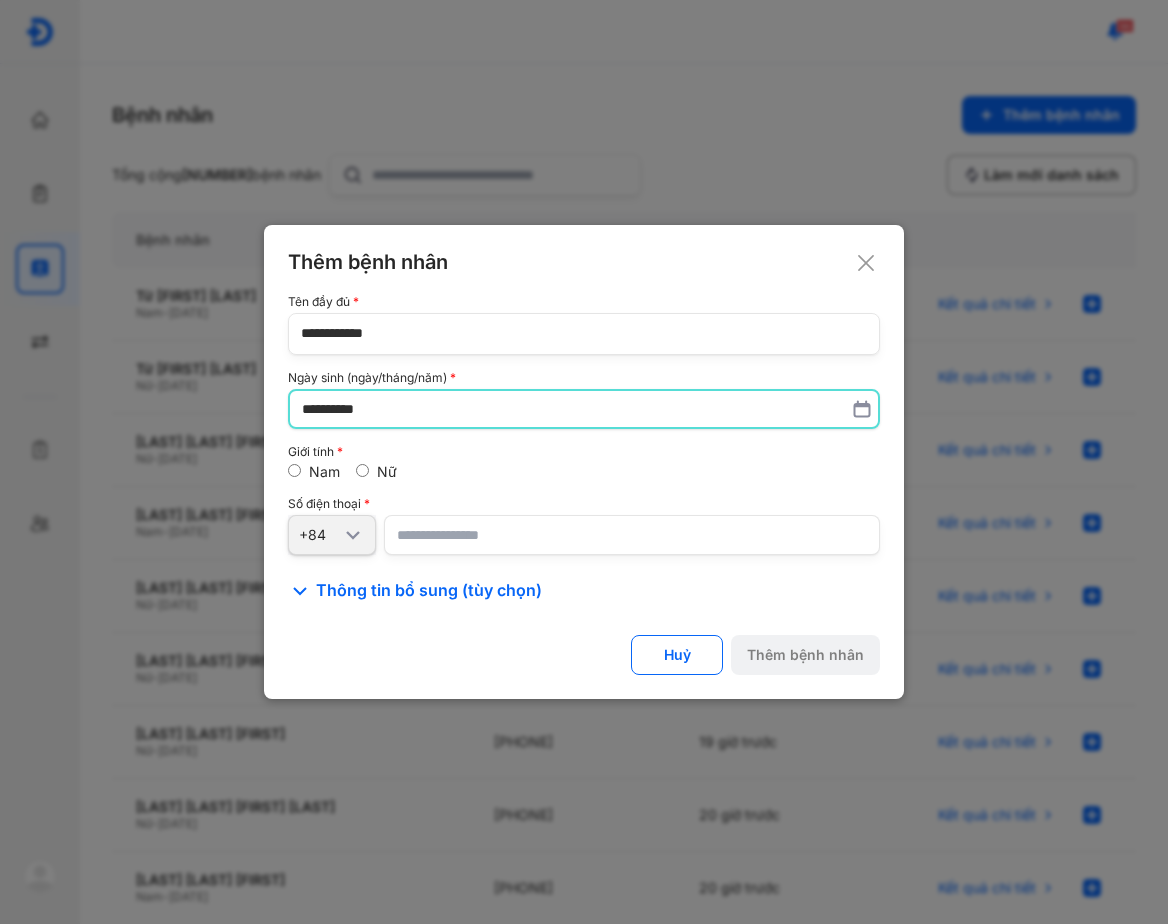 type on "**********" 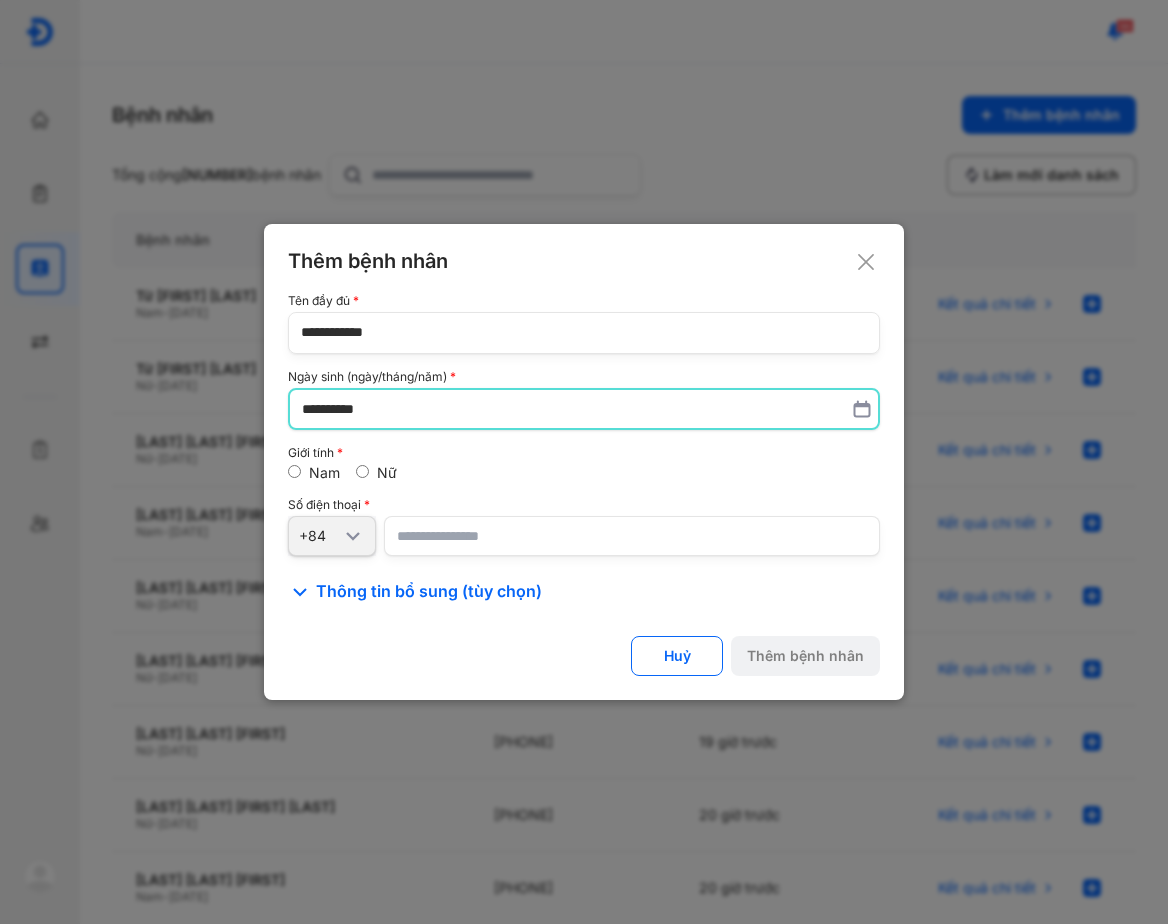 click at bounding box center (632, 536) 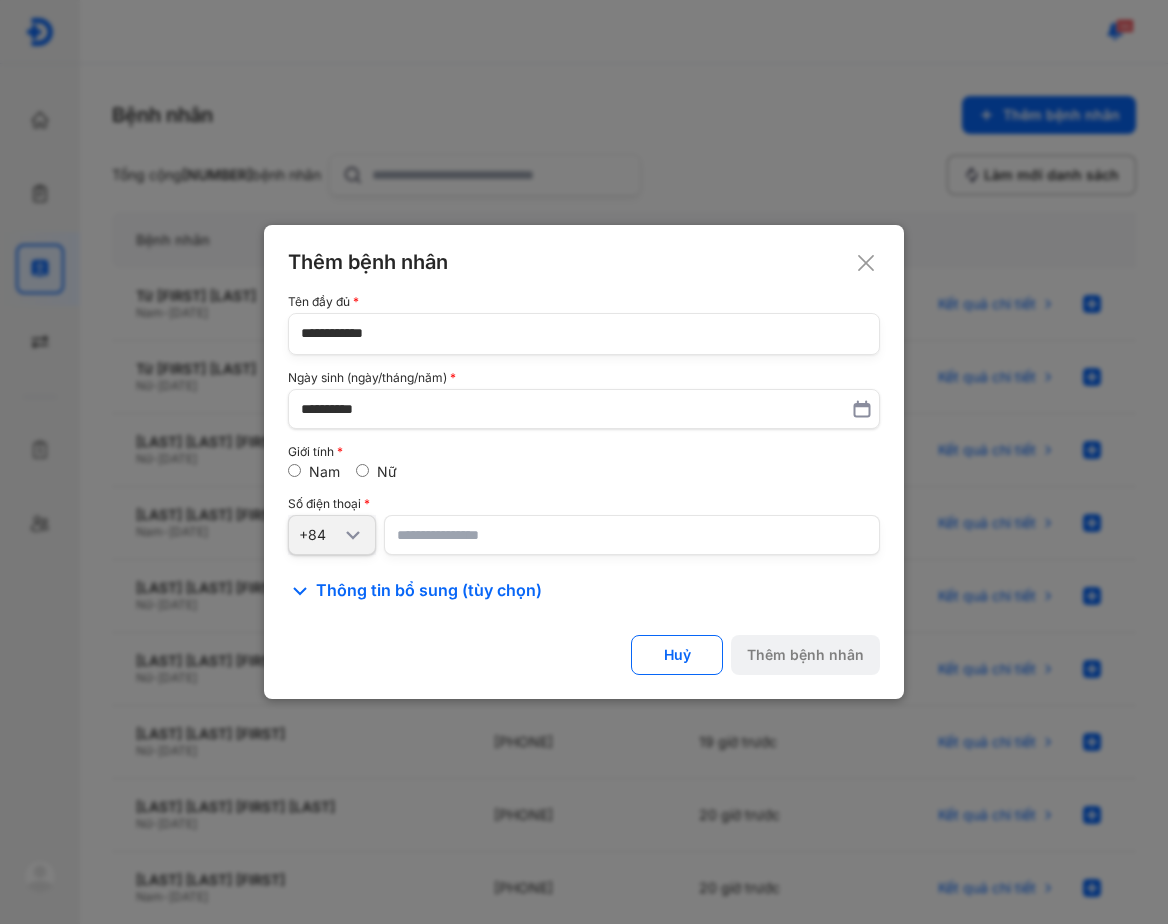 click at bounding box center [632, 535] 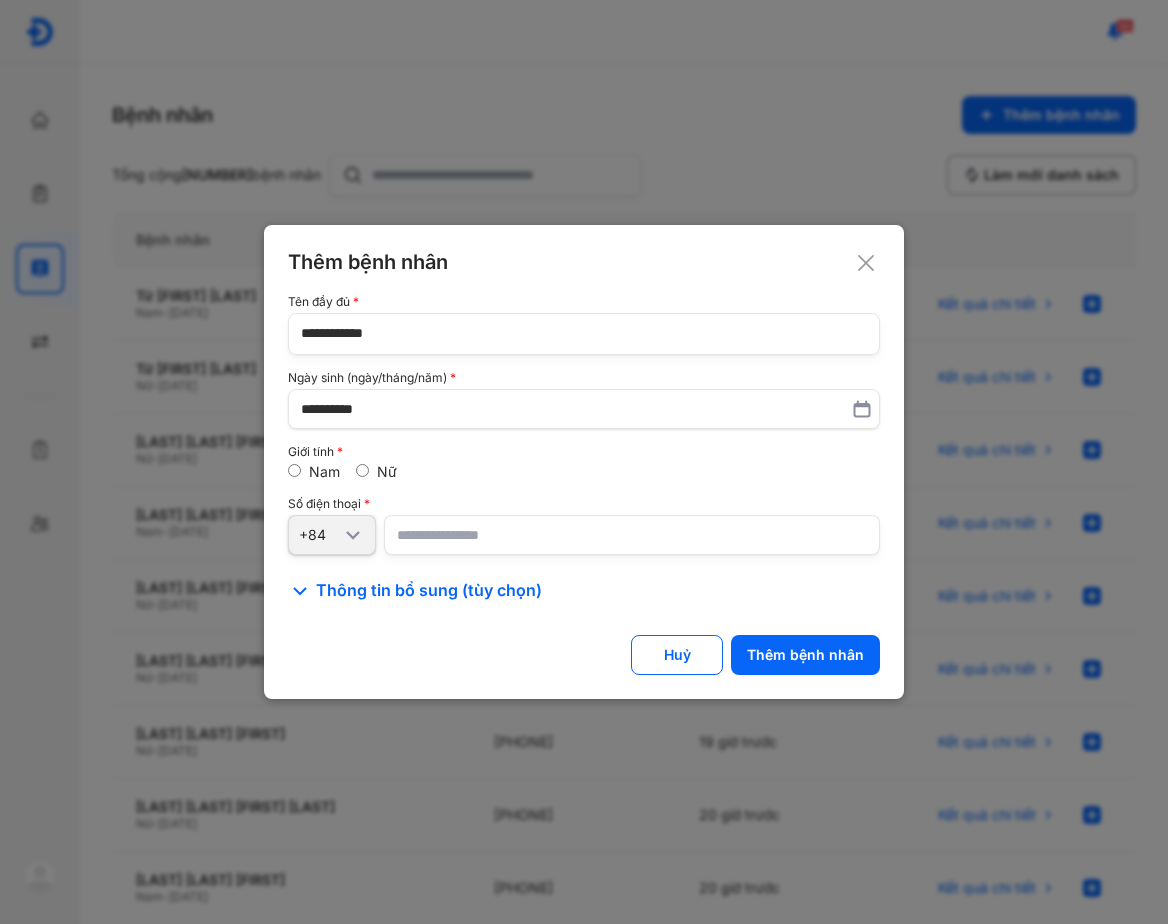 type on "**********" 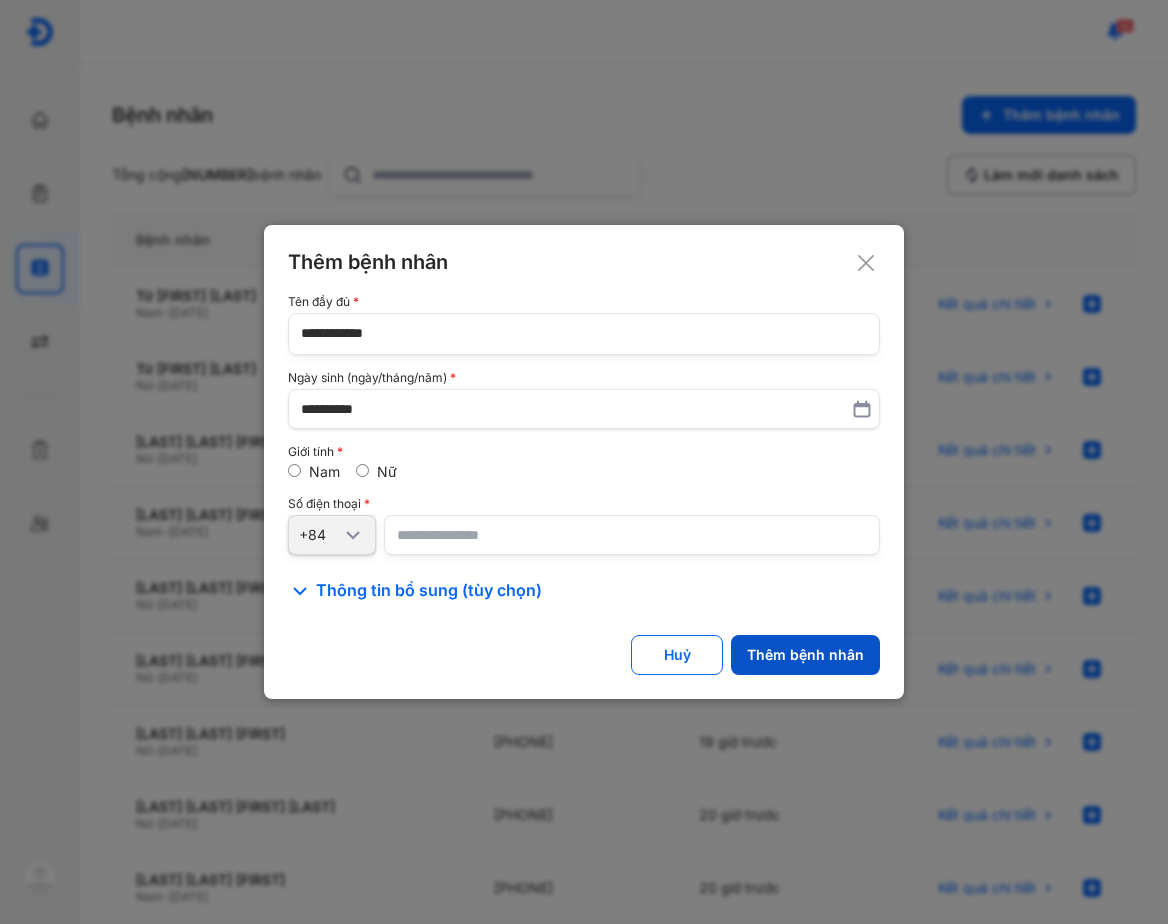 click on "Thêm bệnh nhân" 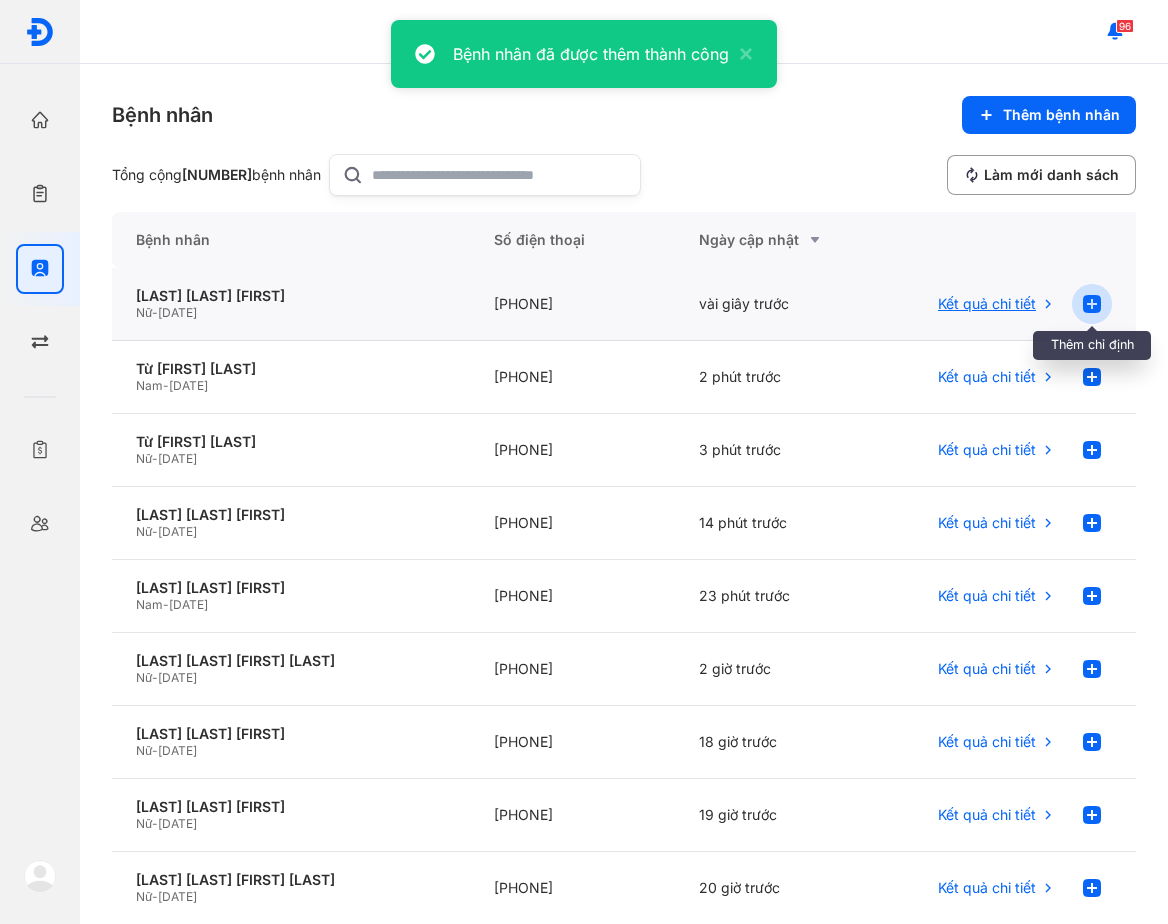 click 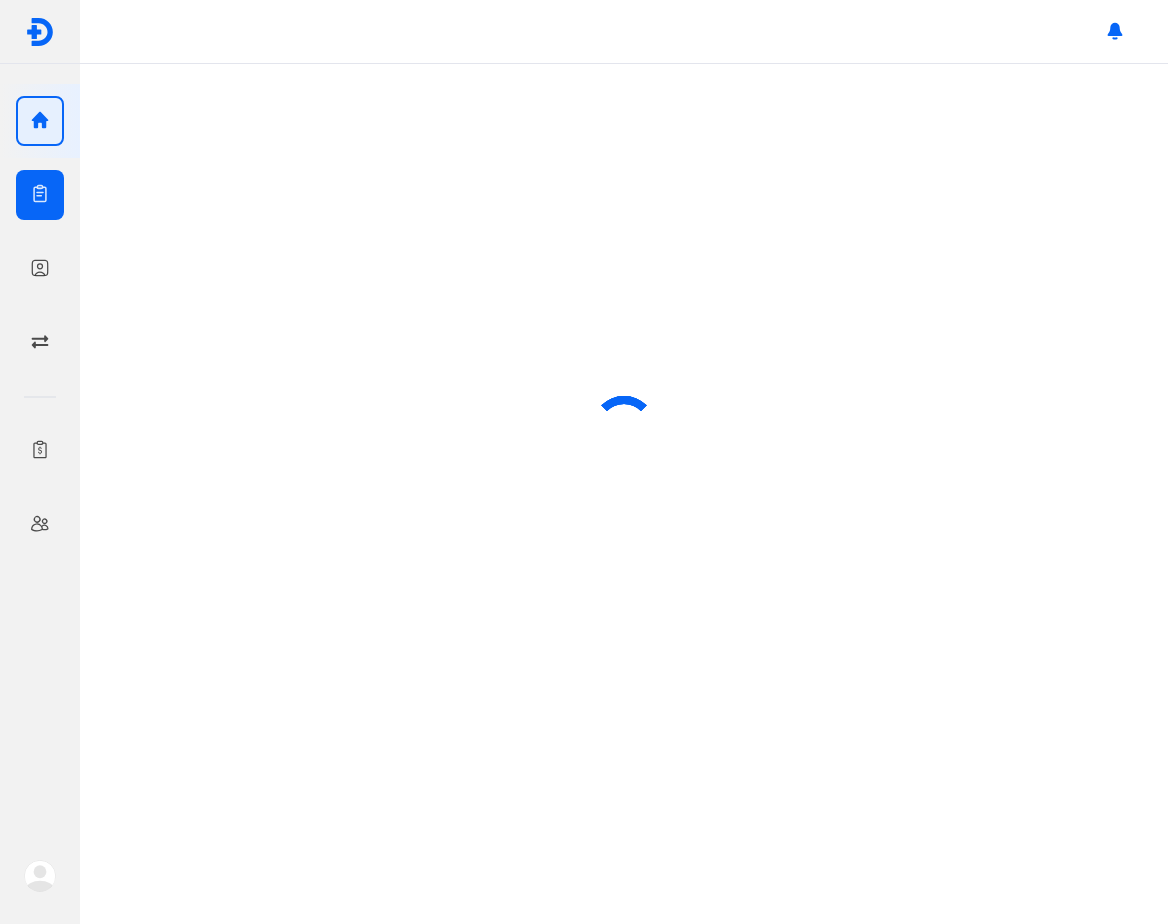 scroll, scrollTop: 0, scrollLeft: 0, axis: both 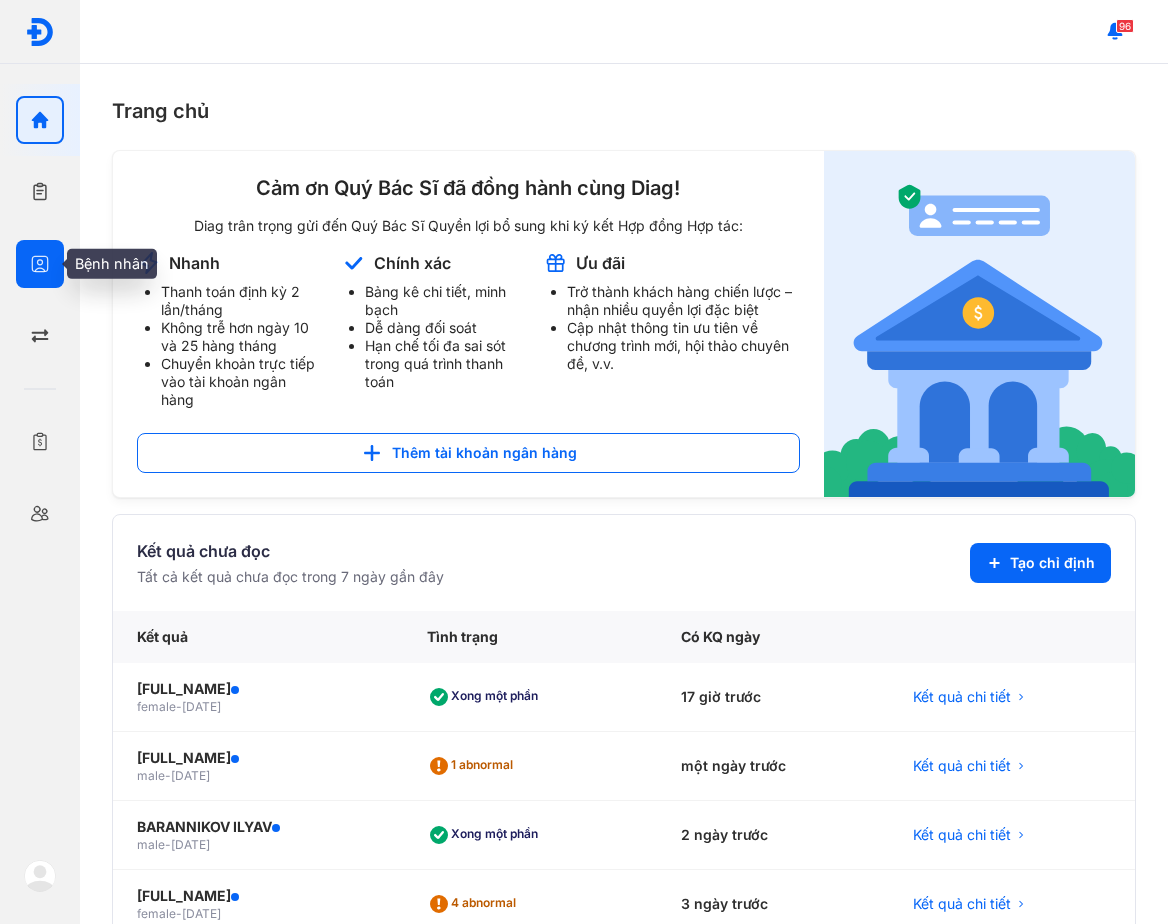 click 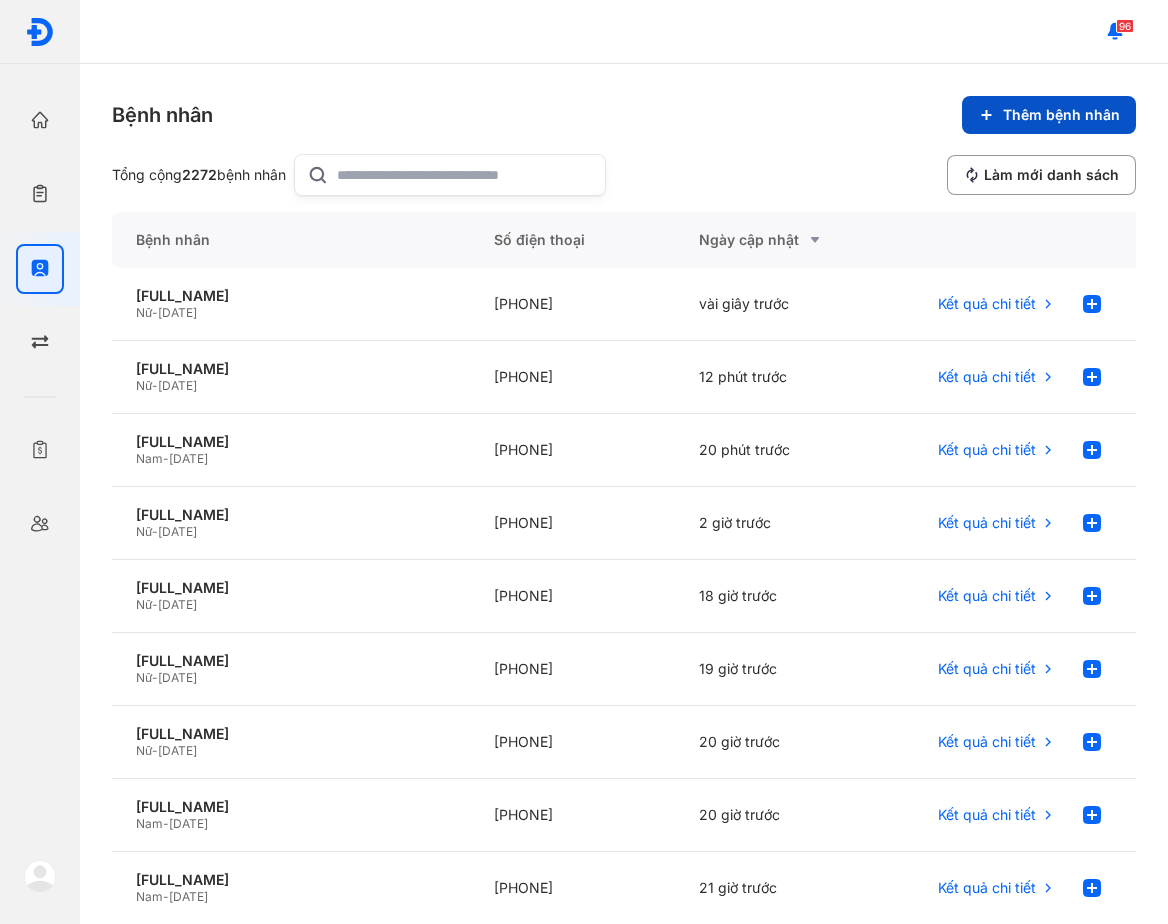click on "Thêm bệnh nhân" at bounding box center [1049, 115] 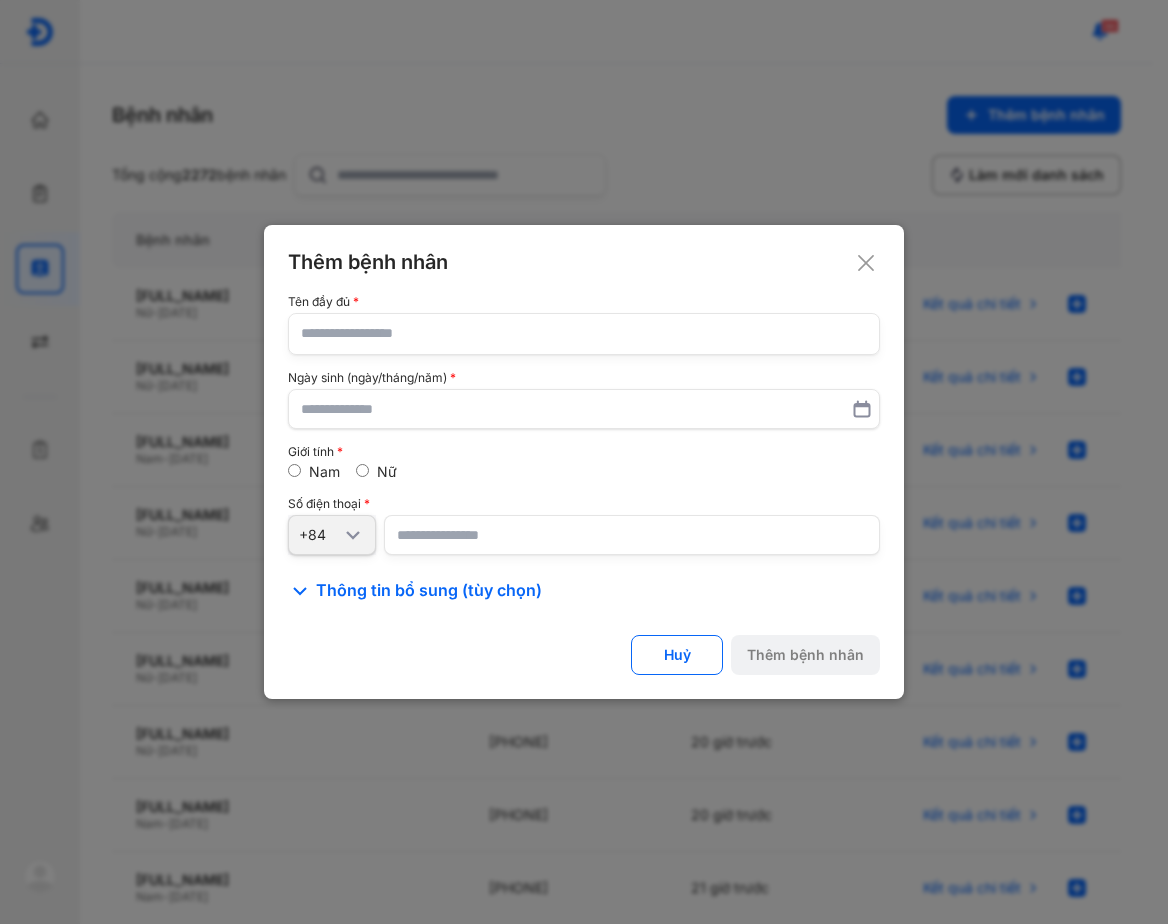 click 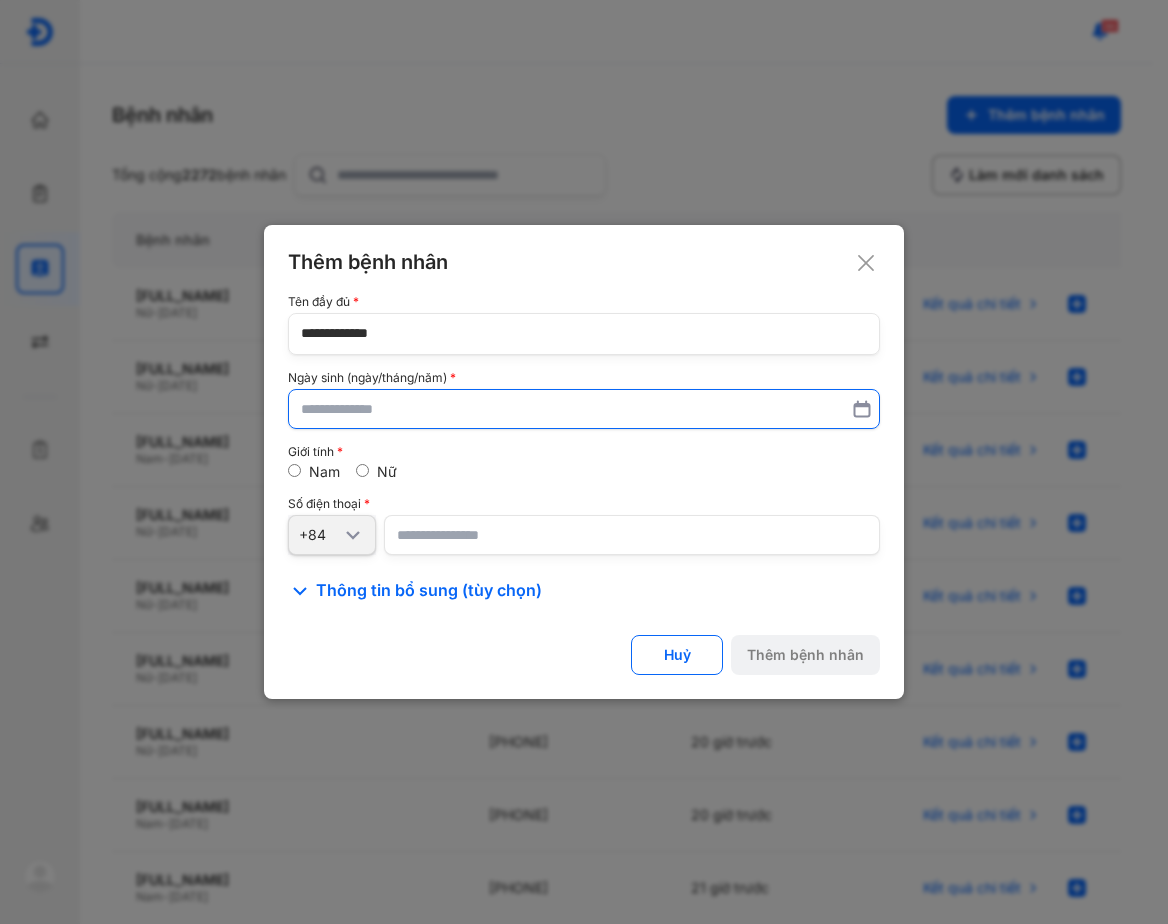 type on "**********" 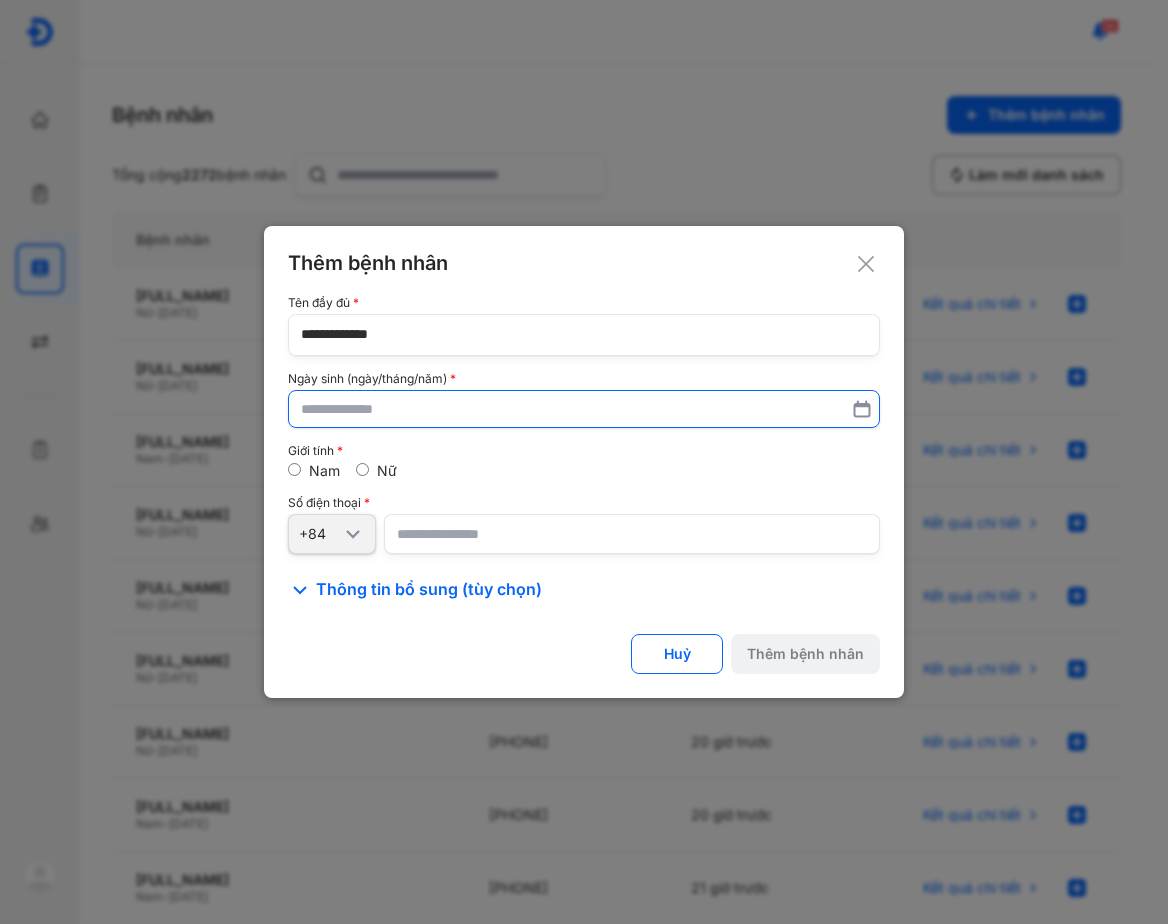 click at bounding box center (584, 409) 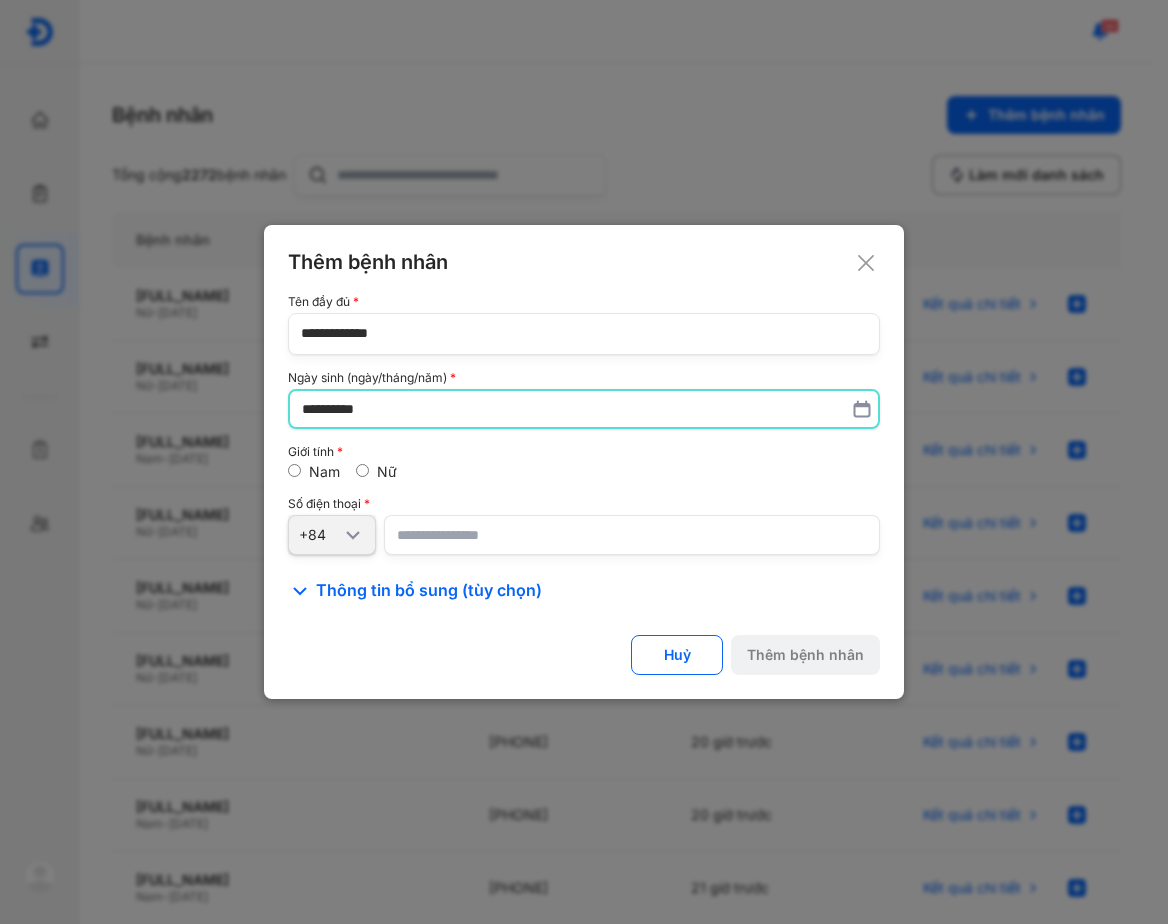 type on "**********" 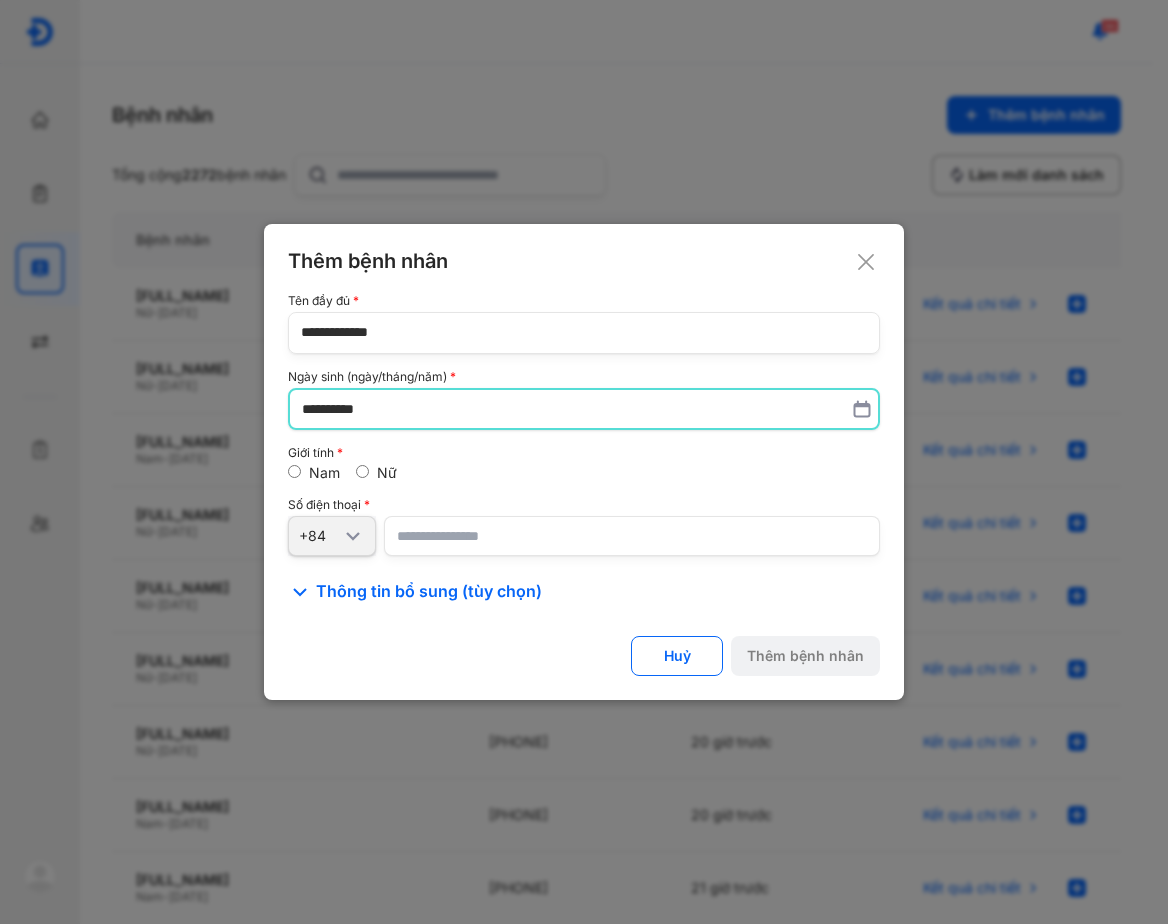 click at bounding box center [632, 536] 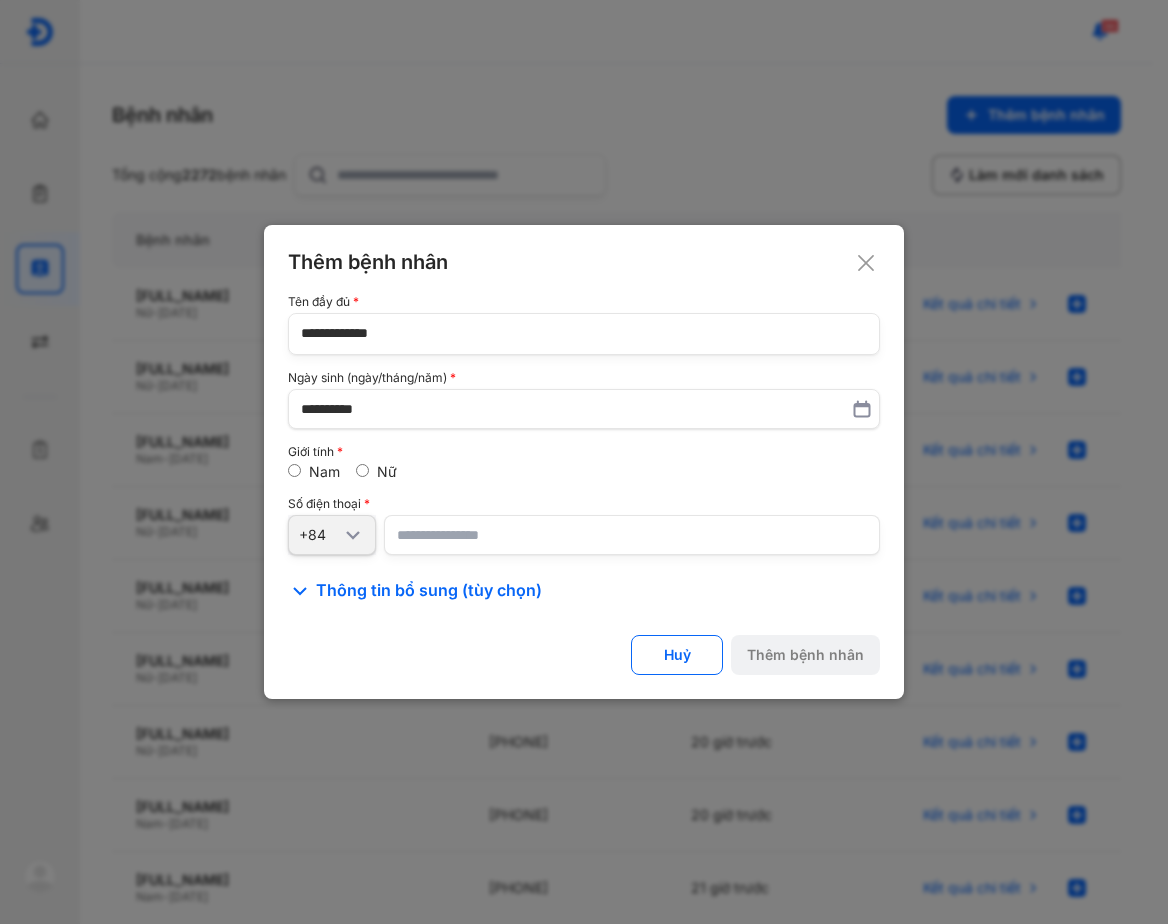 click at bounding box center (632, 535) 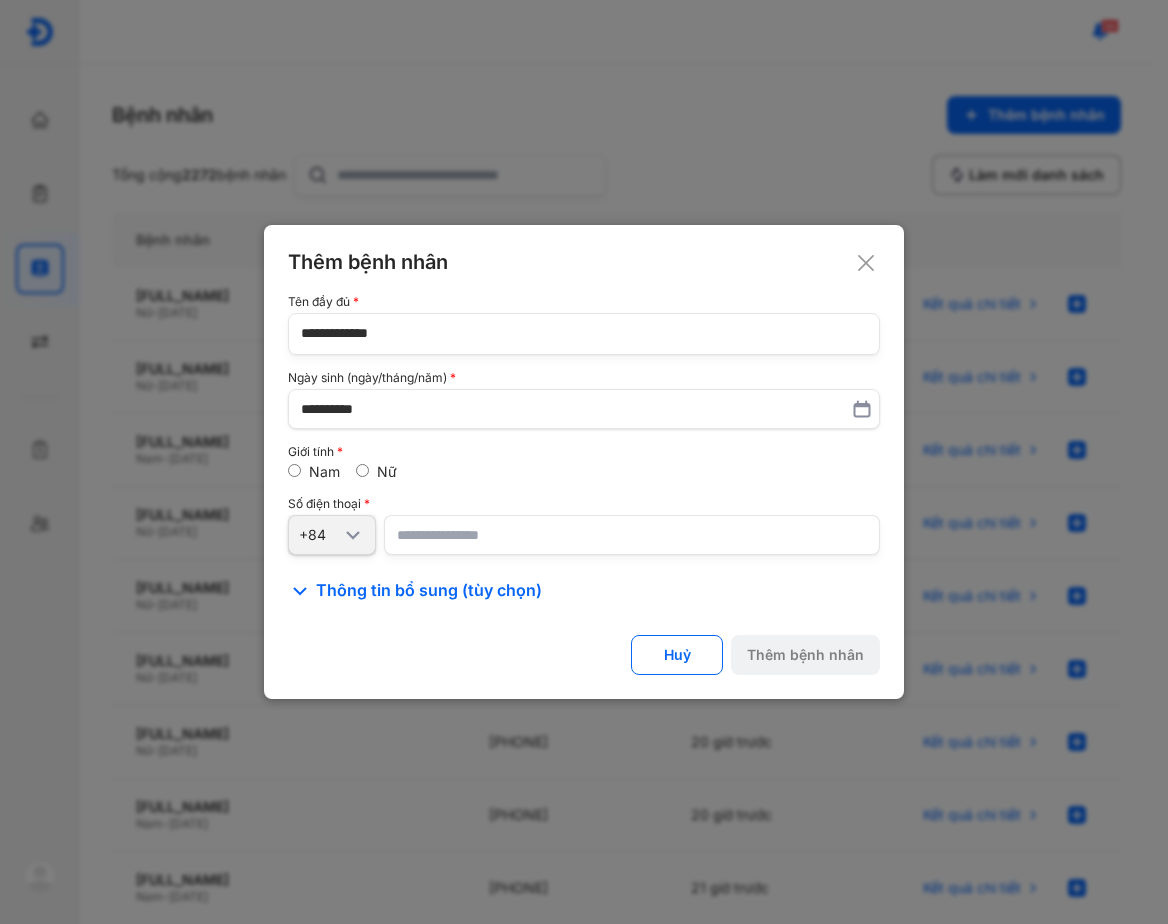 paste on "**********" 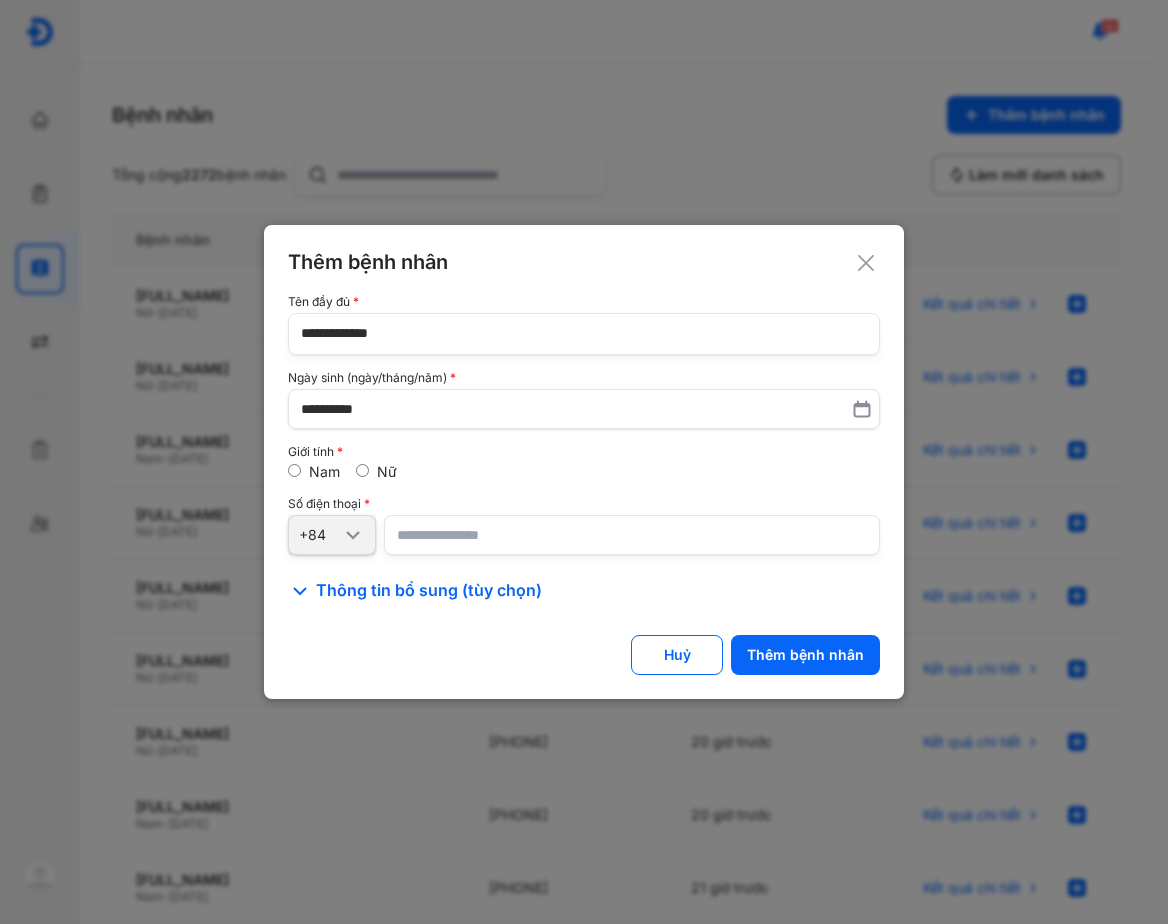 click on "Nam Nữ" at bounding box center (584, 472) 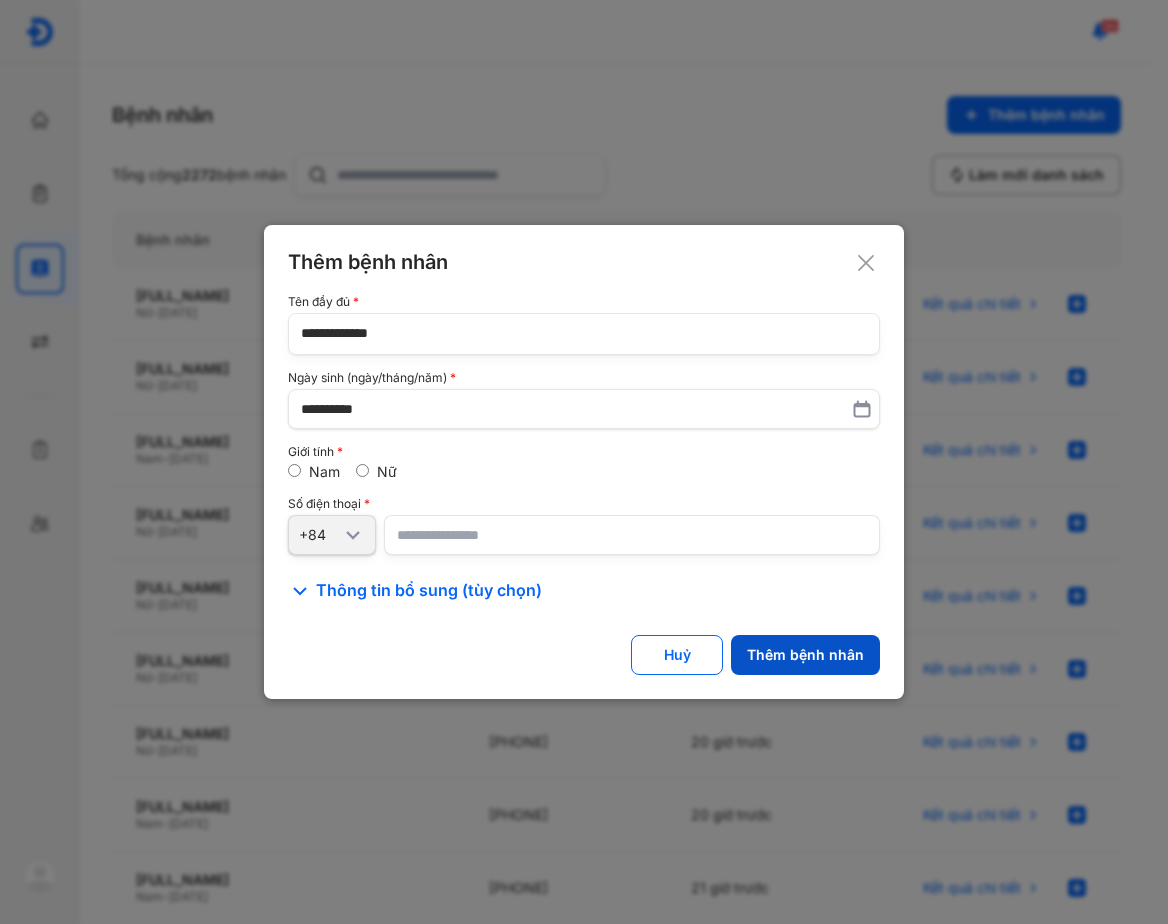 click on "Thêm bệnh nhân" at bounding box center [805, 655] 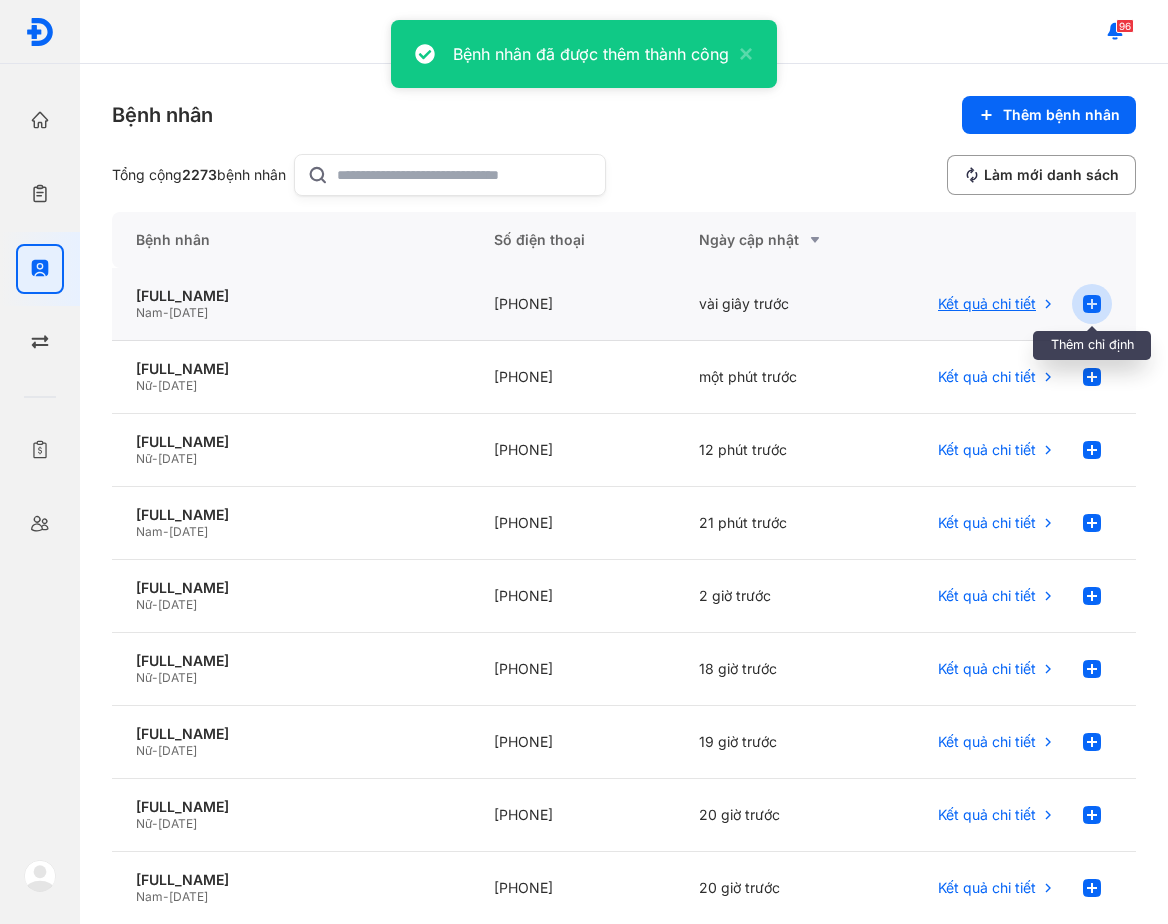 click 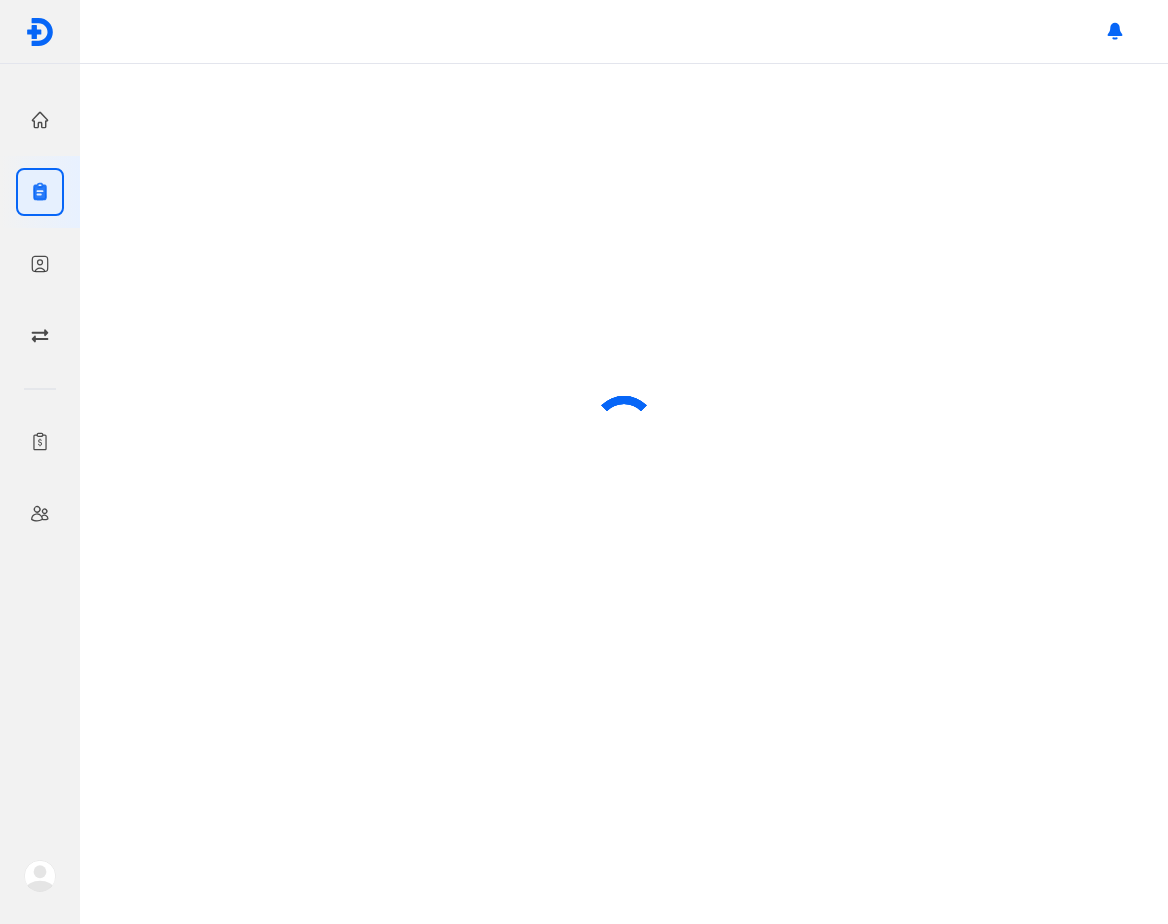scroll, scrollTop: 0, scrollLeft: 0, axis: both 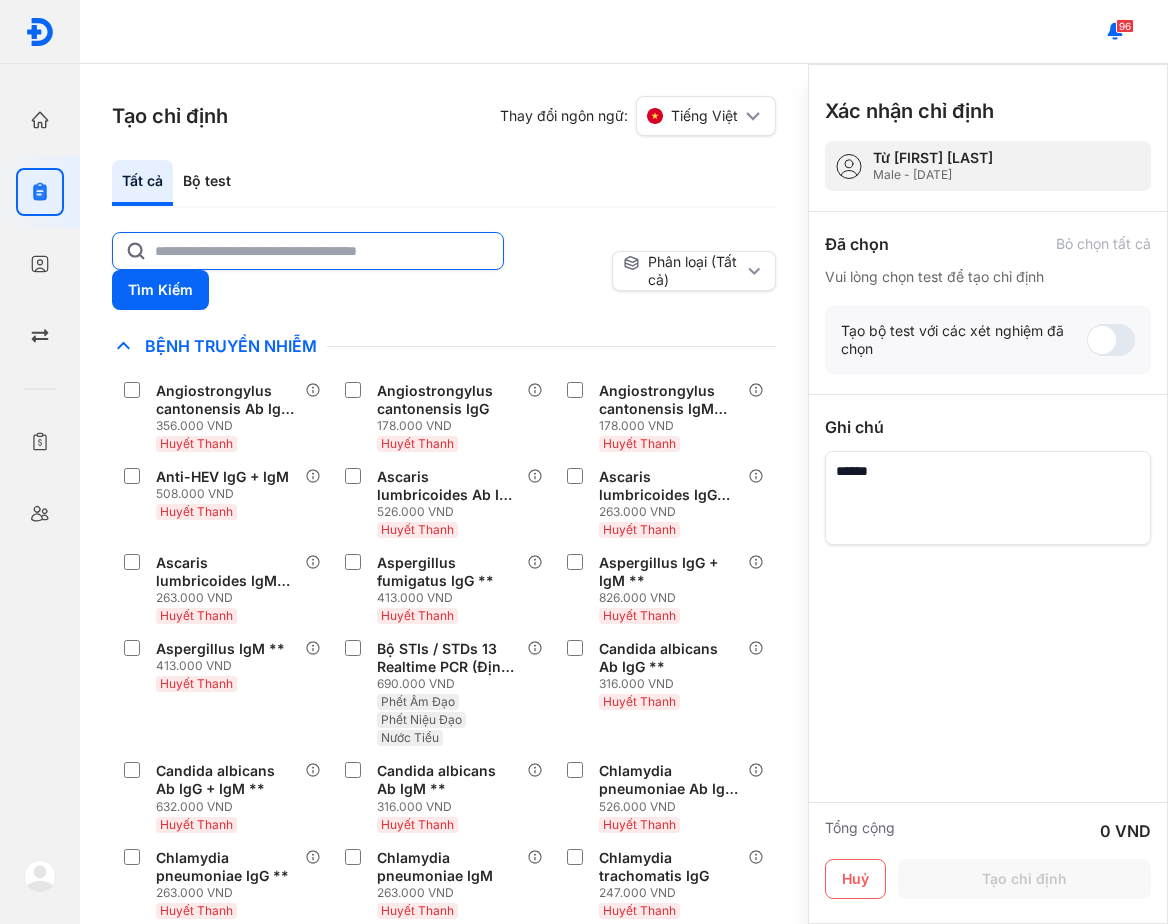 click 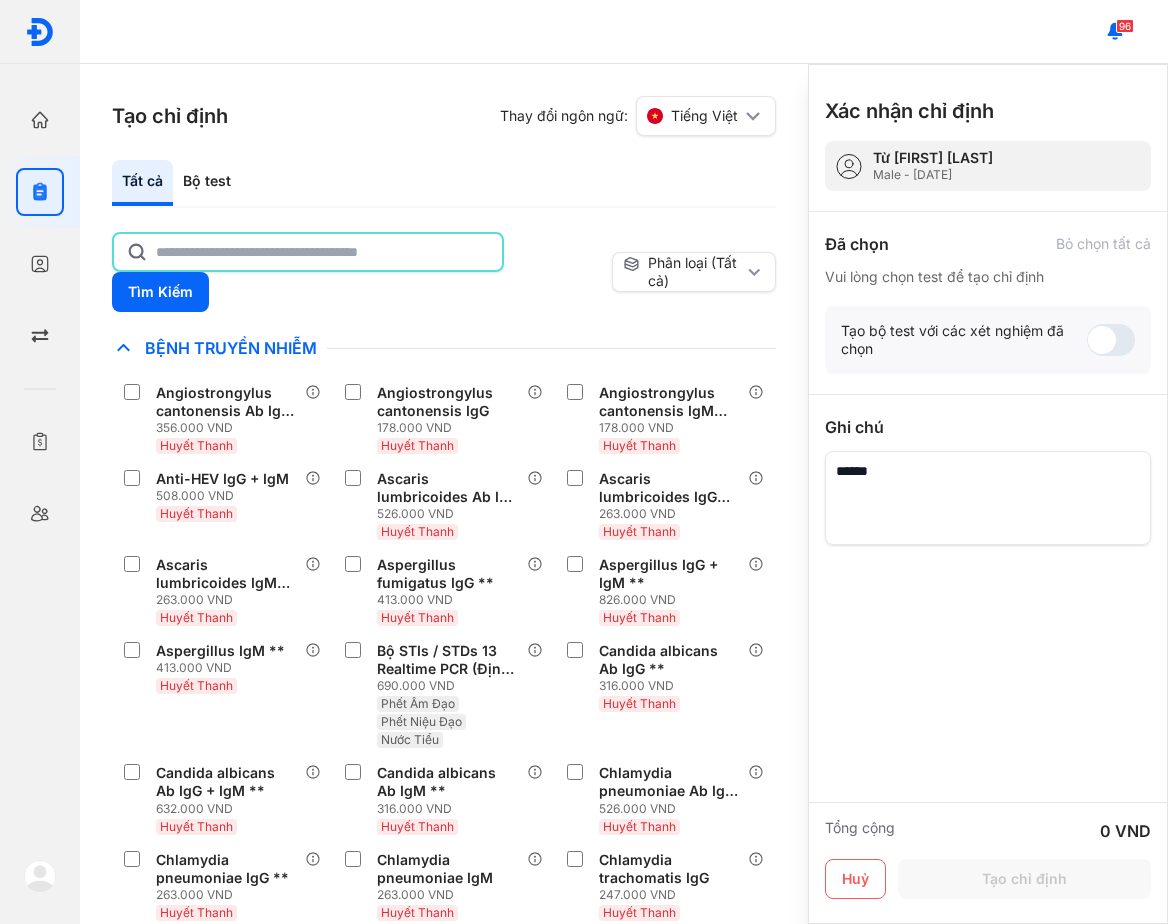 click 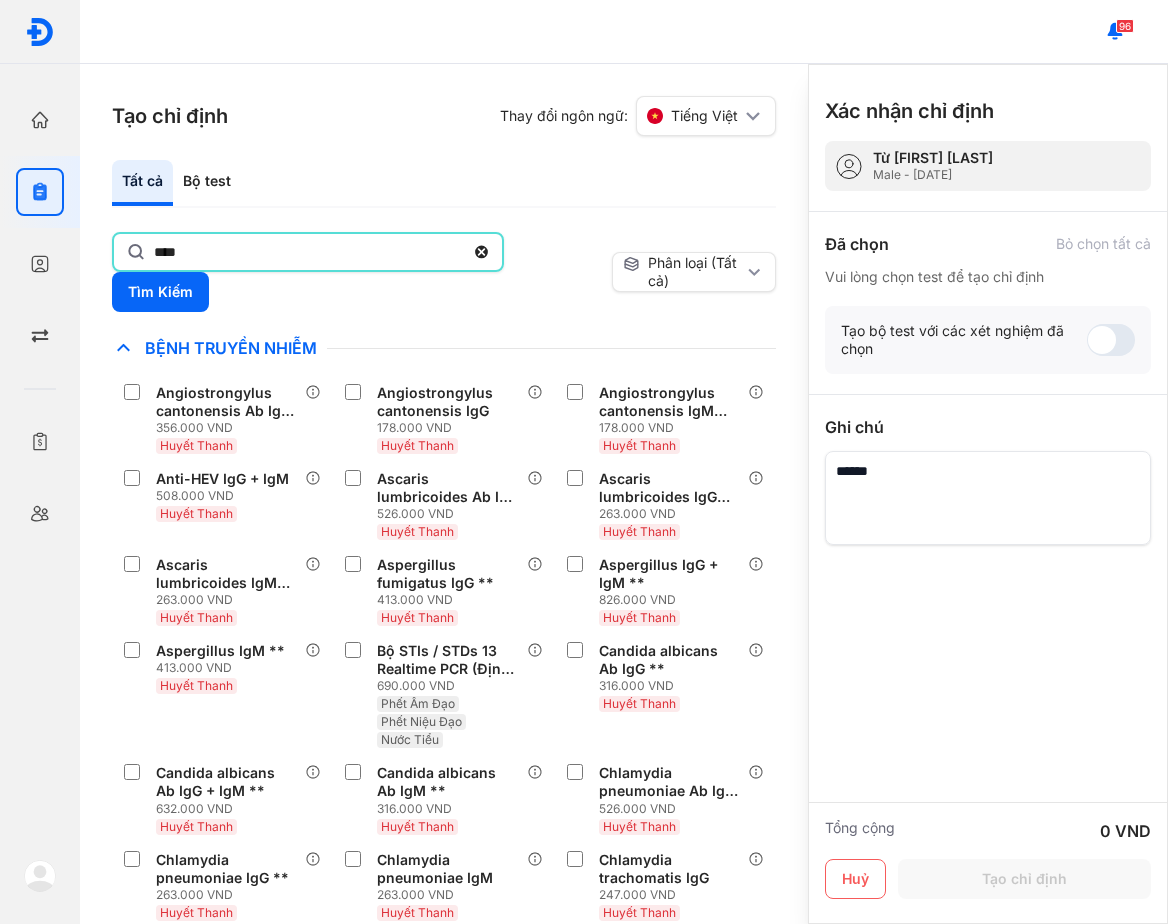 type on "***" 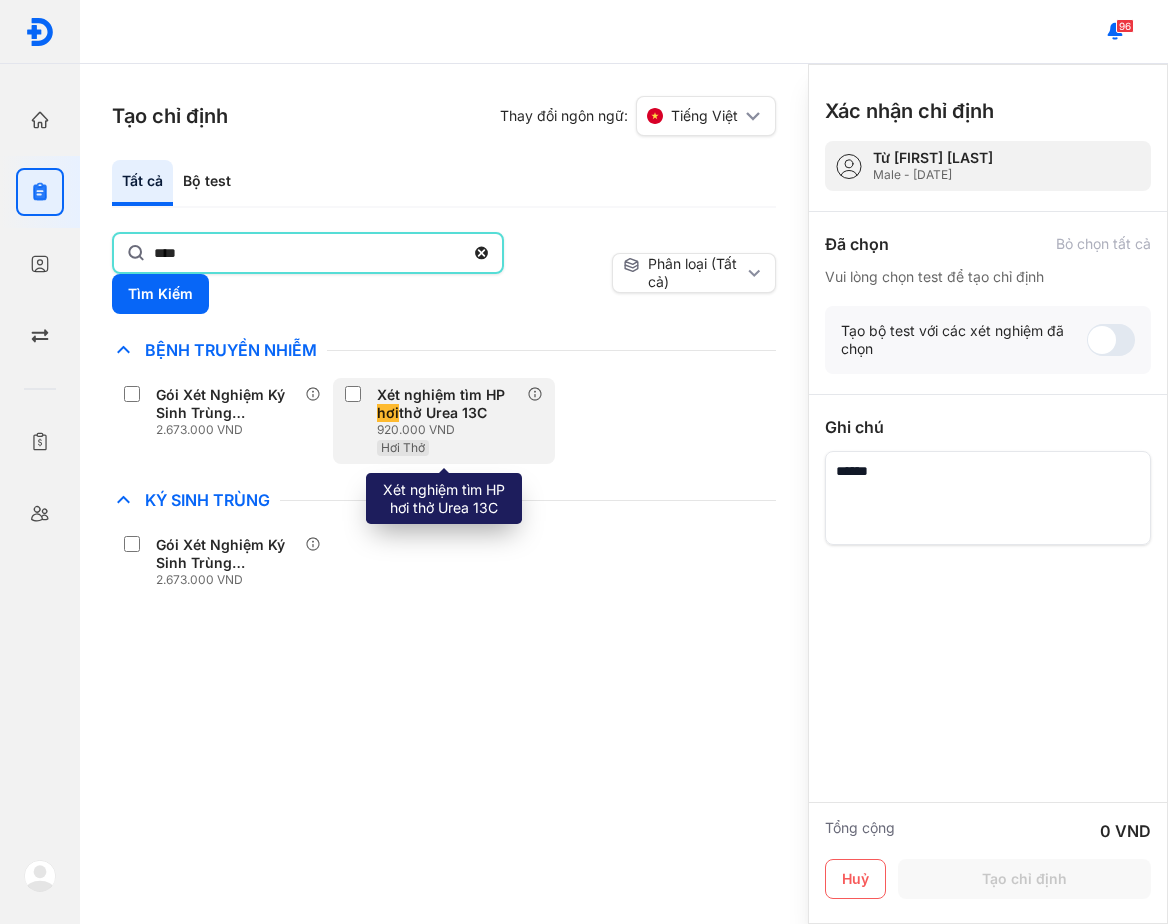 click on "Xét nghiệm tìm HP  hơi  thở Urea 13C" at bounding box center [447, 404] 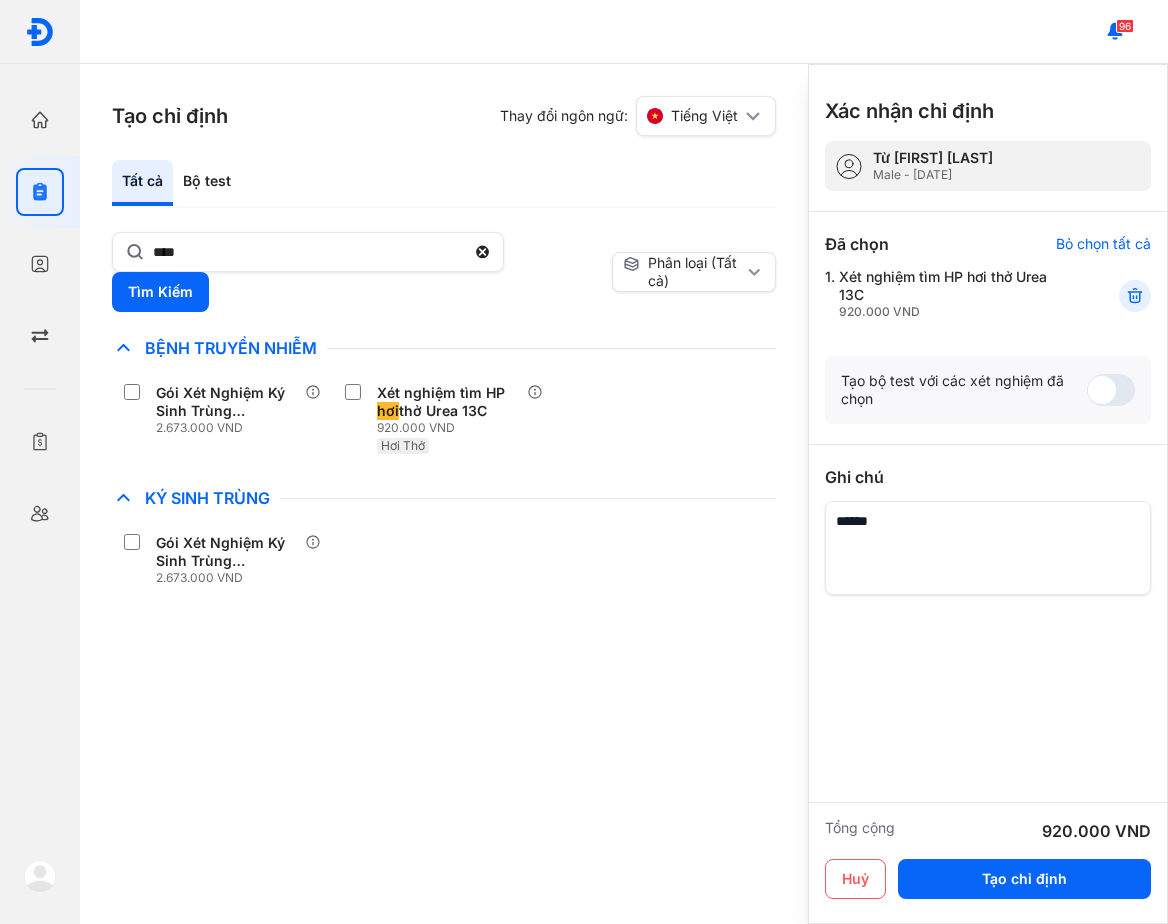 click on "Gói Xét Nghiệm Ký Sinh Trùng (Parasites) + HP  hơi  thở Urea 13C 2.673.000 VND" at bounding box center [444, 560] 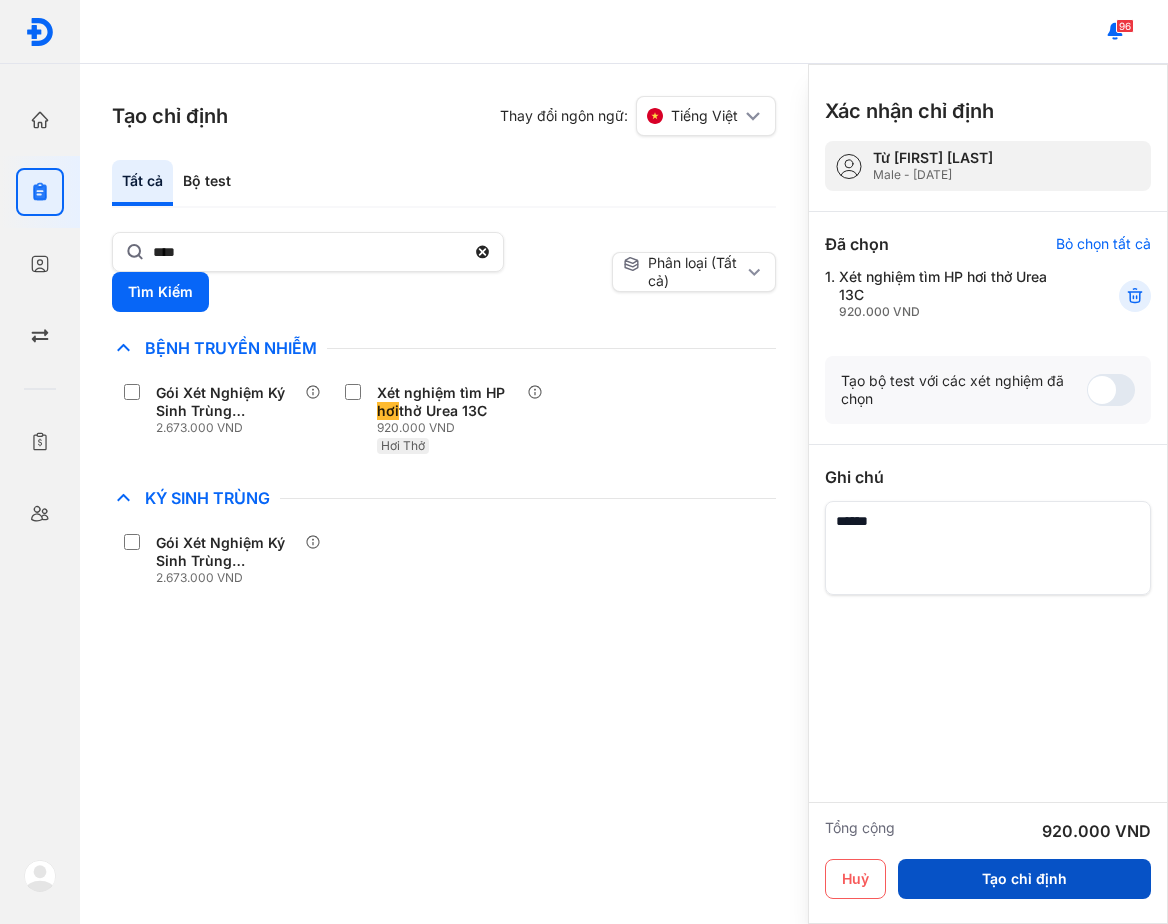 click on "Tạo chỉ định" at bounding box center (1024, 879) 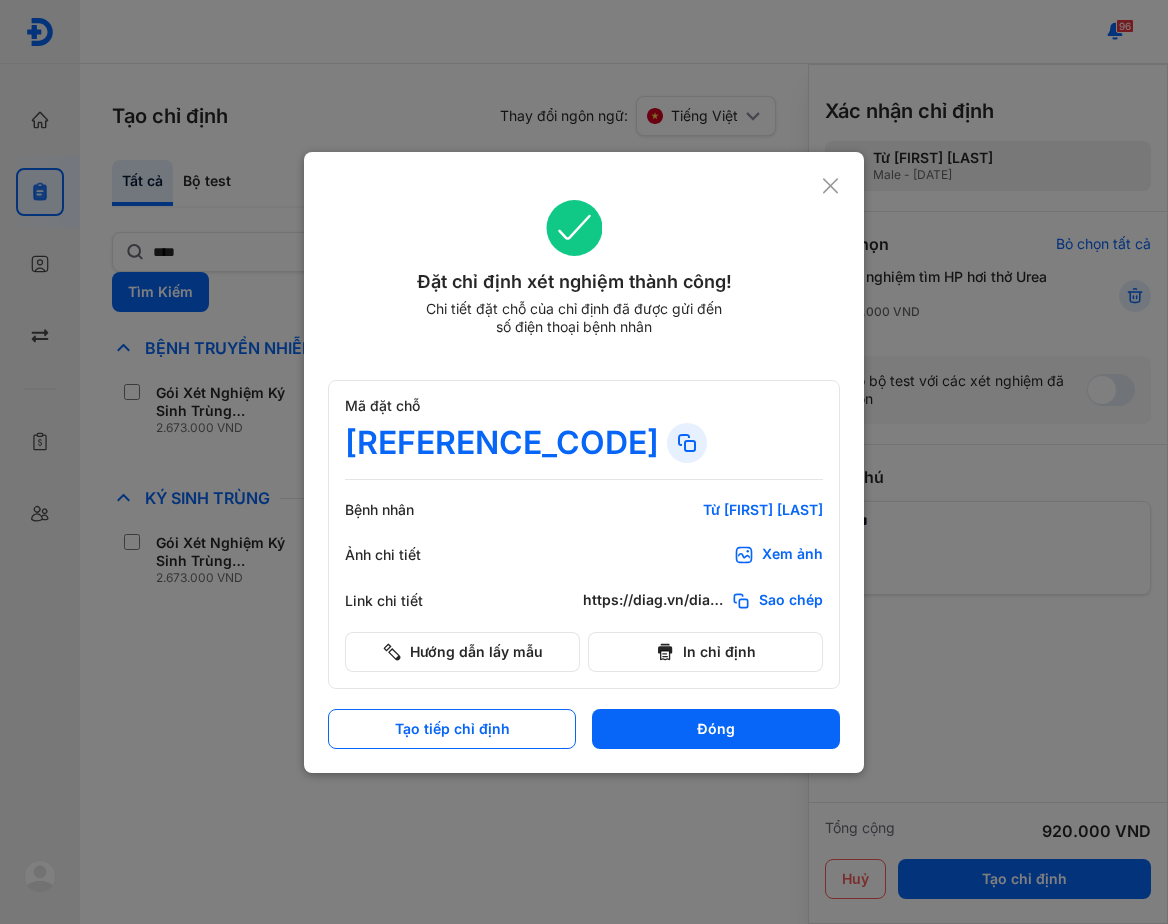 click at bounding box center (584, 462) 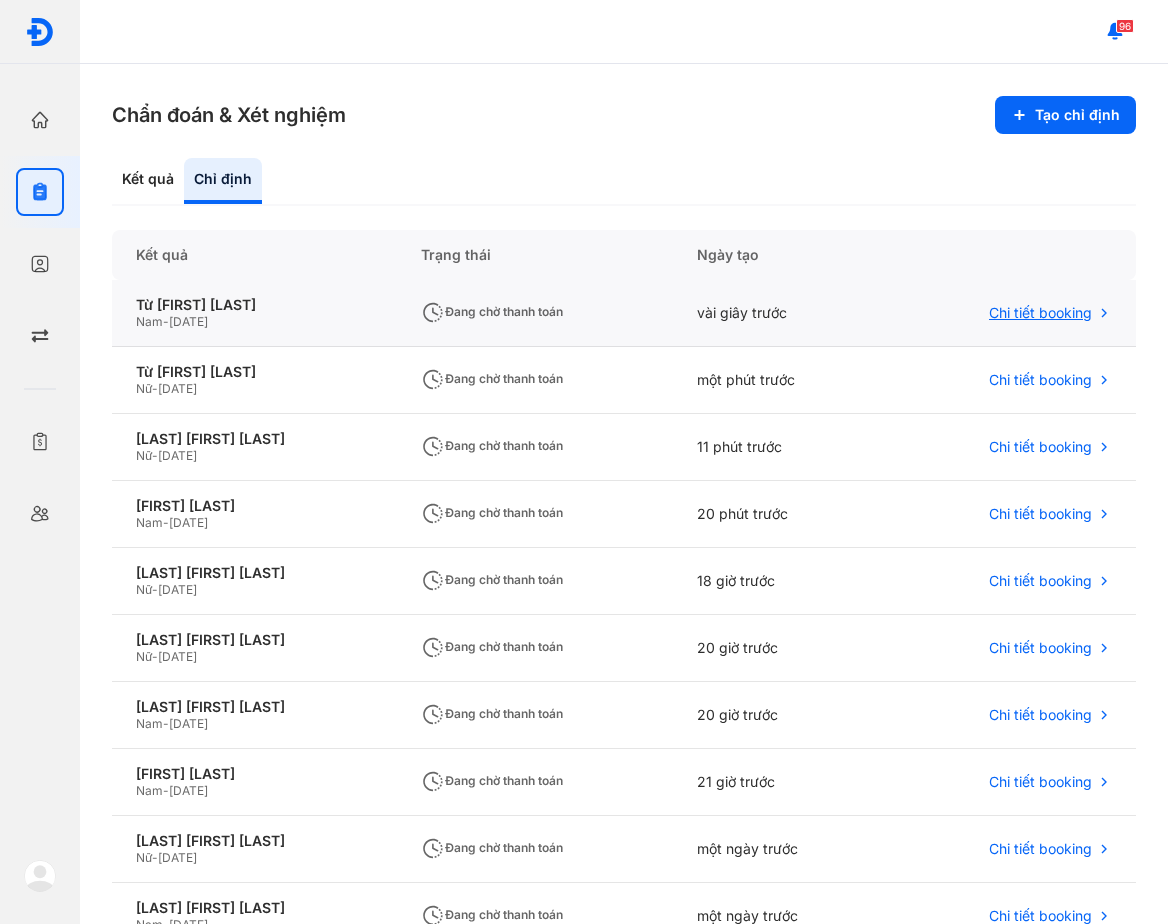 click on "Chi tiết booking" at bounding box center (1040, 313) 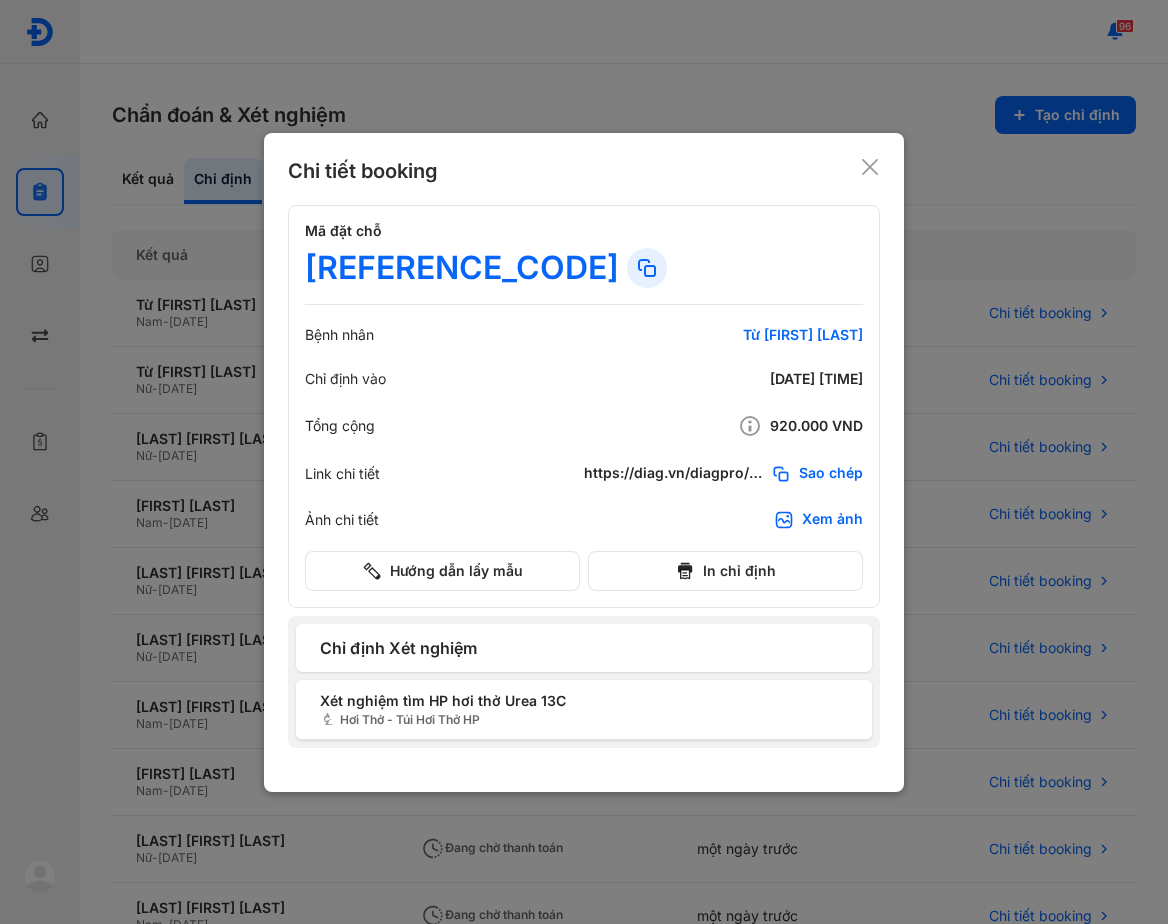 click 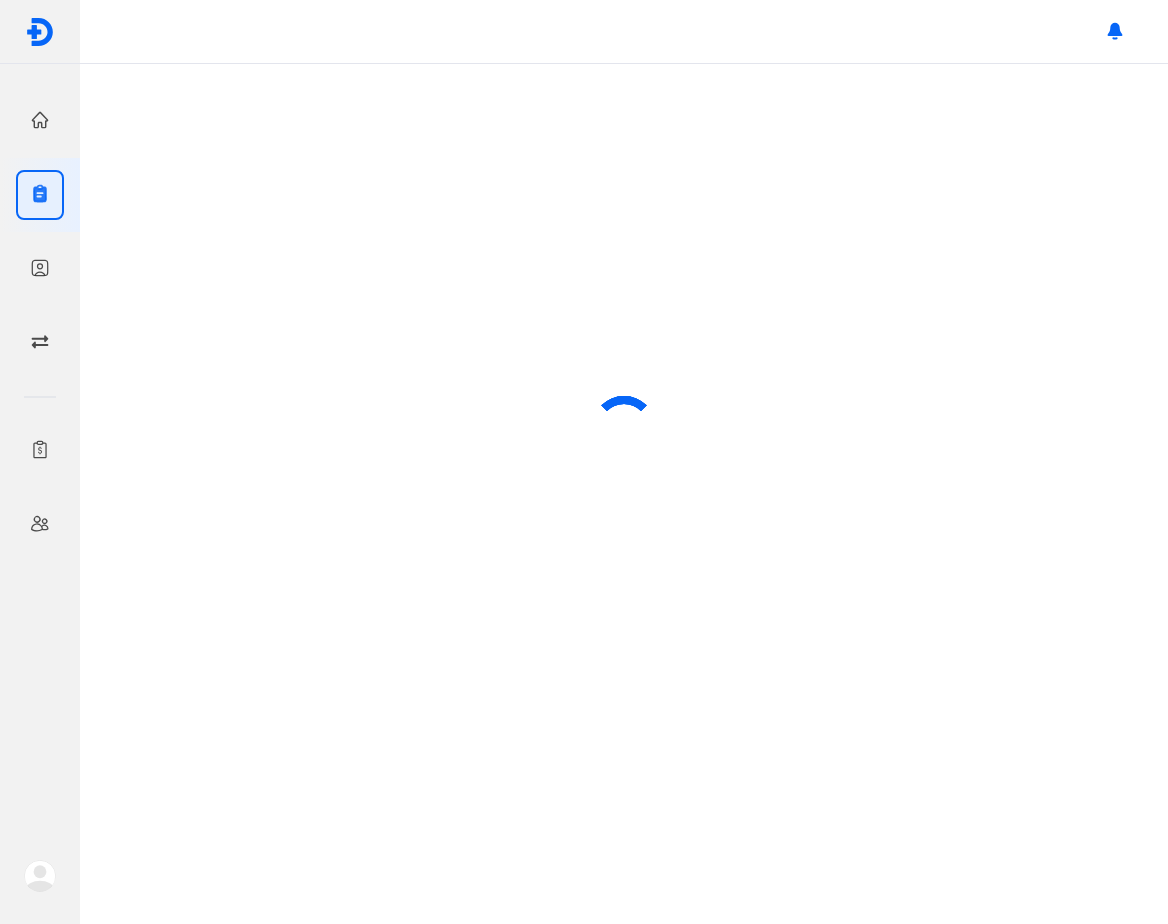 scroll, scrollTop: 0, scrollLeft: 0, axis: both 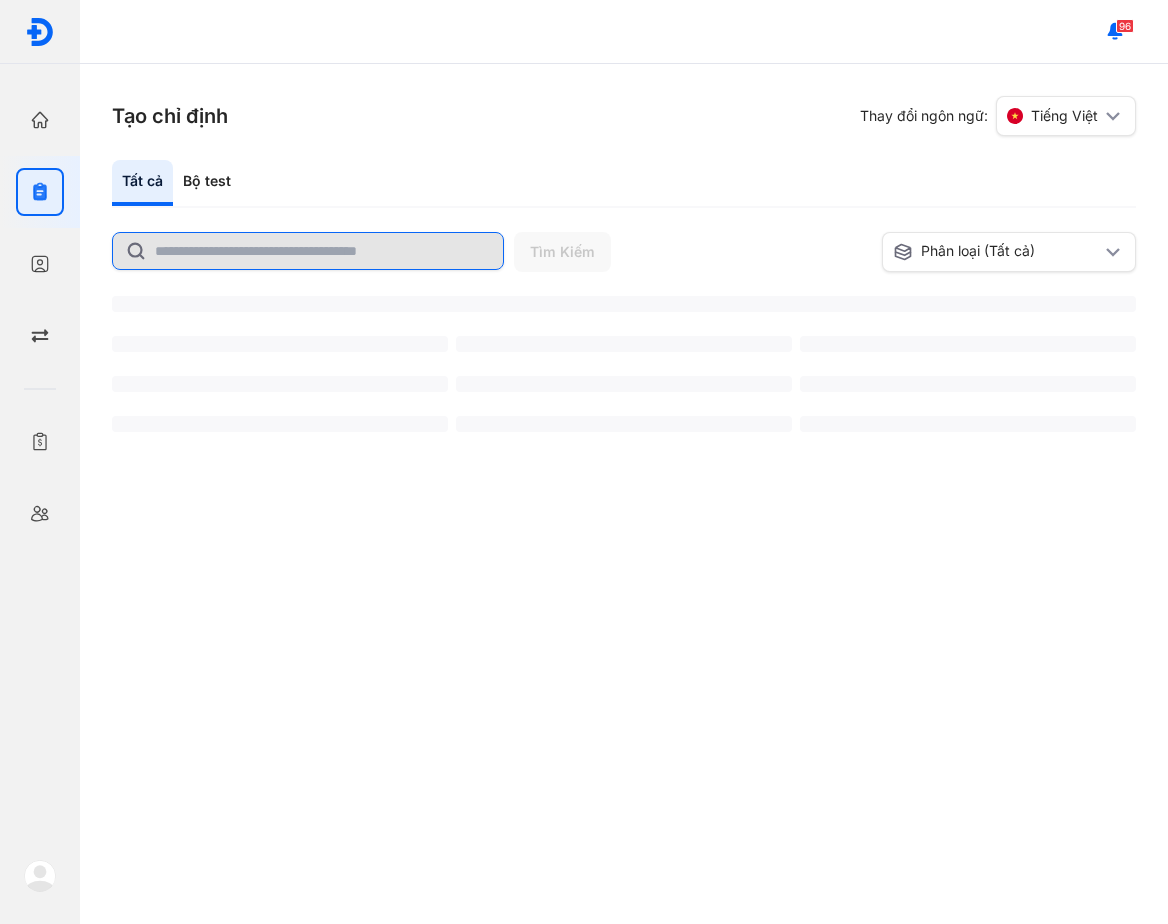 click 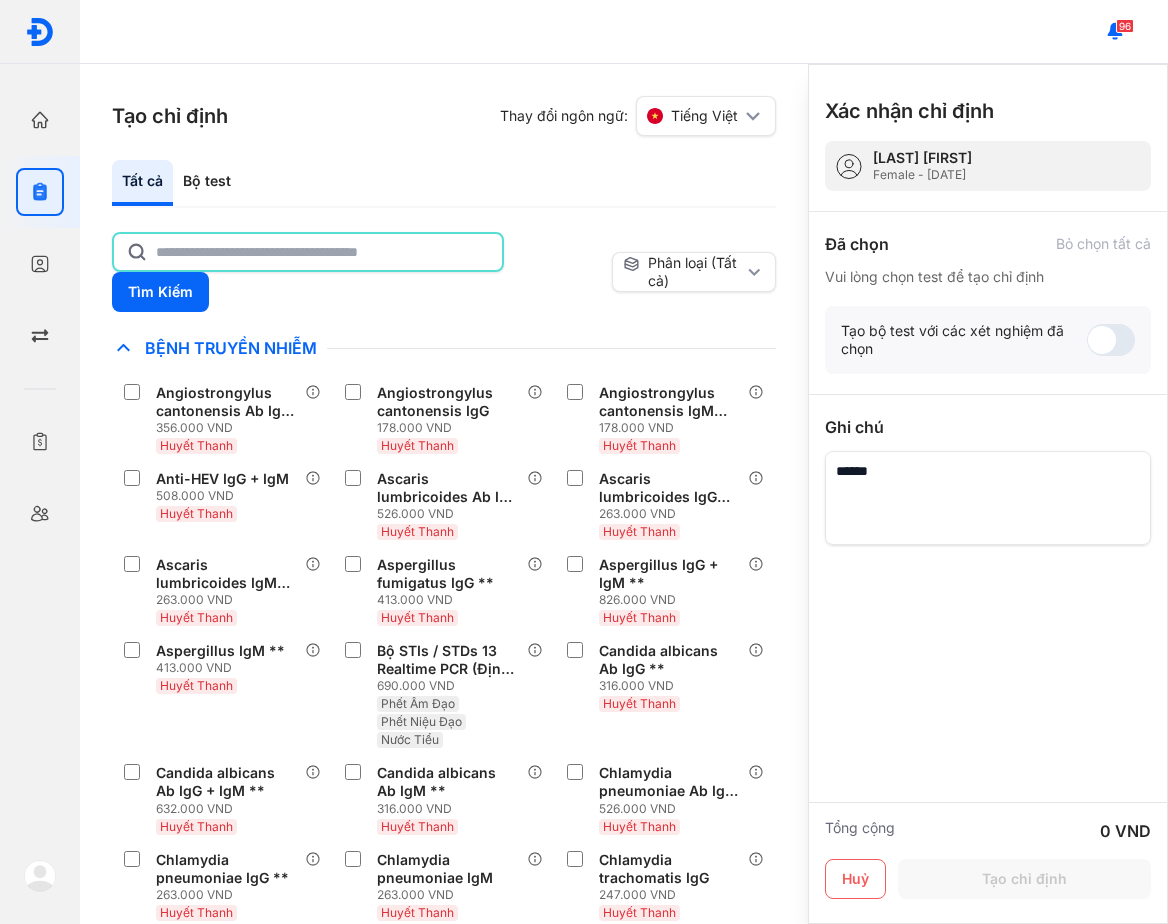 click 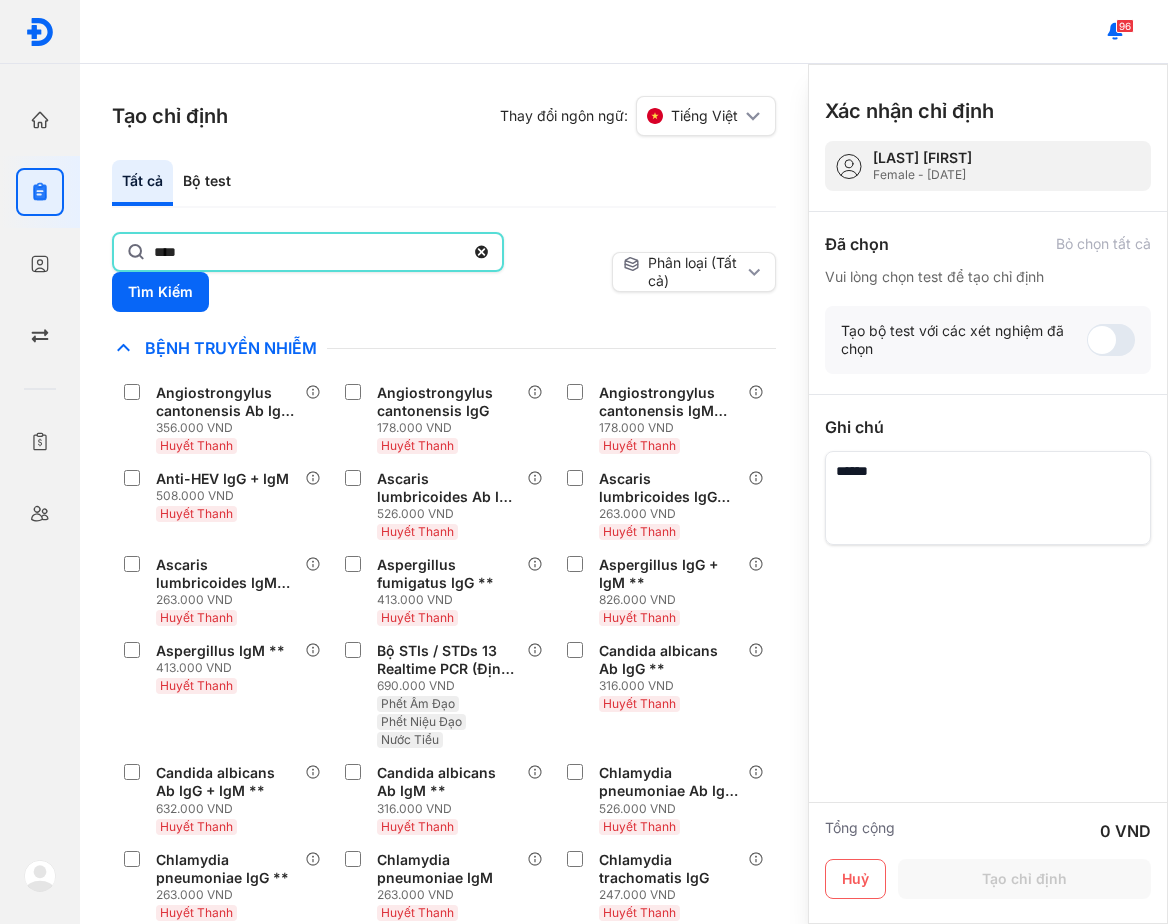 type on "****" 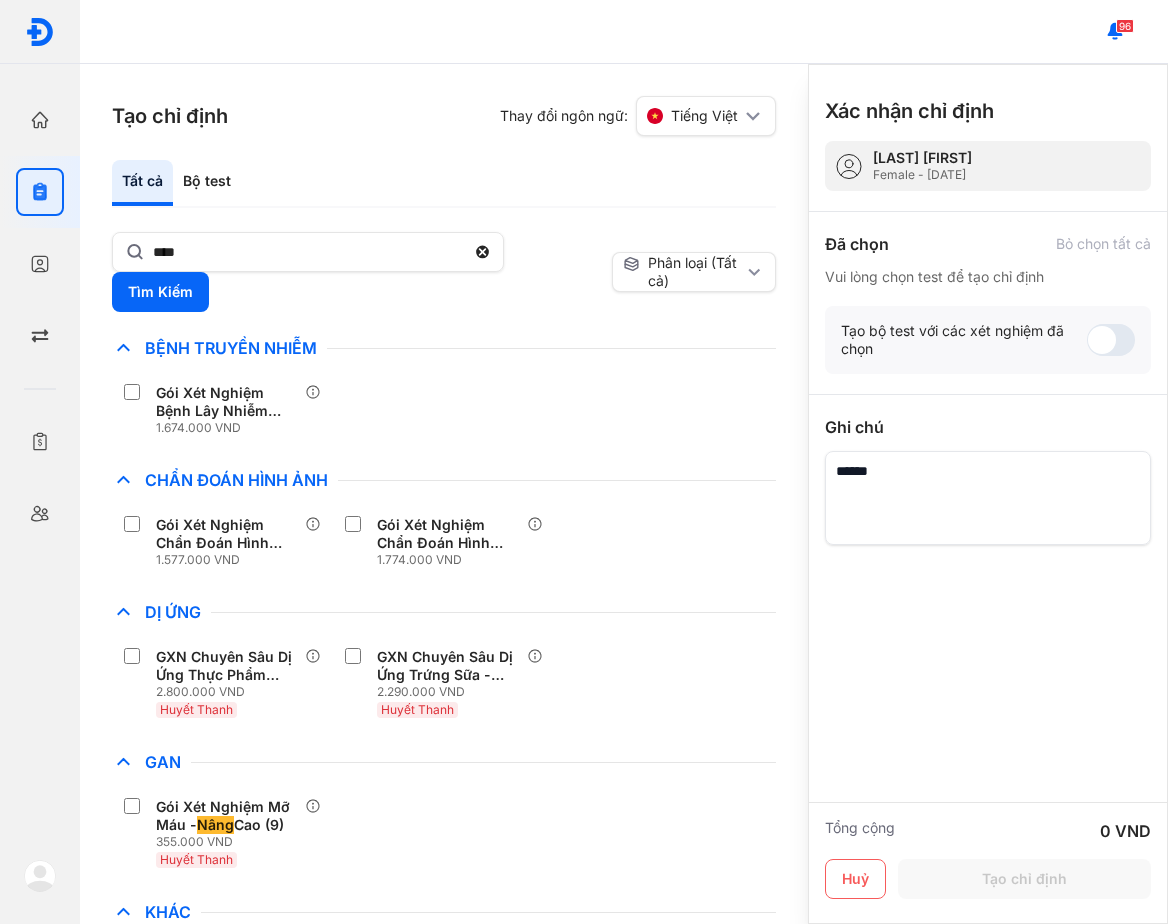 click on "Gan Gói Xét Nghiệm Mỡ Máu -  Nâng  Cao (9) 355.000 VND Huyết Thanh" 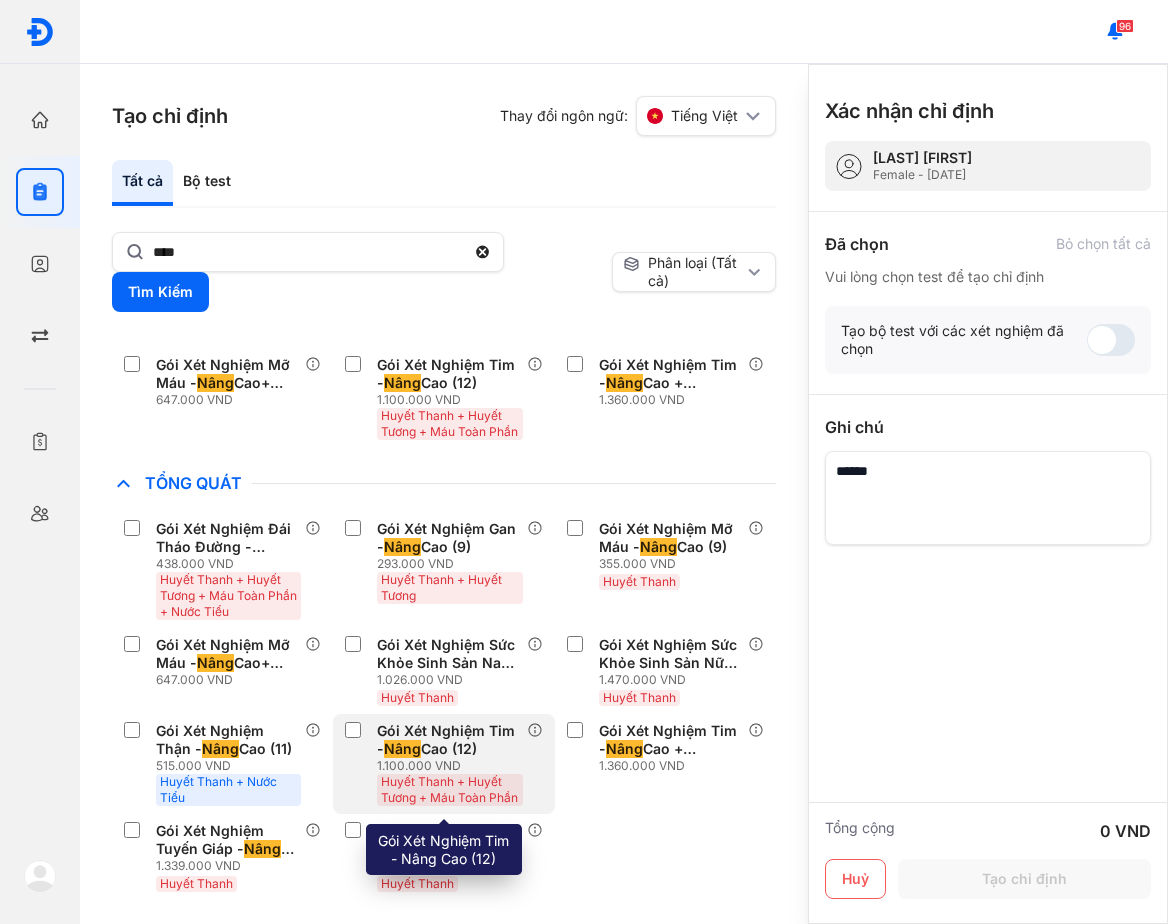 scroll, scrollTop: 1223, scrollLeft: 0, axis: vertical 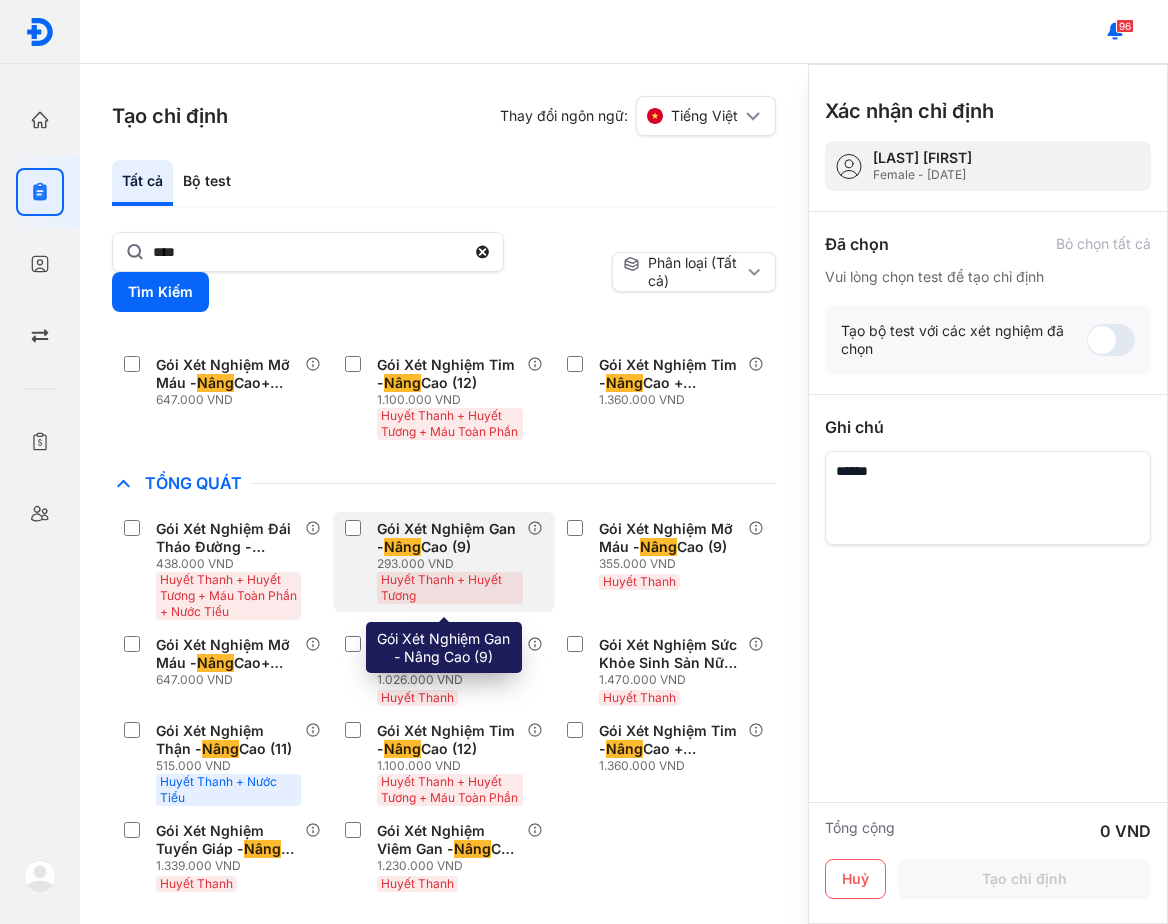click on "Gói Xét Nghiệm Gan -  Nâng  Cao (9)" at bounding box center [447, 538] 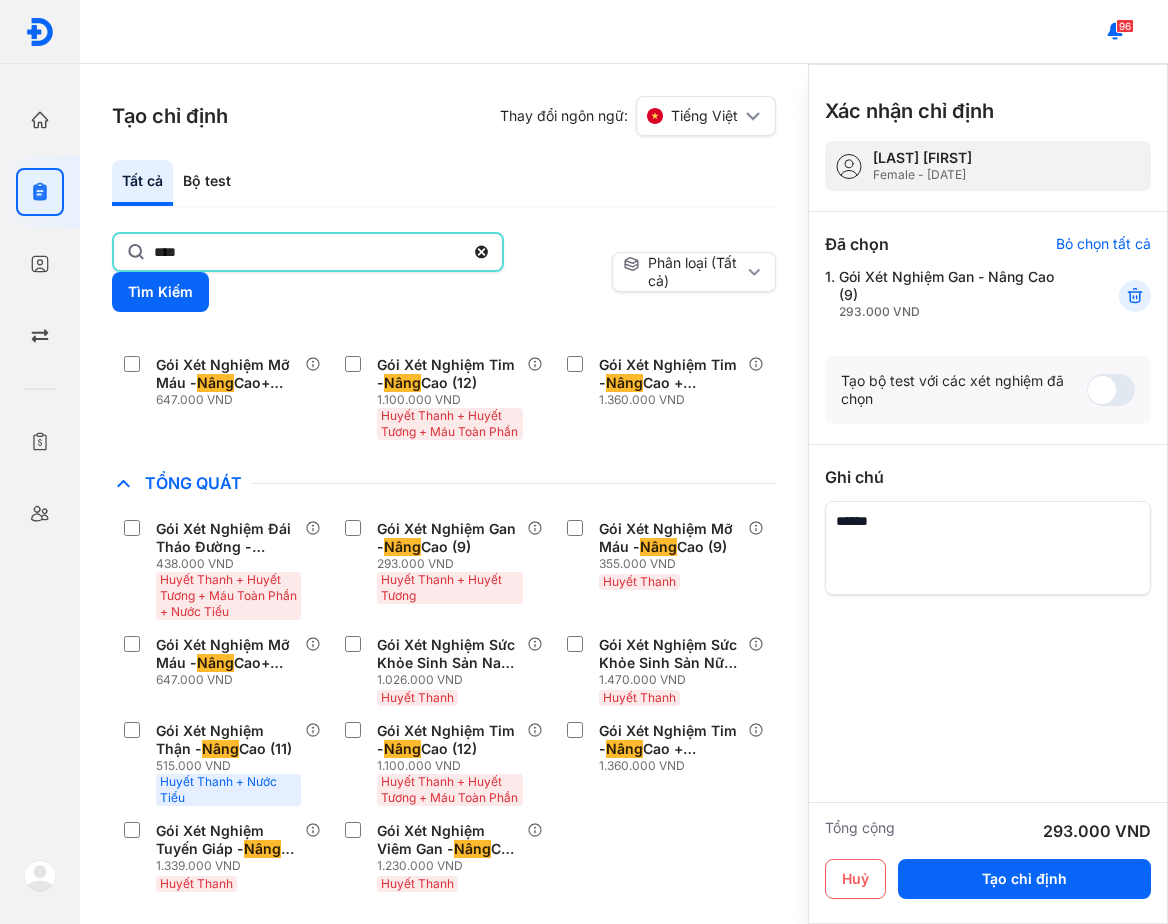 click on "****" 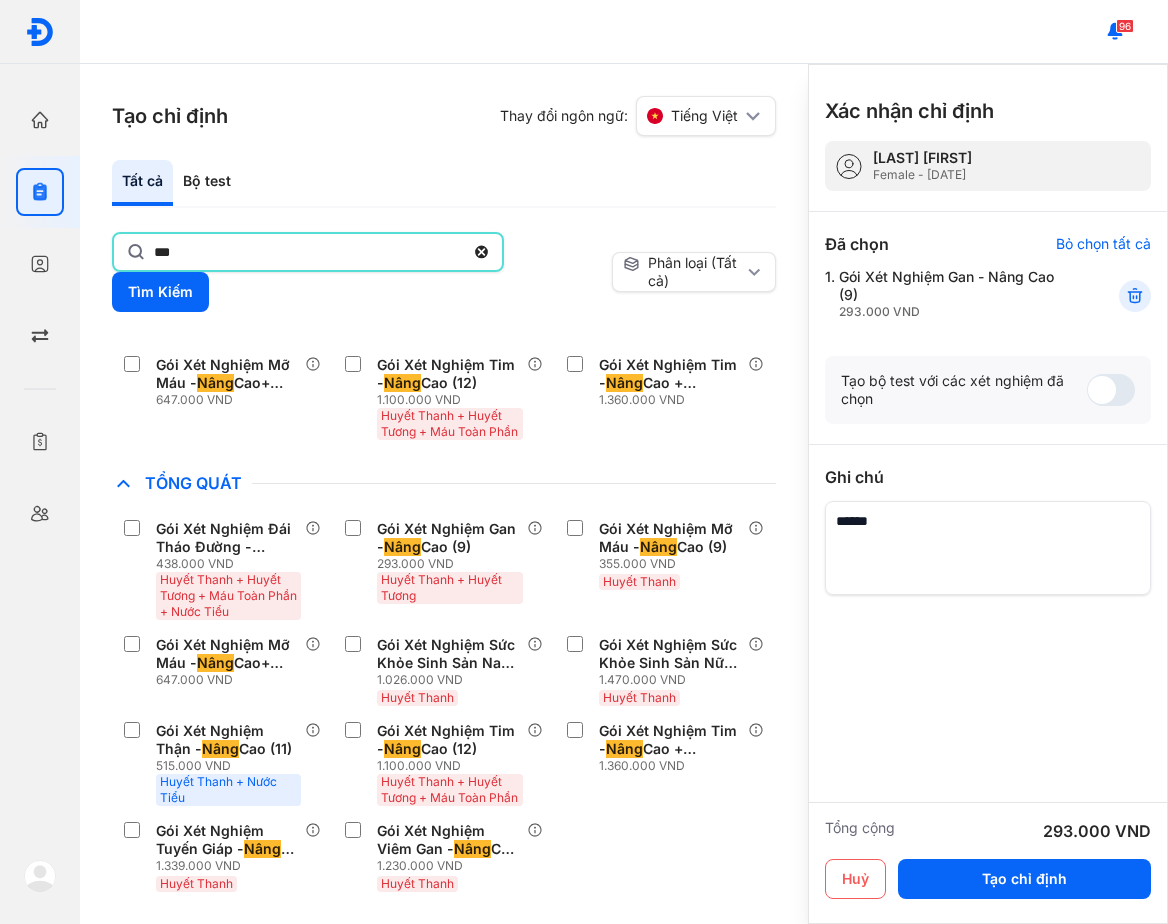 type on "***" 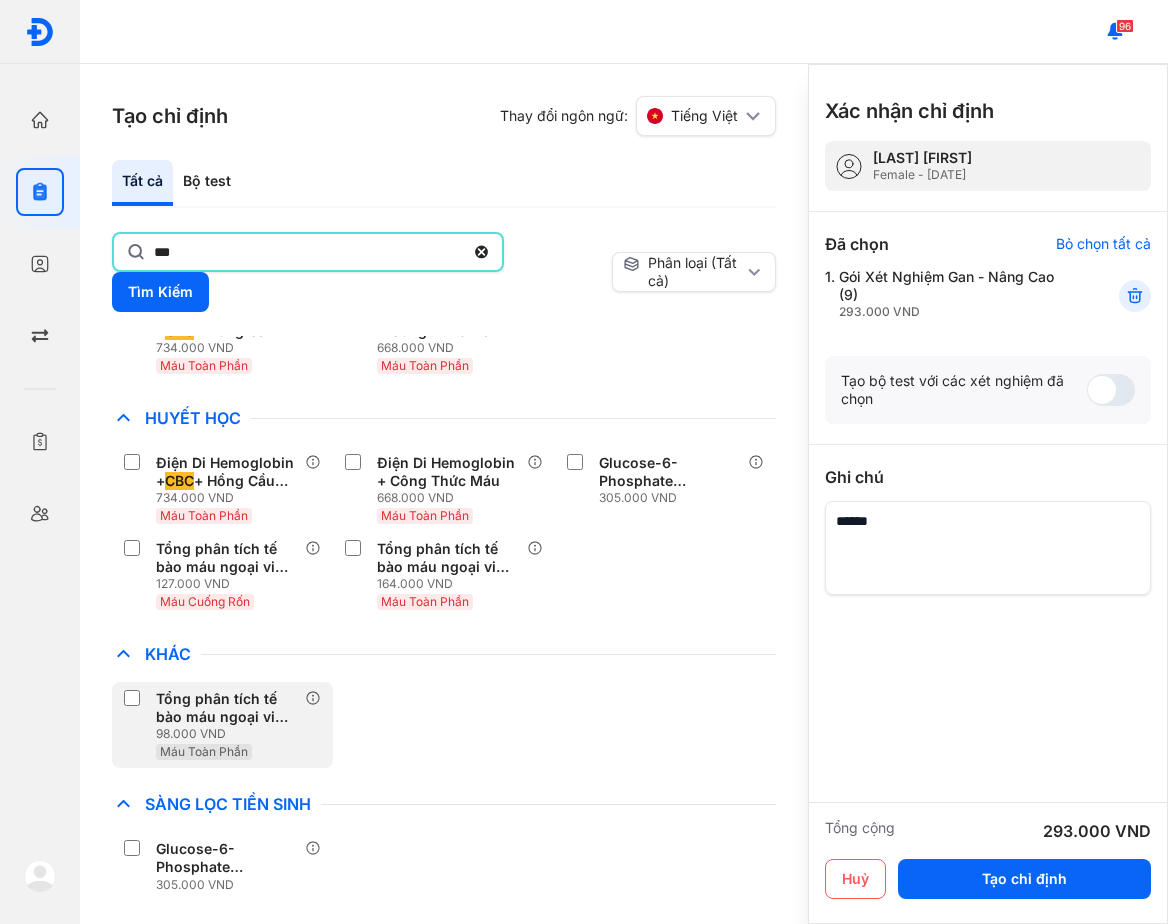 scroll, scrollTop: 80, scrollLeft: 0, axis: vertical 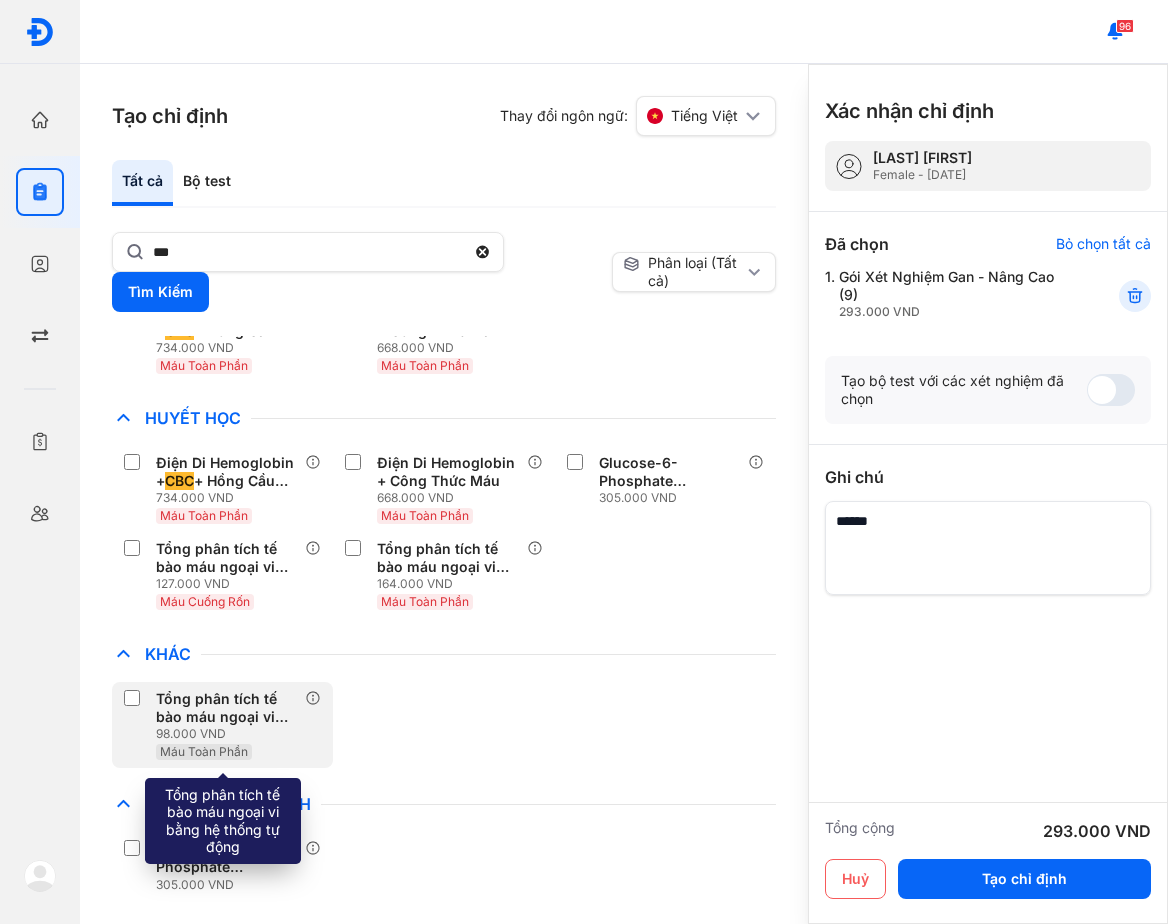 click on "Tổng phân tích tế bào máu ngoại vi bằng hệ thống tự động" at bounding box center [226, 708] 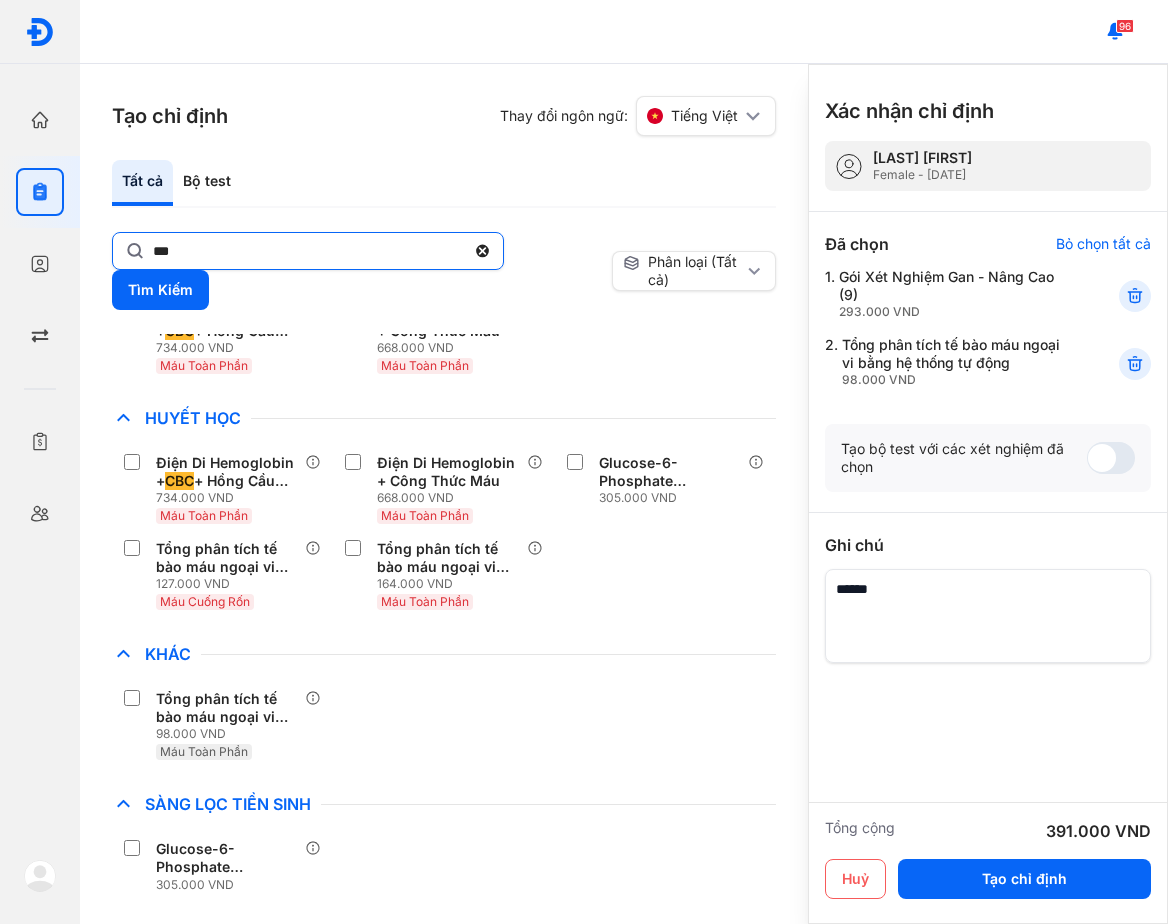 click on "***" 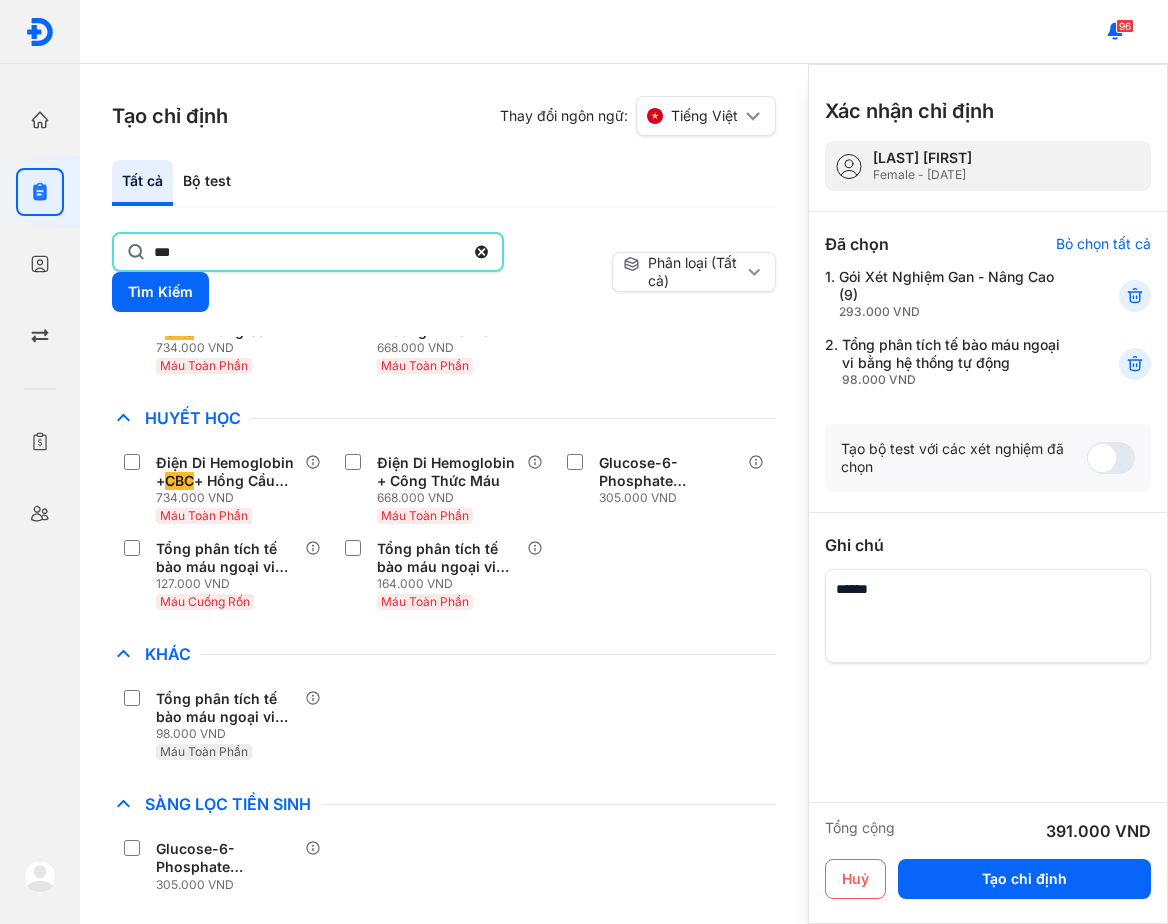 click on "***" 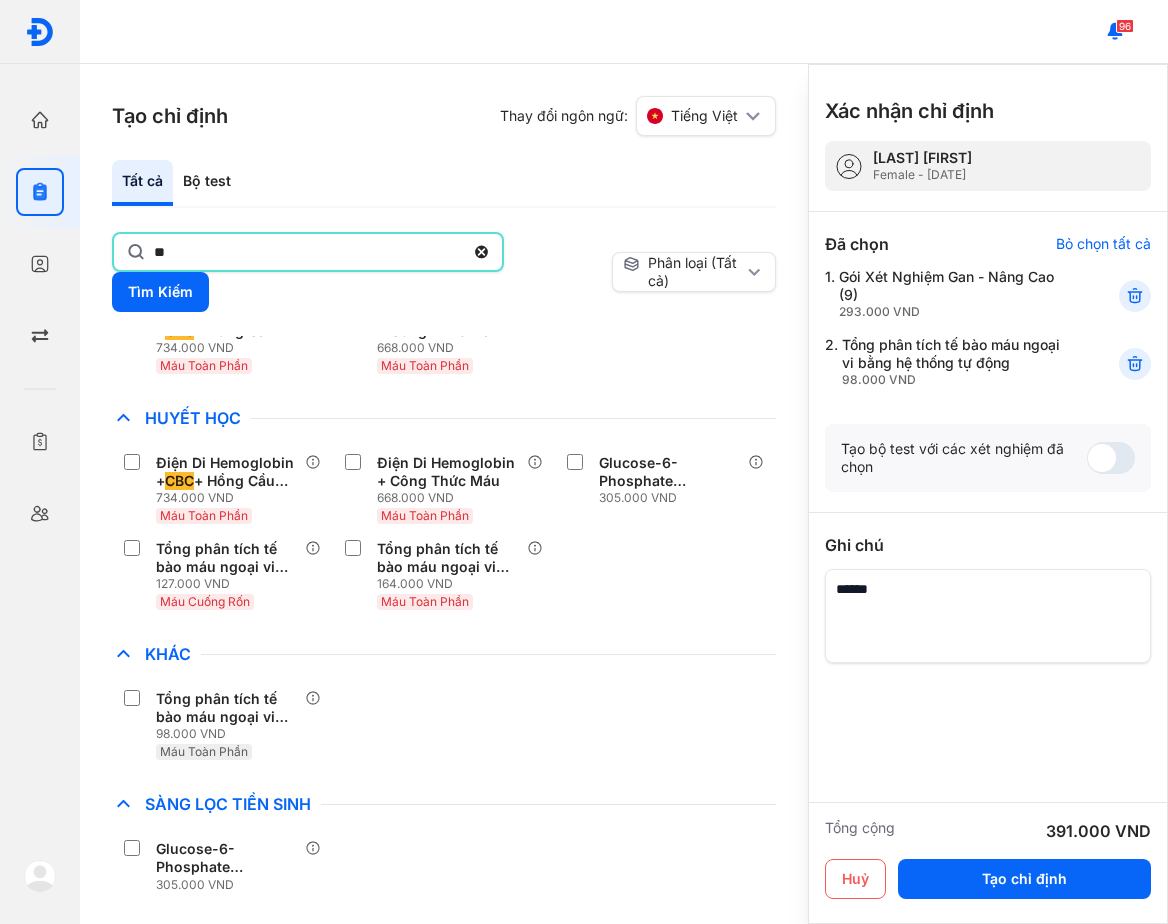 type on "*" 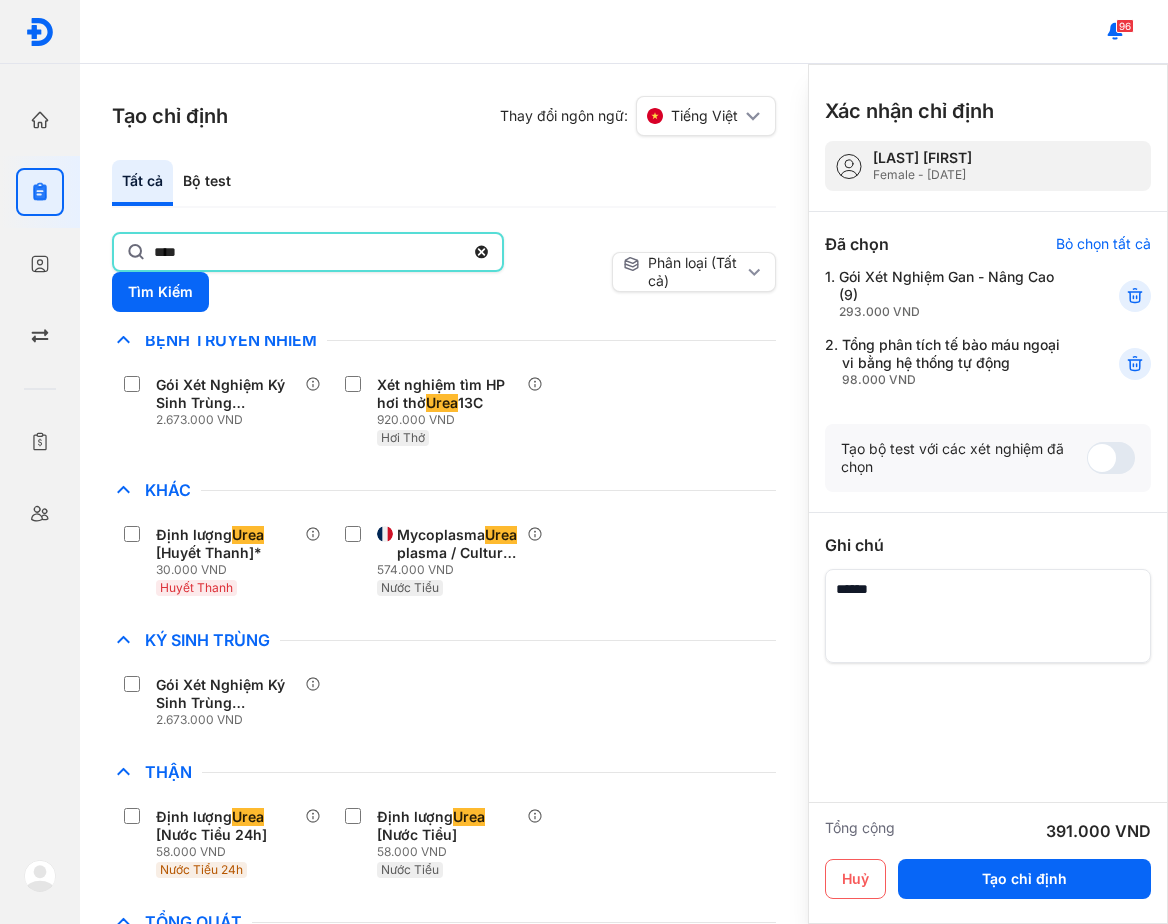 scroll, scrollTop: 0, scrollLeft: 0, axis: both 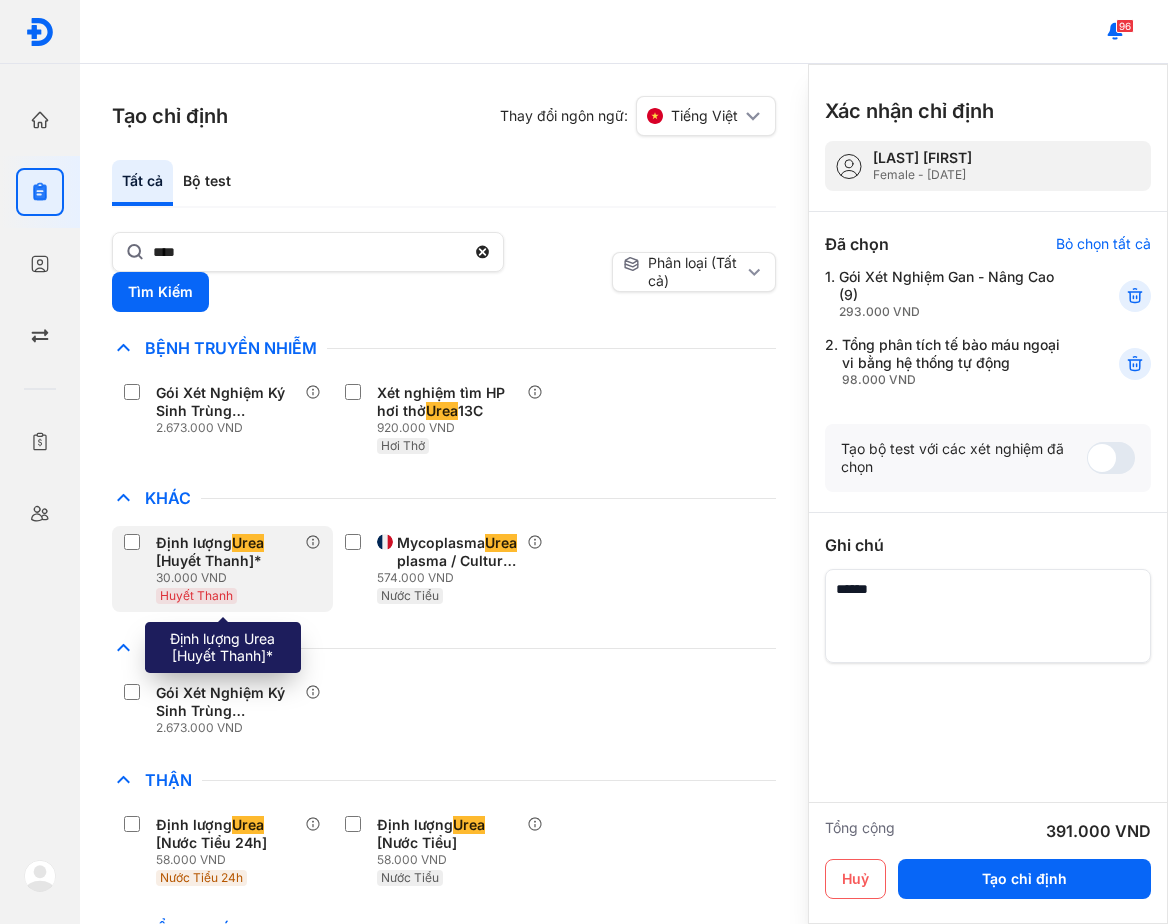 click on "Urea" at bounding box center [248, 543] 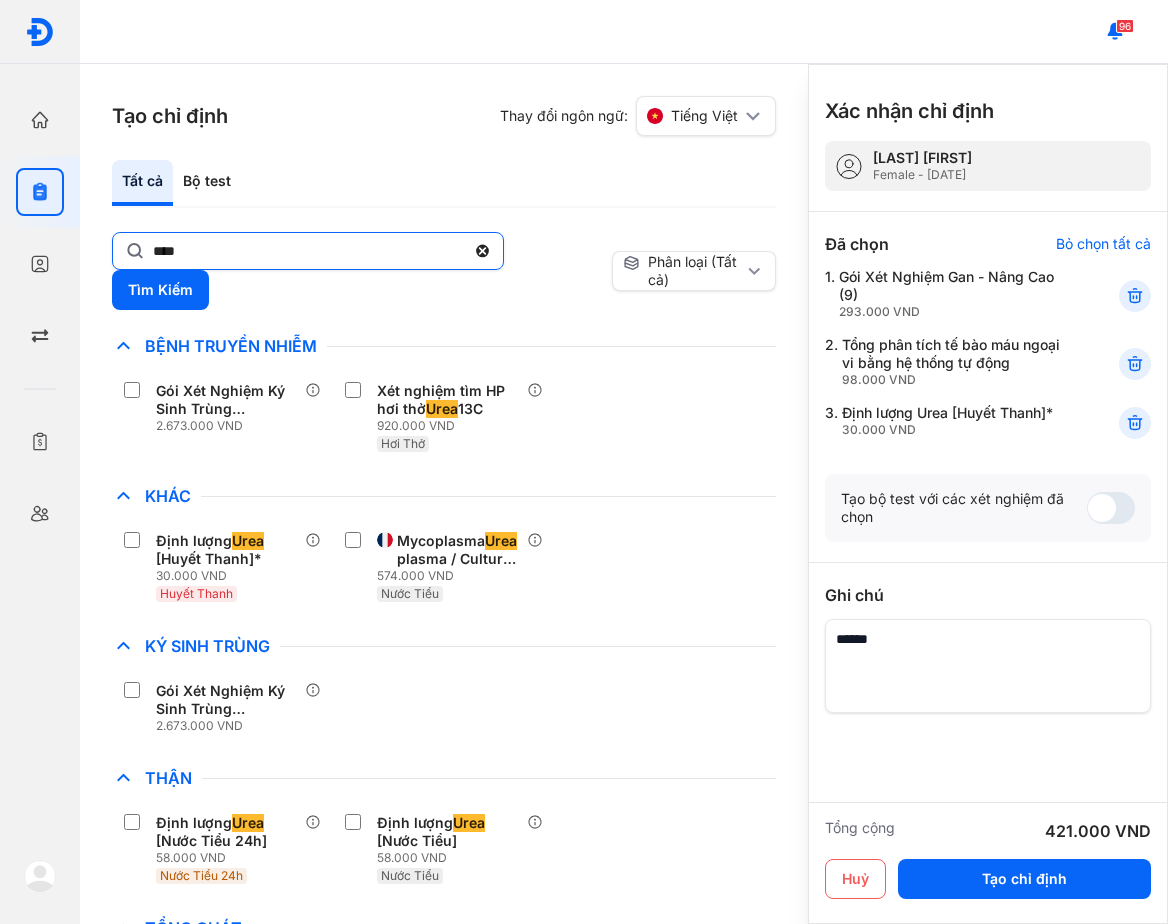 click on "****" 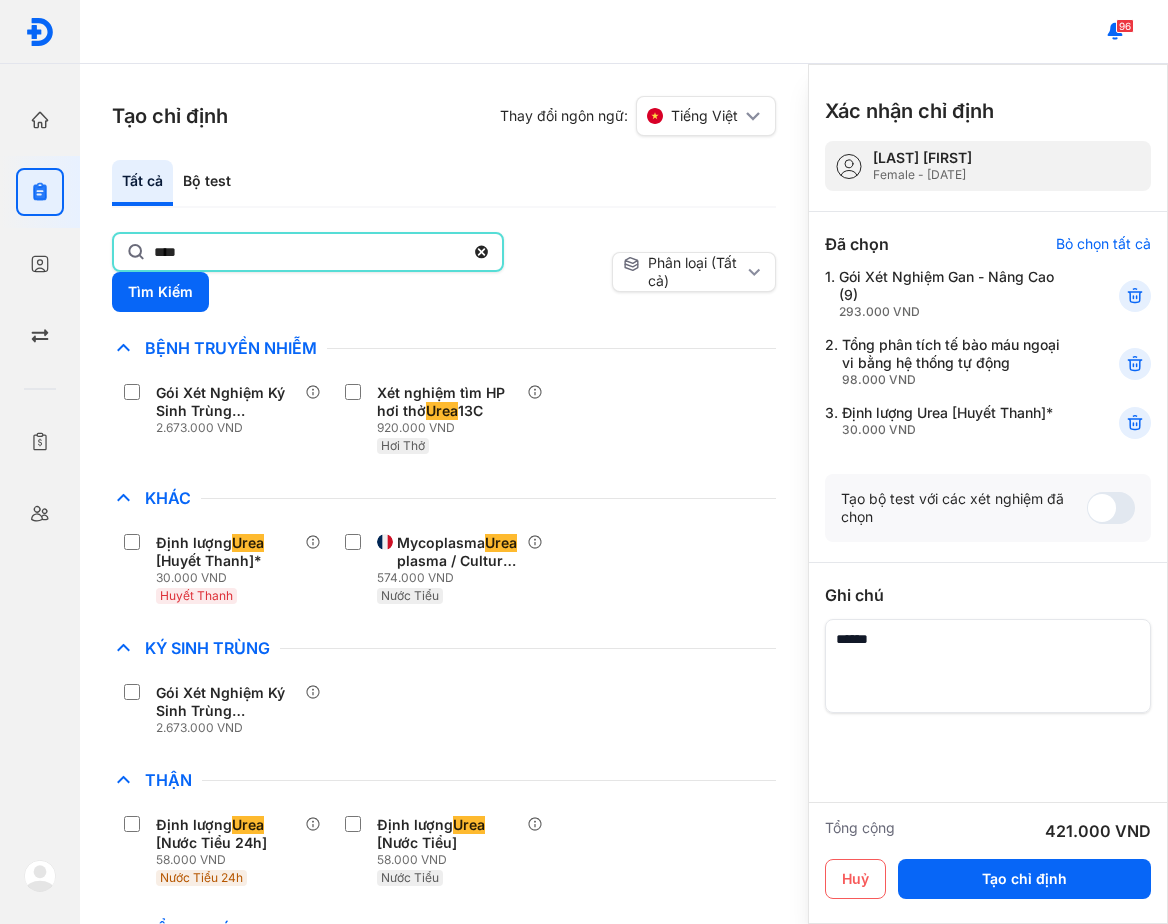 click on "****" 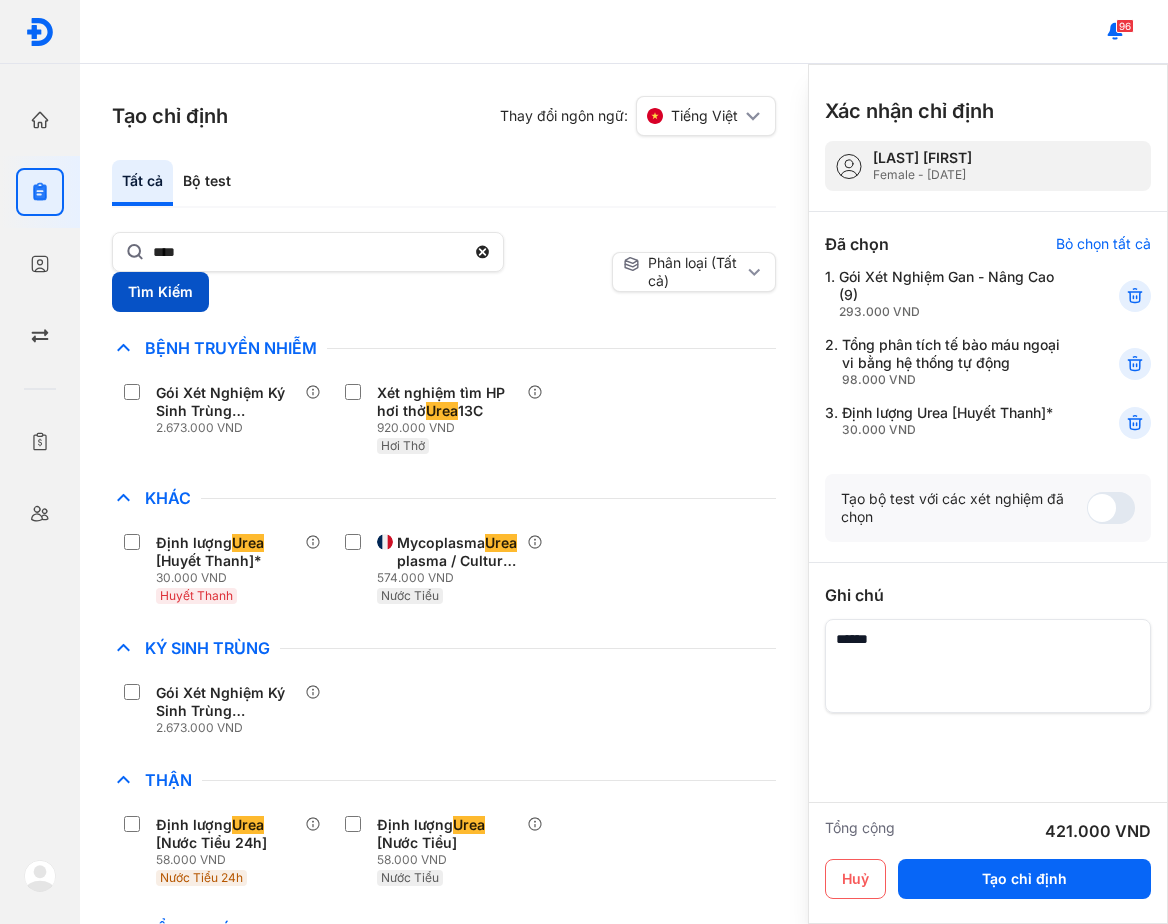 click on "Tìm Kiếm" at bounding box center (160, 292) 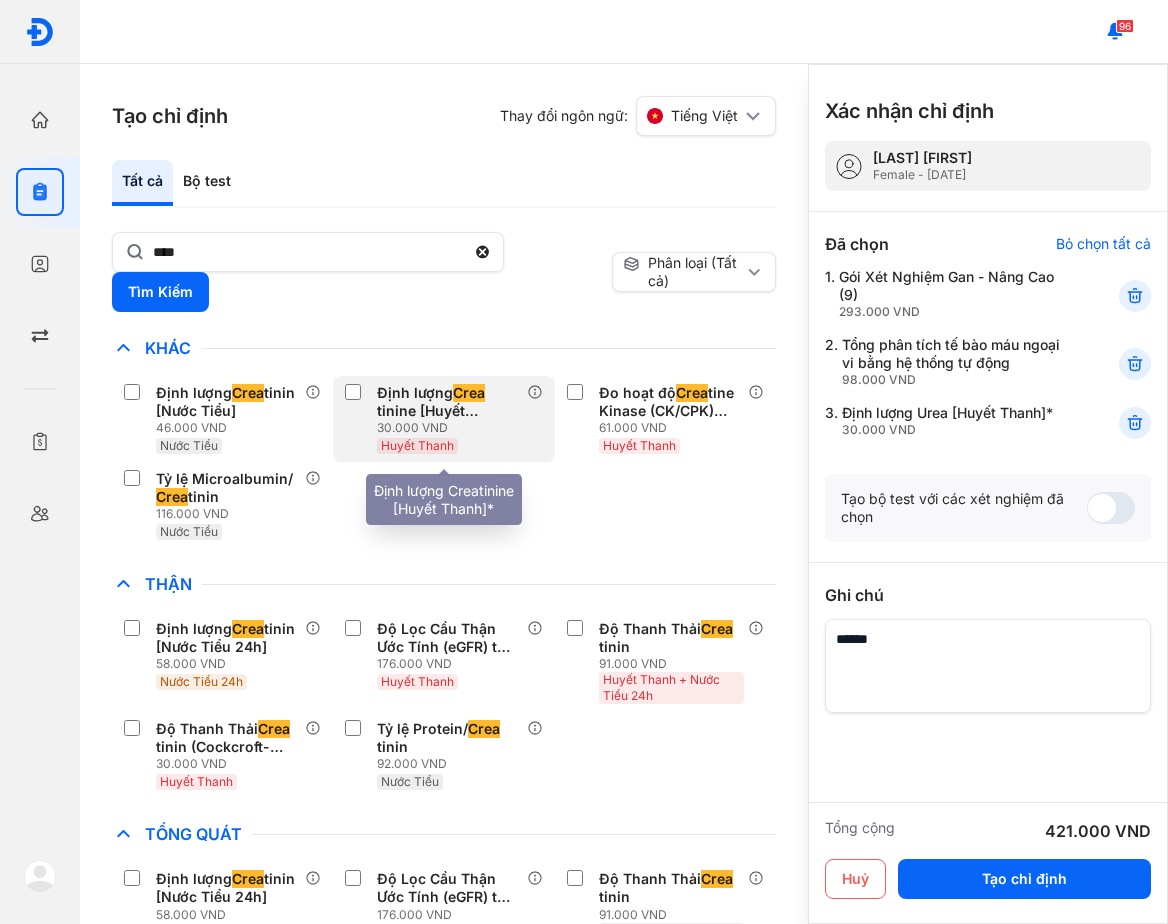 click on "Định lượng  Crea tinine [Huyết Thanh]*" at bounding box center (447, 402) 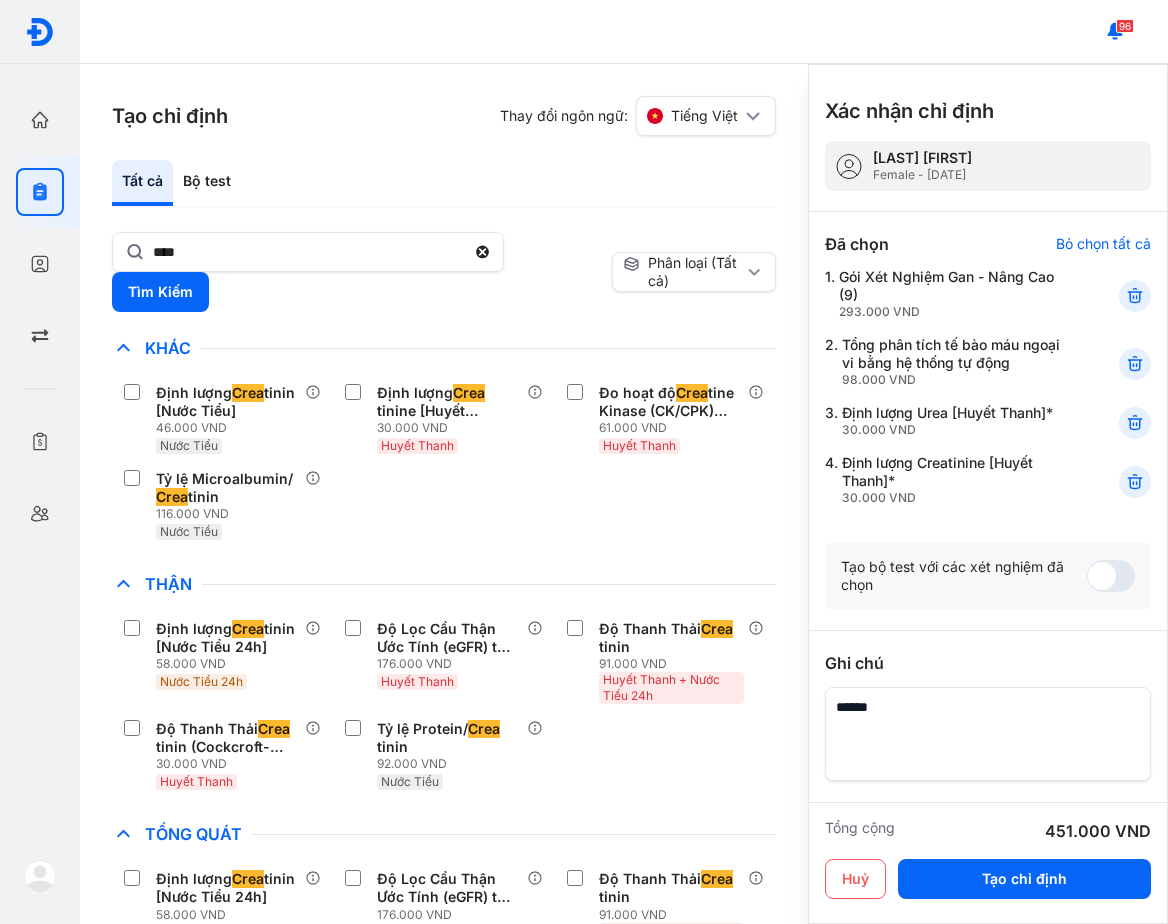 click on "Định lượng  Crea tinin [URINE] 46.000 VND Nước Tiểu Định lượng  Crea tinine [SERUM]* 30.000 VND Huyết Thanh Đo hoạt độ  Crea tine Kinase (CK/CPK) [SERUM] 61.000 VND Huyết Thanh Tỷ lệ Microalbumin/ Crea tinin 116.000 VND Nước Tiểu" at bounding box center [444, 462] 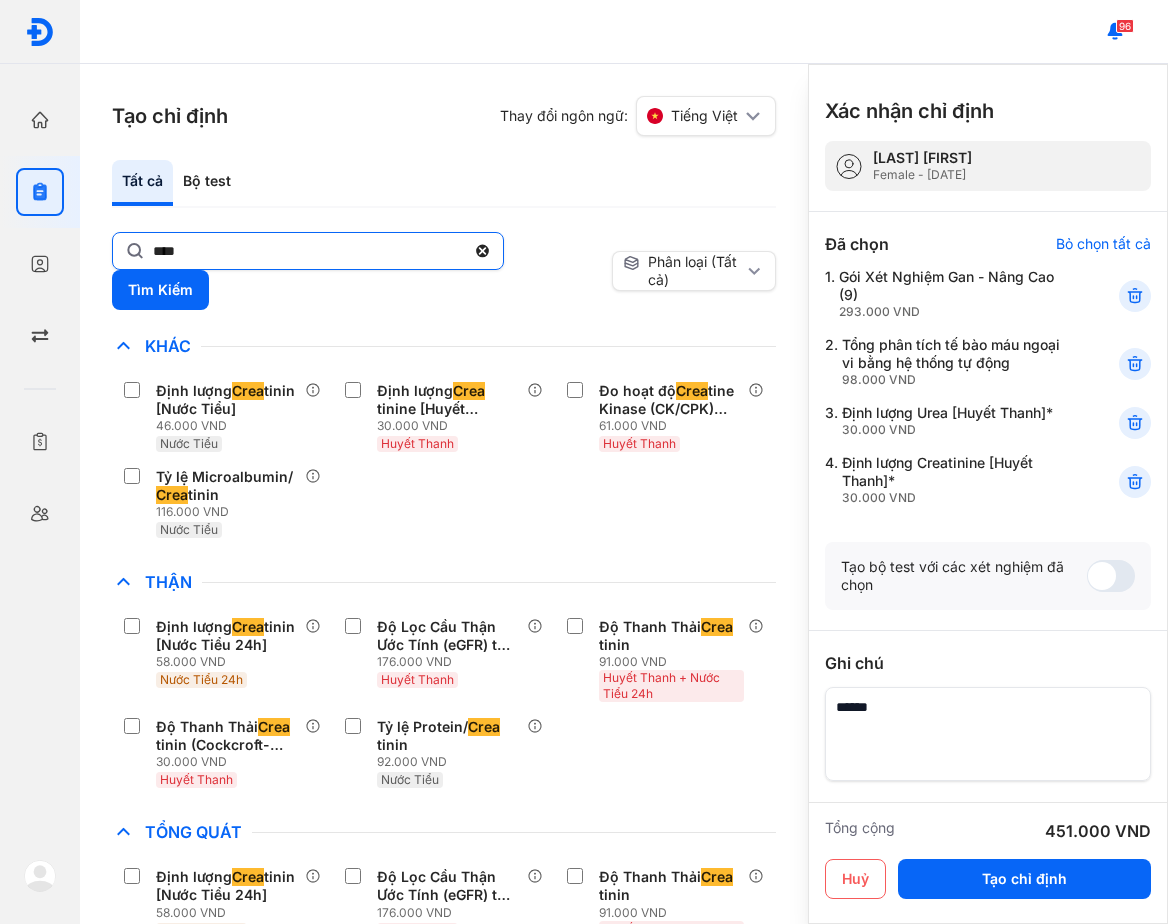 click on "****" 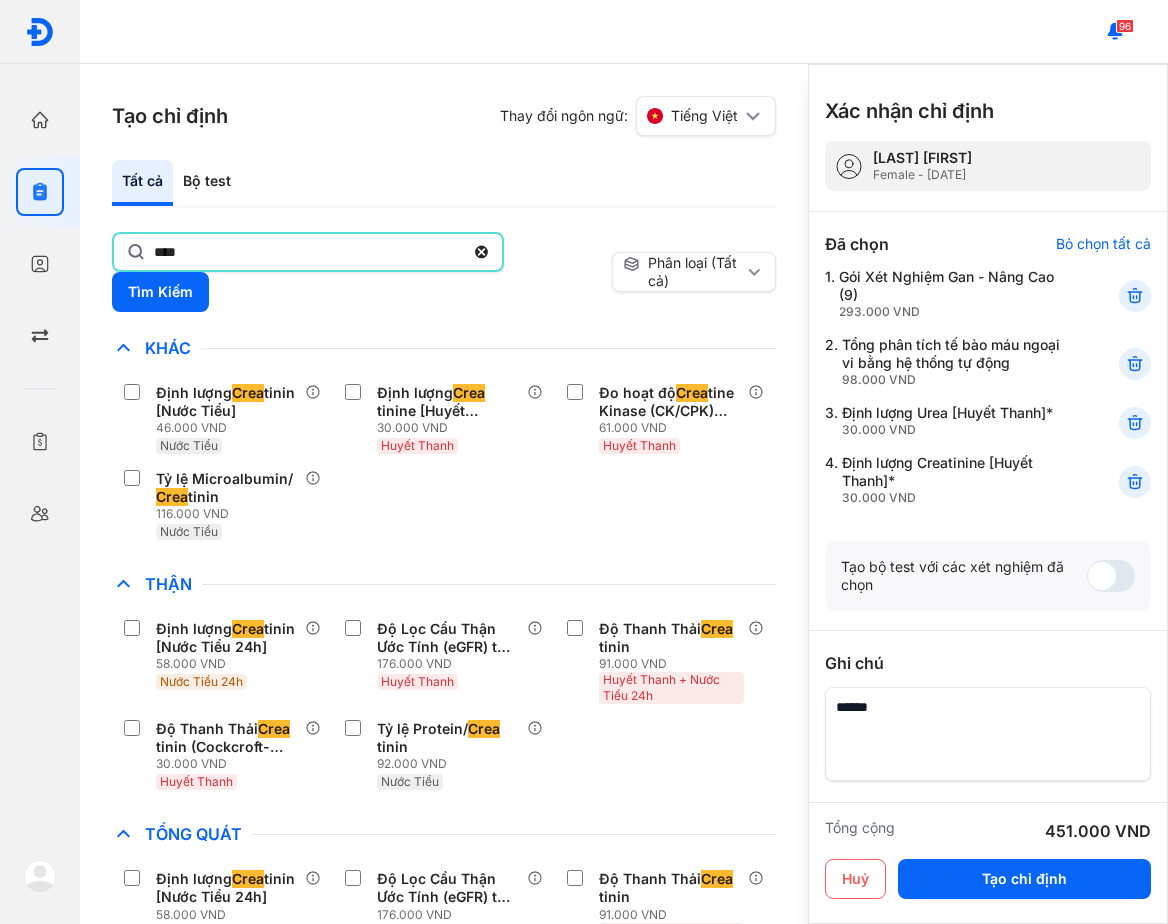 click on "****" 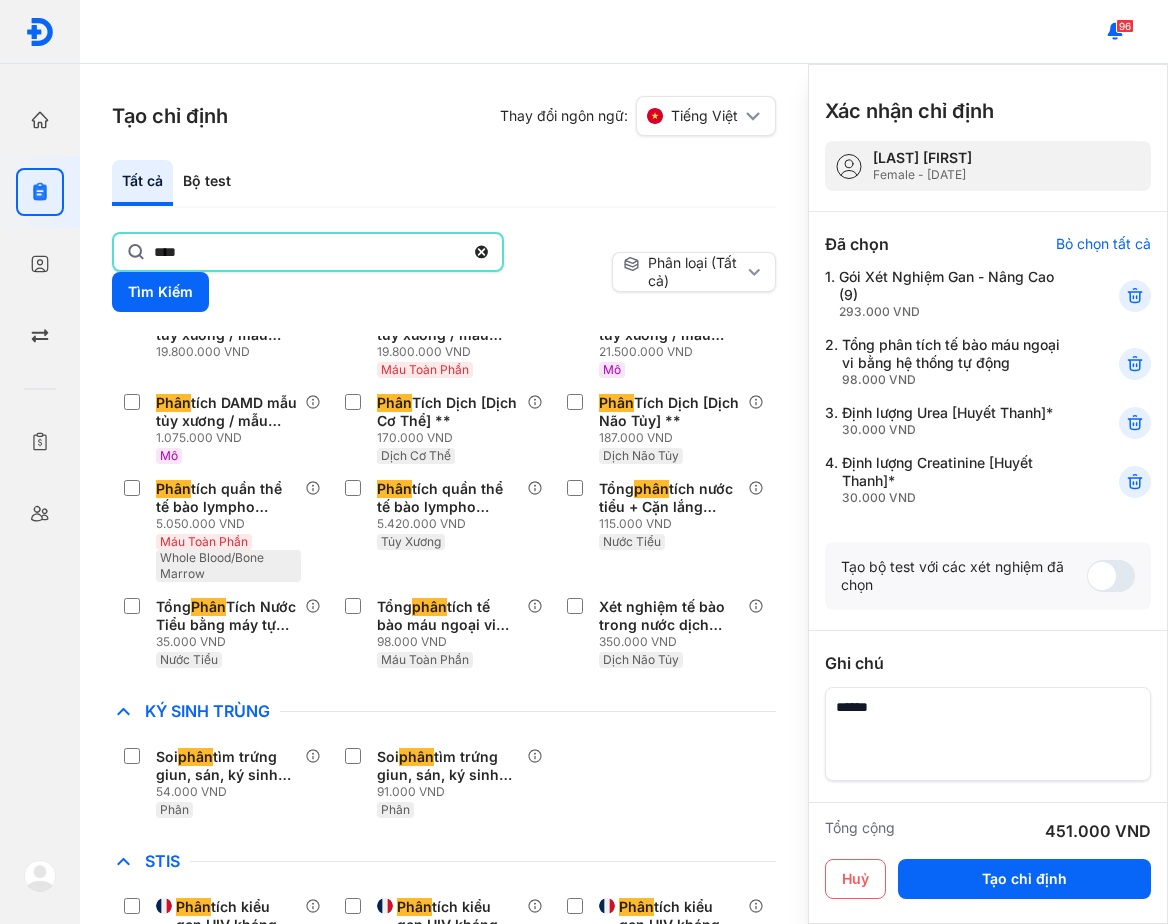 scroll, scrollTop: 600, scrollLeft: 0, axis: vertical 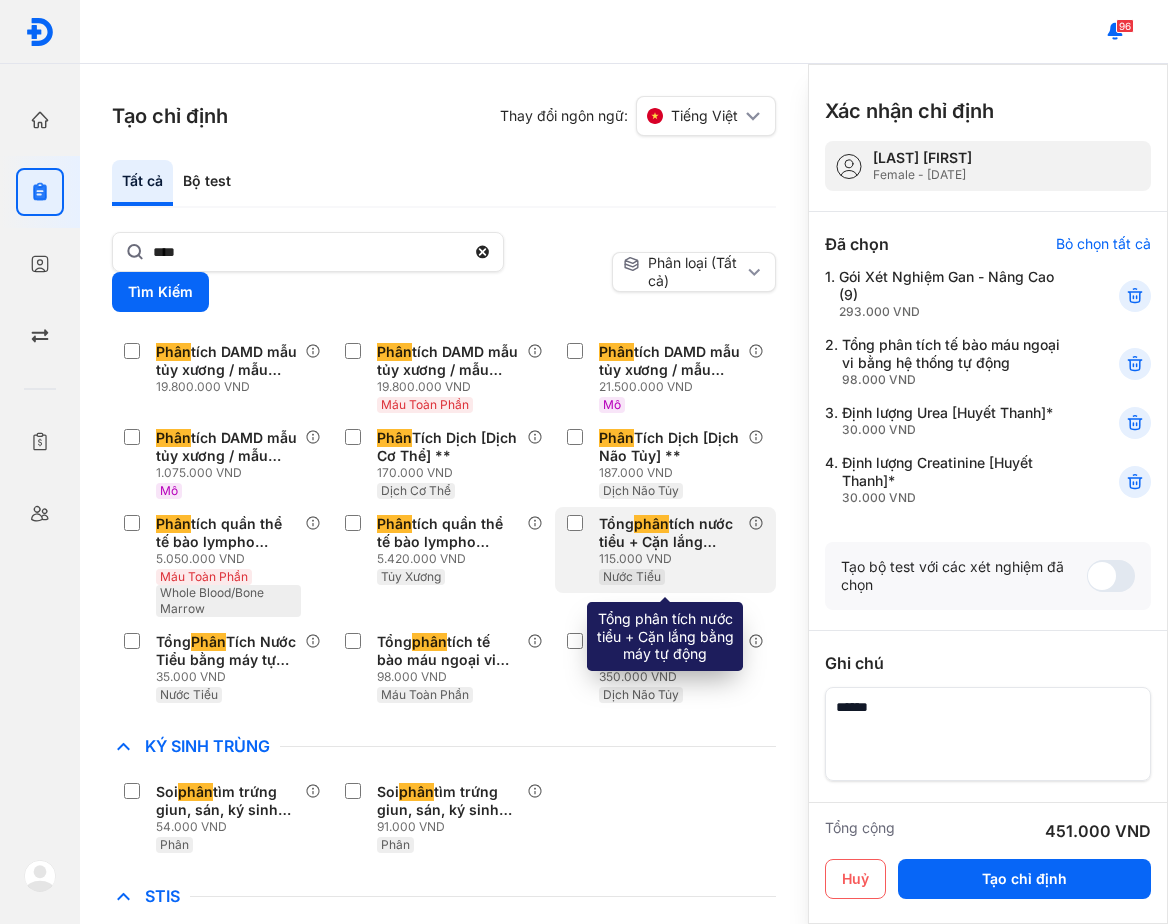 click on "115.000 VND" at bounding box center [673, 559] 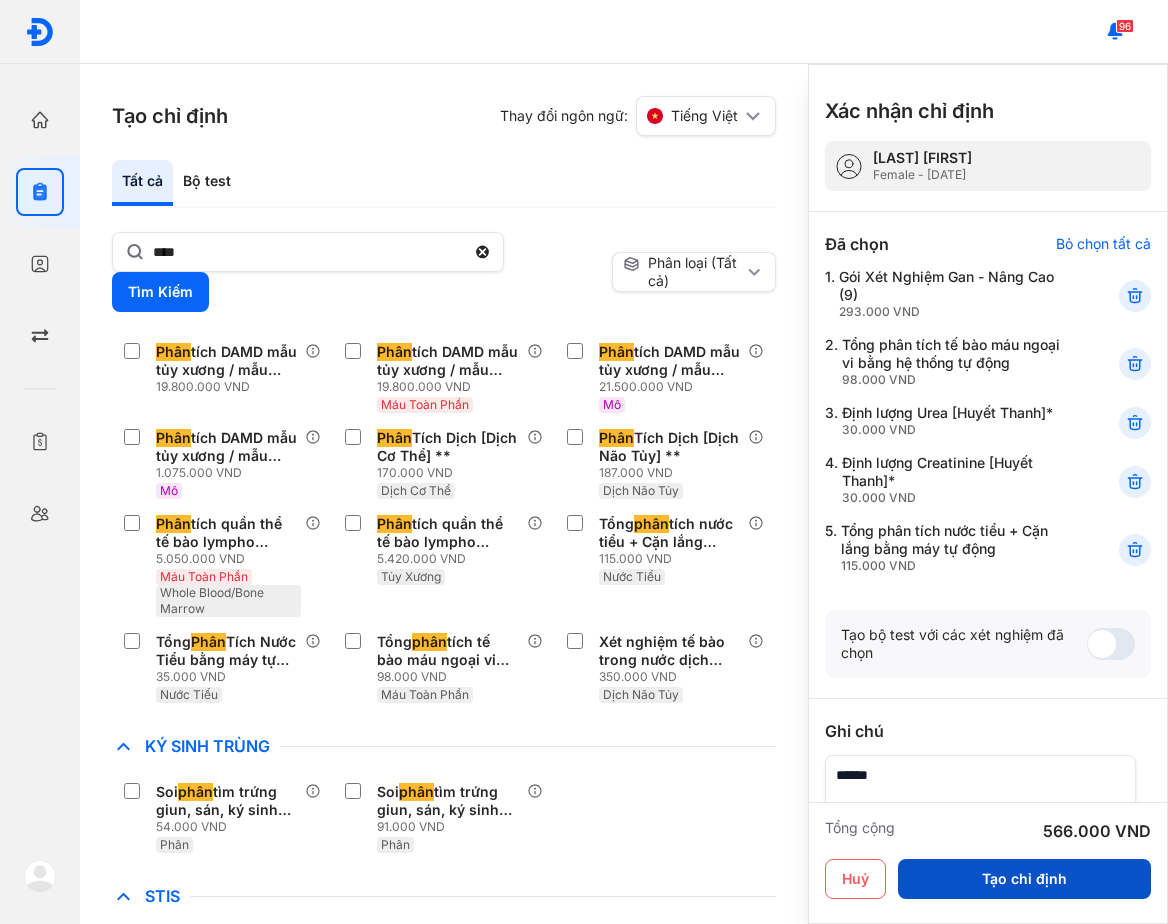 click on "Tạo chỉ định" at bounding box center (1024, 879) 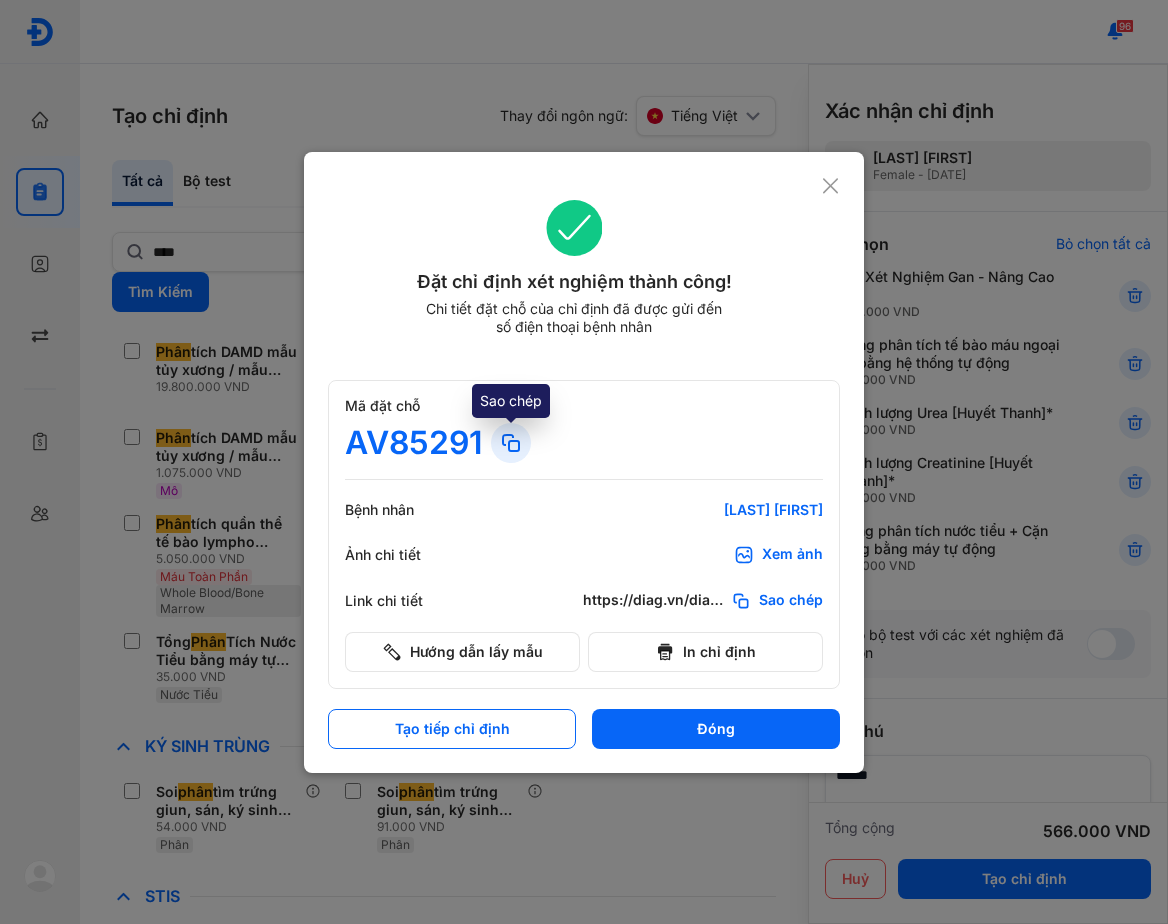 click 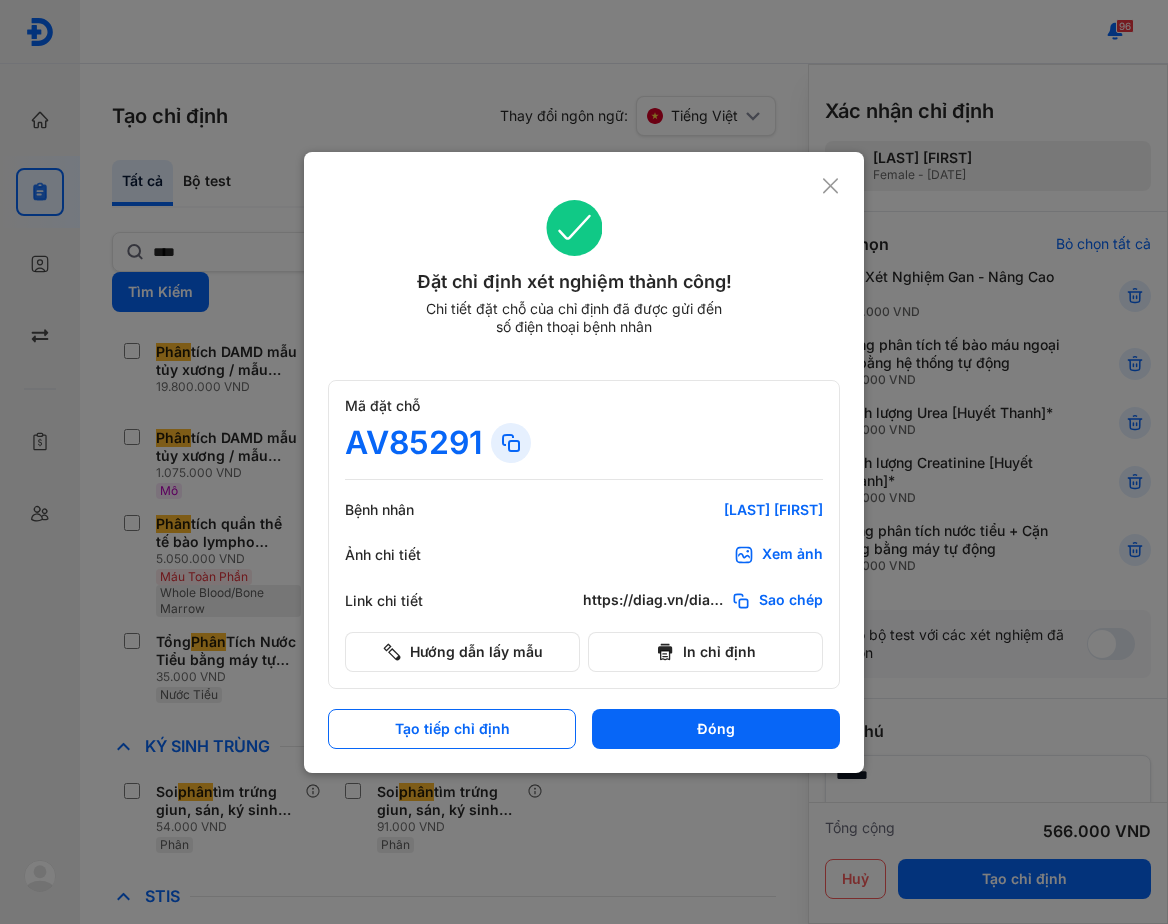 click on "AV85291" at bounding box center [584, 443] 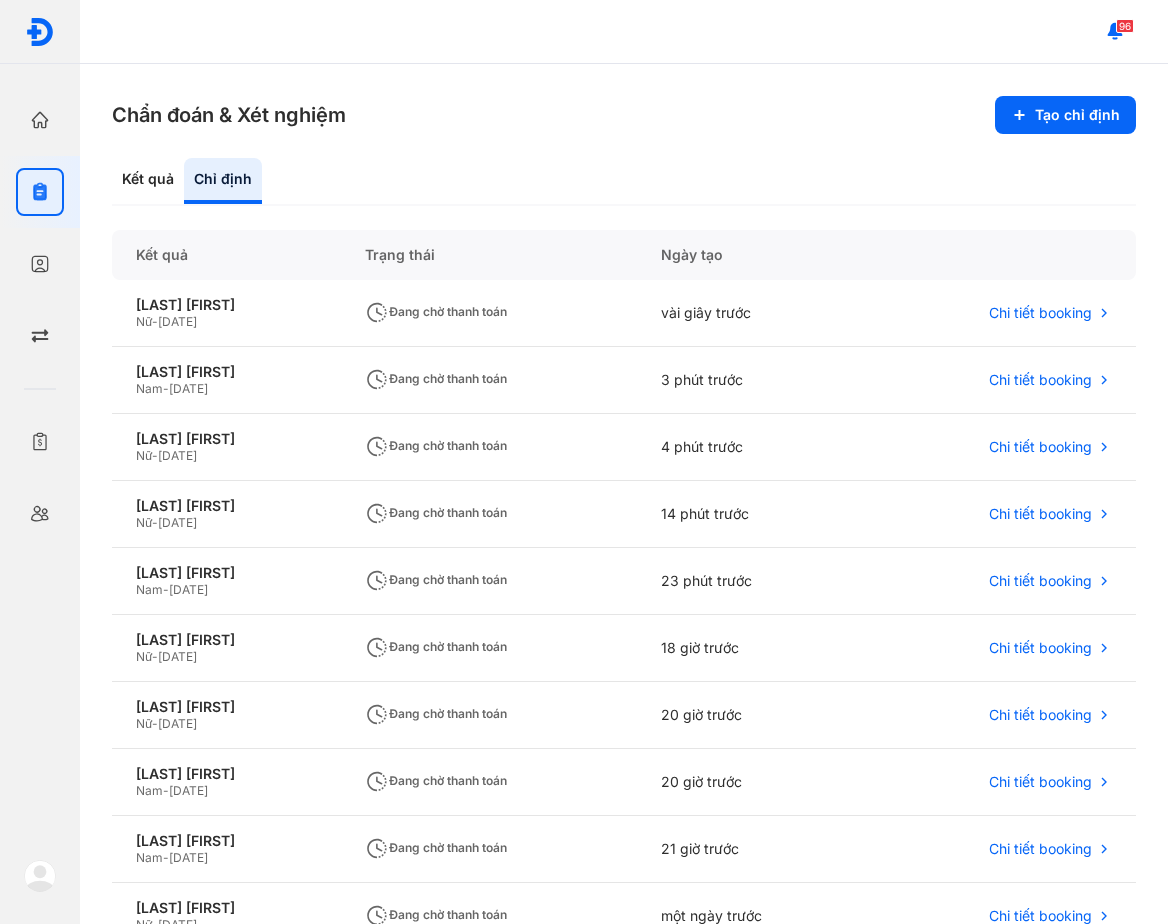 click on "Chẩn đoán & Xét nghiệm  Tạo chỉ định Kết quả Chỉ định Kết quả Trạng thái Ngày tạo [LAST] [FIRST] Nữ  -  [DATE]    Đang chờ thanh toán vài giây trước Chi tiết booking [LAST] [FIRST] Nam  -  [DATE]    Đang chờ thanh toán 3 phút trước Chi tiết booking [LAST] [FIRST] Nữ  -  [DATE]    Đang chờ thanh toán 4 phút trước Chi tiết booking [LAST] [FIRST] Nữ  -  [DATE]    Đang chờ thanh toán 14 phút trước Chi tiết booking [LAST] [FIRST] Nam  -  [DATE]    Đang chờ thanh toán 23 phút trước Chi tiết booking [LAST] [FIRST] Nữ  -  [DATE]    Đang chờ thanh toán 18 giờ trước Chi tiết booking [LAST] [FIRST] Nữ  -  [DATE]    Đang chờ thanh toán 20 giờ trước Chi tiết booking [LAST] [FIRST] Nam  -  [DATE]    Đang chờ thanh toán 20 giờ trước Chi tiết booking [LAST] [FIRST] Nam  -  [DATE]    Đang chờ thanh toán 21 giờ trước" at bounding box center (624, 494) 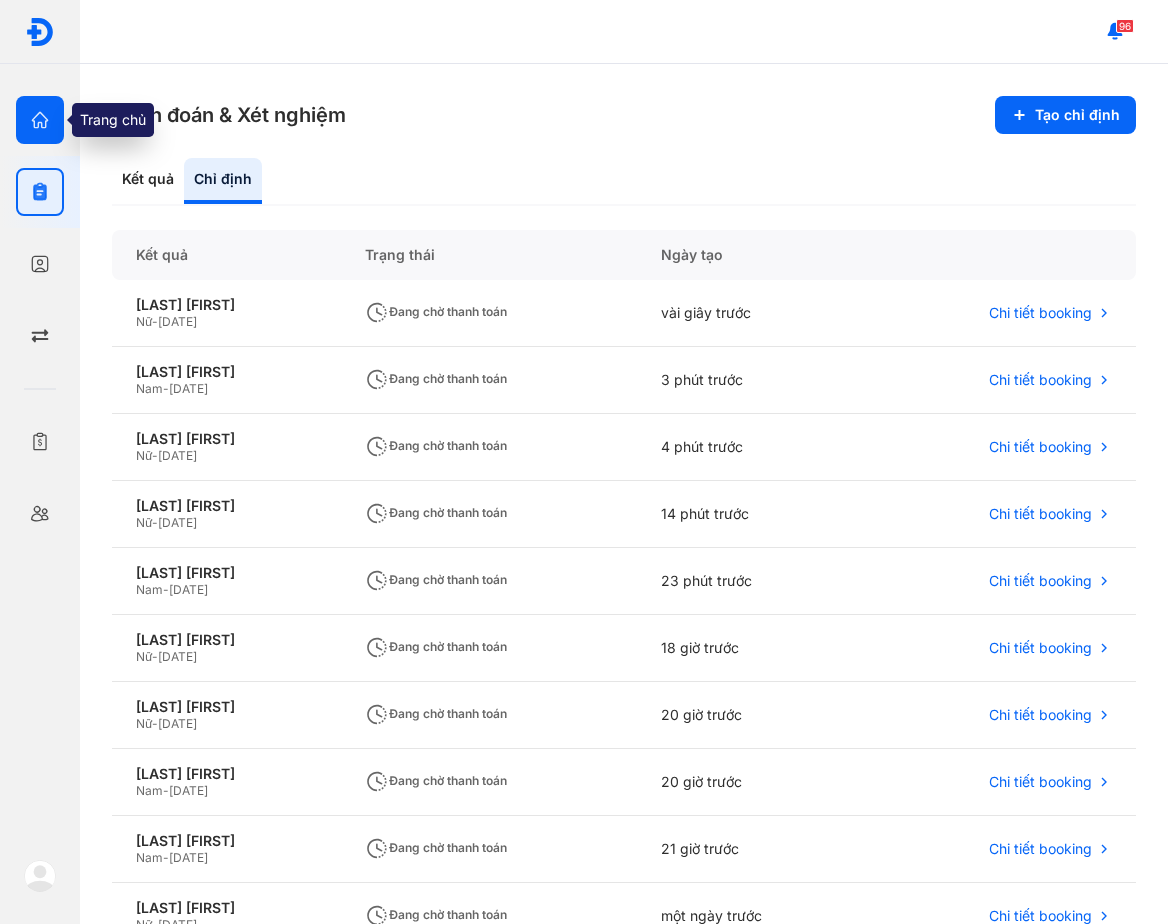 click 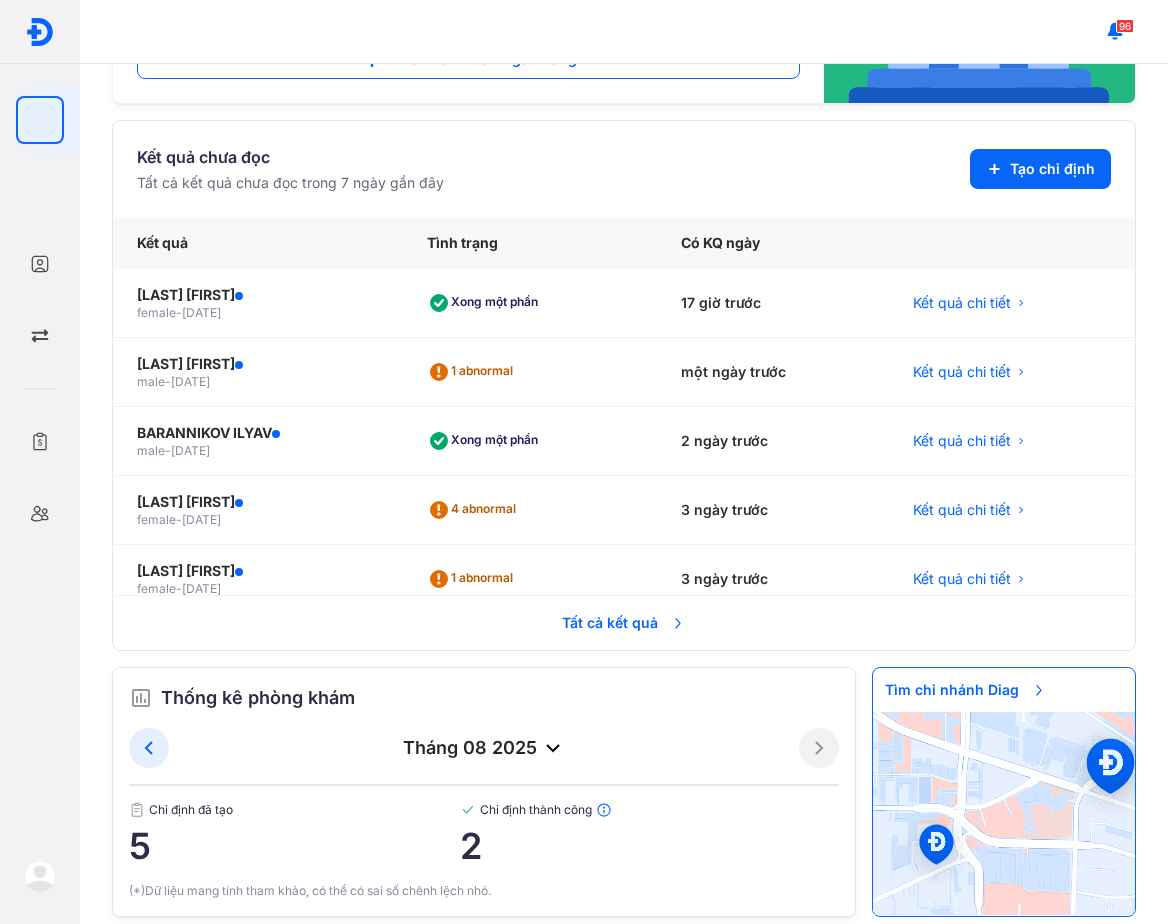 scroll, scrollTop: 419, scrollLeft: 0, axis: vertical 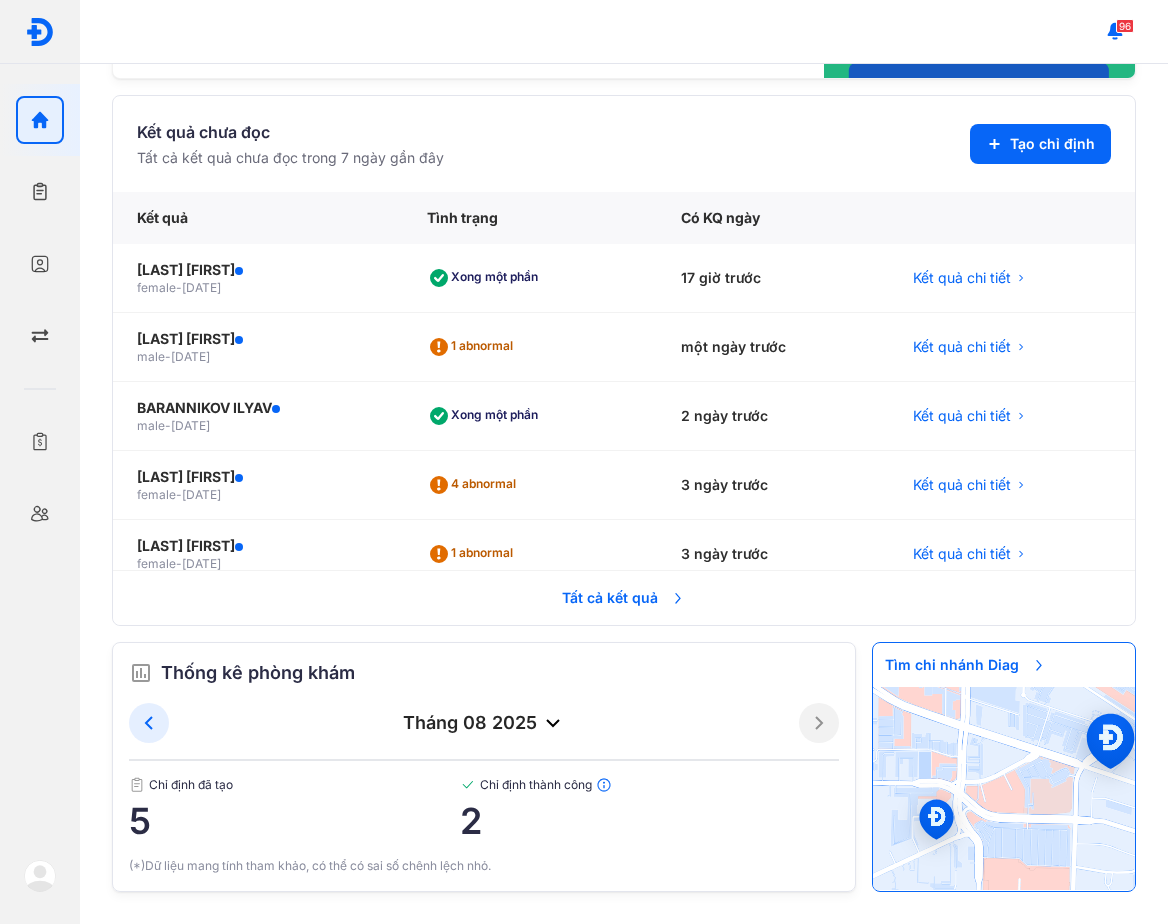 click on "tháng 08 2025   Chỉ định đã tạo 5  Chỉ định thành công  2" at bounding box center [484, 780] 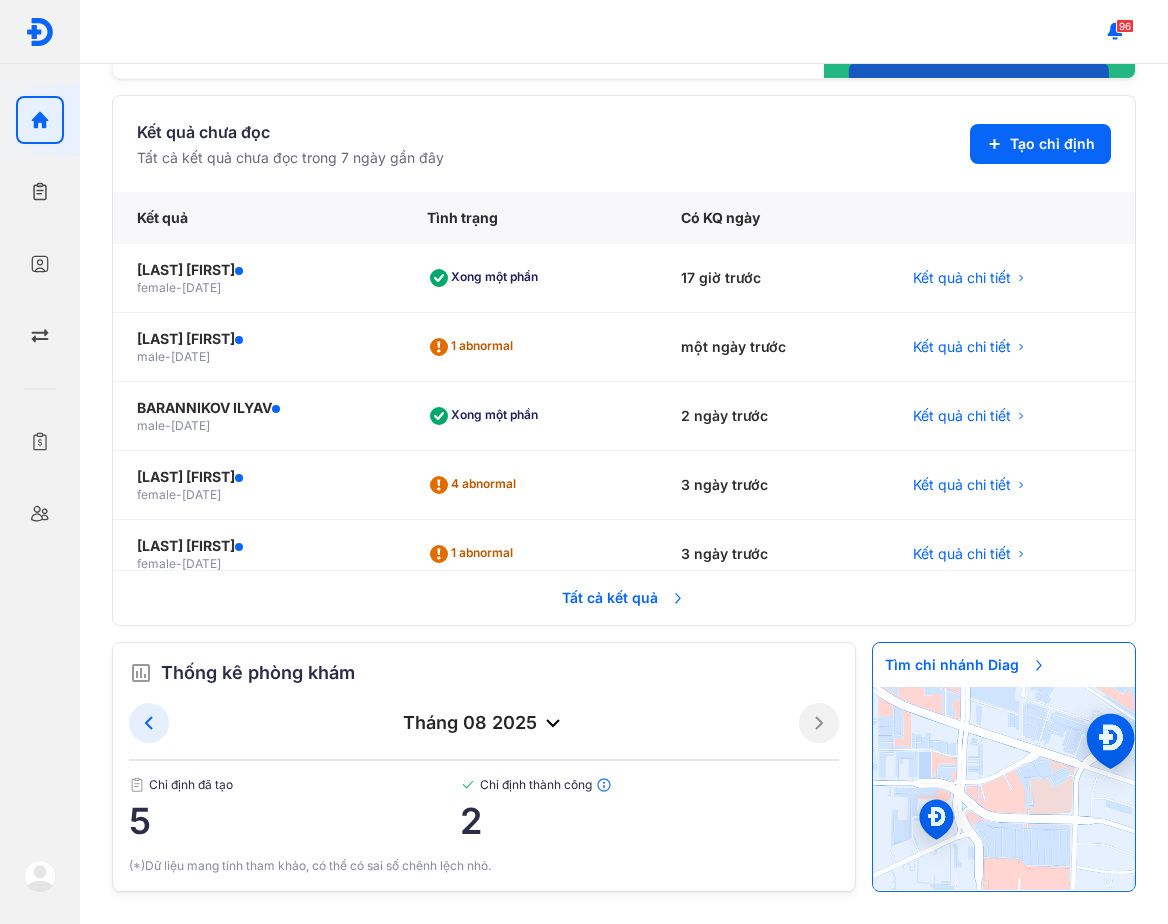 click on "Cảm ơn Quý Bác Sĩ đã đồng hành cùng Diag! Diag trân trọng gửi đến Quý Bác Sĩ Quyền lợi bổ sung khi ký kết Hợp đồng Hợp tác: Nhanh Thanh toán định kỳ 2 lần/tháng Không trễ hơn ngày 10 và 25 hàng tháng Chuyển khoản trực tiếp vào tài khoản ngân hàng Chính xác Bảng kê chi tiết, minh bạch Dễ dàng đối soát Hạn chế tối đa sai sót trong quá trình thanh toán Ưu đãi Trở thành khách hàng chiến lược – nhận nhiều quyền lợi đặc biệt Cập nhật thông tin ưu tiên về chương trình mới, hội thảo chuyên đề, v.v.  Thêm tài khoản ngân hàng Kết quả chưa đọc Tất cả kết quả chưa đọc trong 7 ngày gần đây Tạo chỉ định Kết quả Tình trạng Có KQ ngày [LAST] [FIRST]  female  -  [DATE]    Xong một phần 17 giờ trước Kết quả chi tiết [LAST] [FIRST]  male  -  [DATE]    1 abnormal một ngày trước BARANNIKOV ILYAV" at bounding box center [624, 311] 